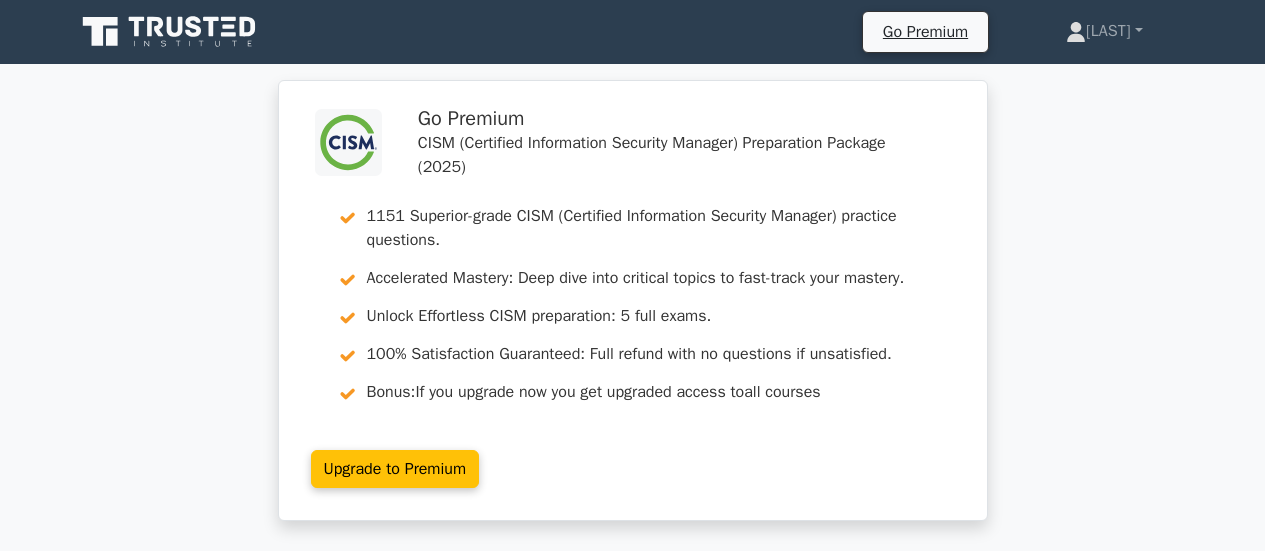 scroll, scrollTop: 0, scrollLeft: 0, axis: both 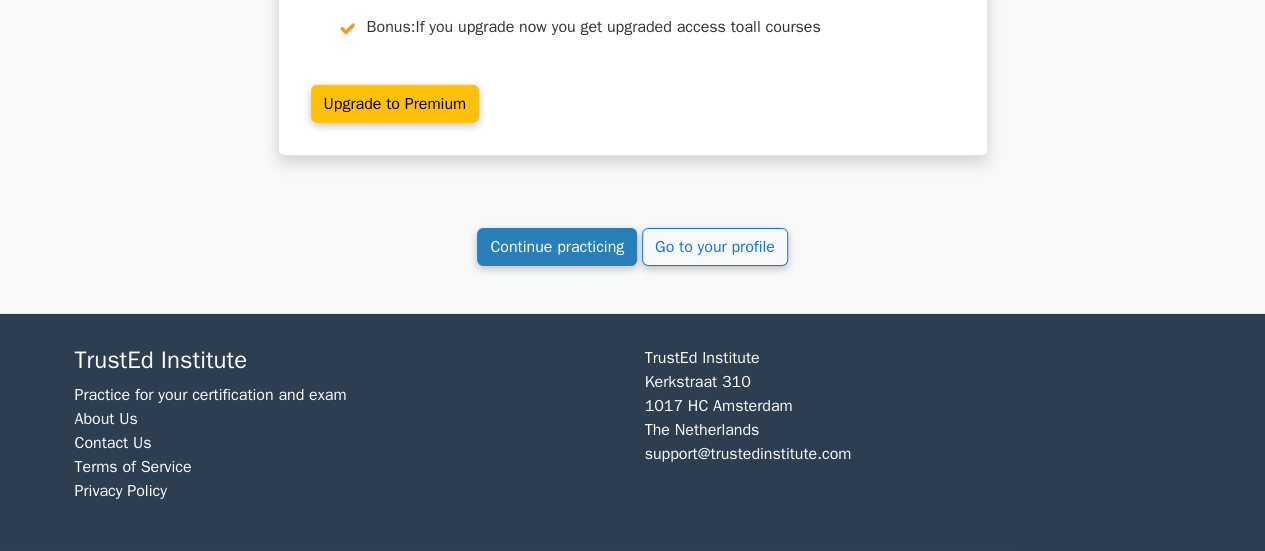 click on "Continue practicing" at bounding box center [557, 247] 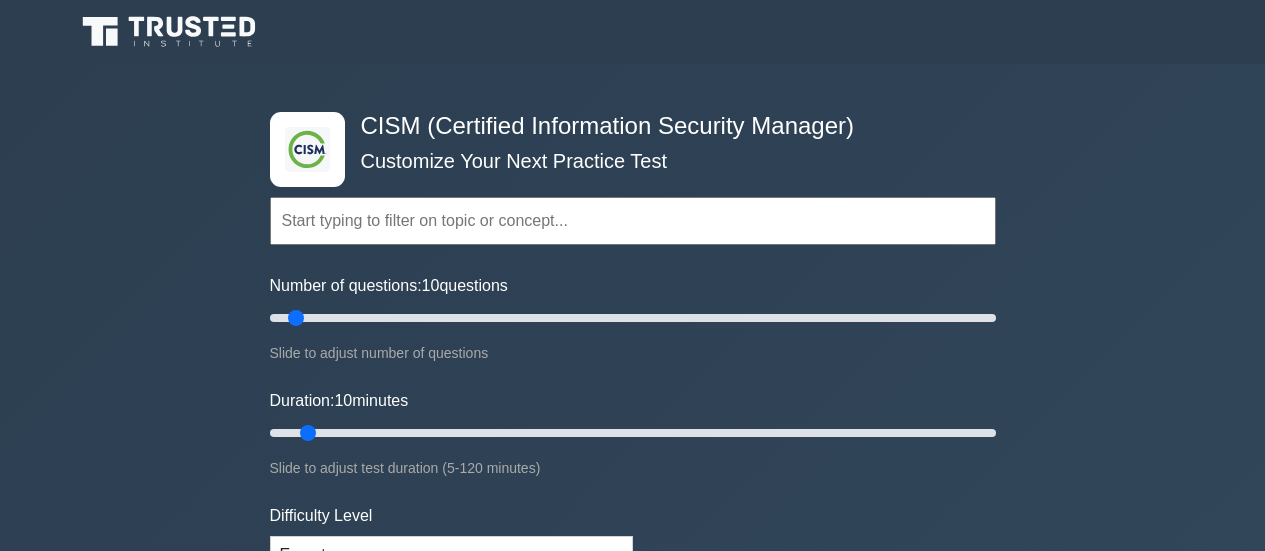 scroll, scrollTop: 0, scrollLeft: 0, axis: both 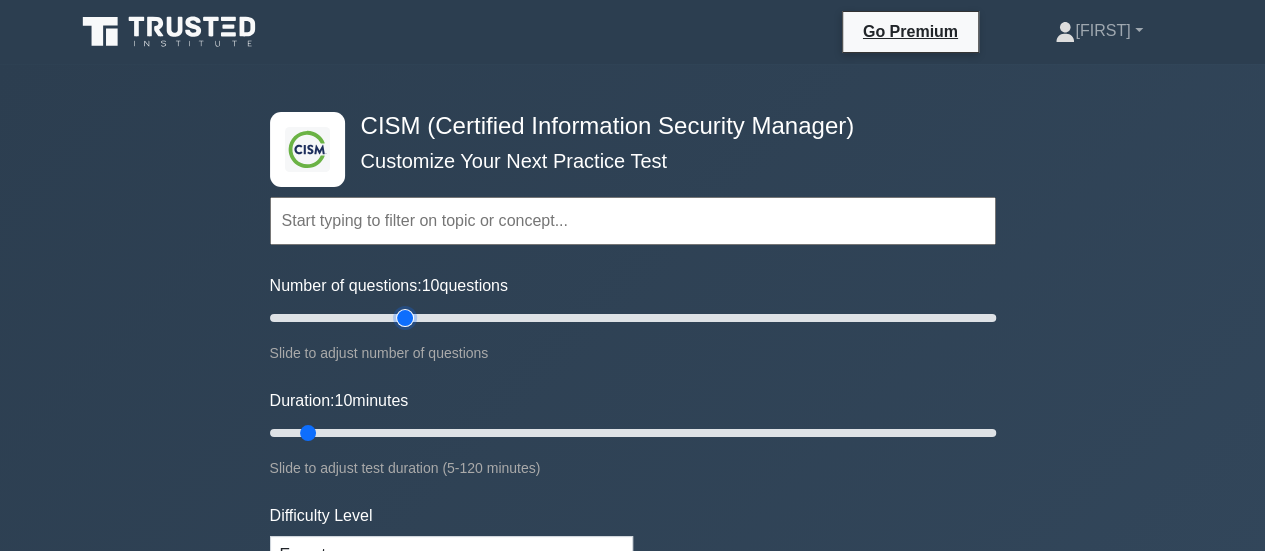 click on "Number of questions:  10  questions" at bounding box center [633, 318] 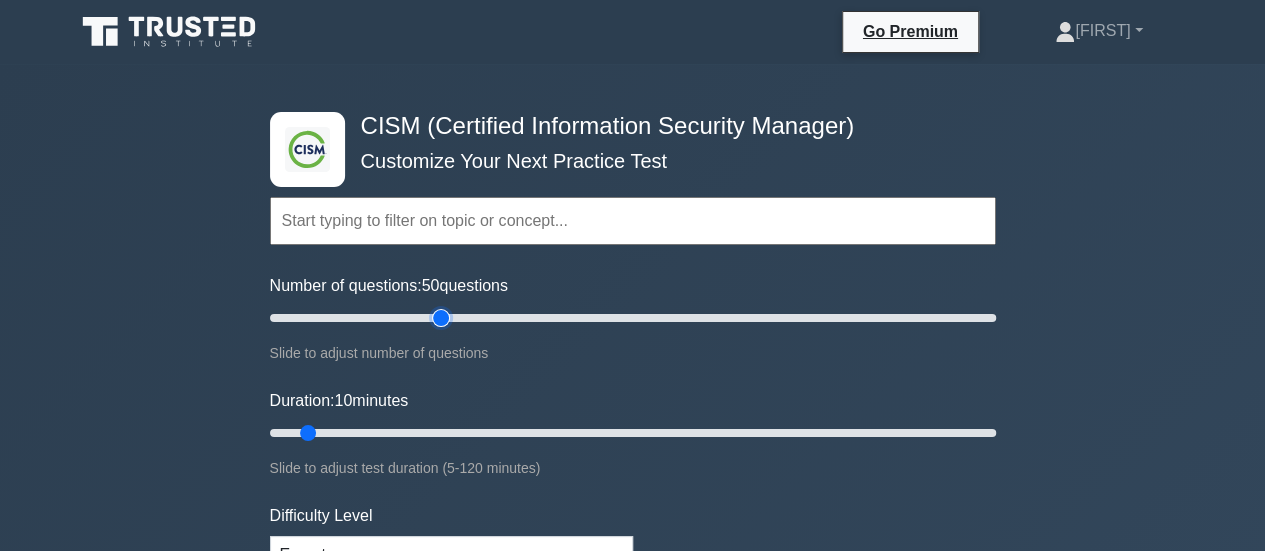 drag, startPoint x: 397, startPoint y: 315, endPoint x: 439, endPoint y: 321, distance: 42.426407 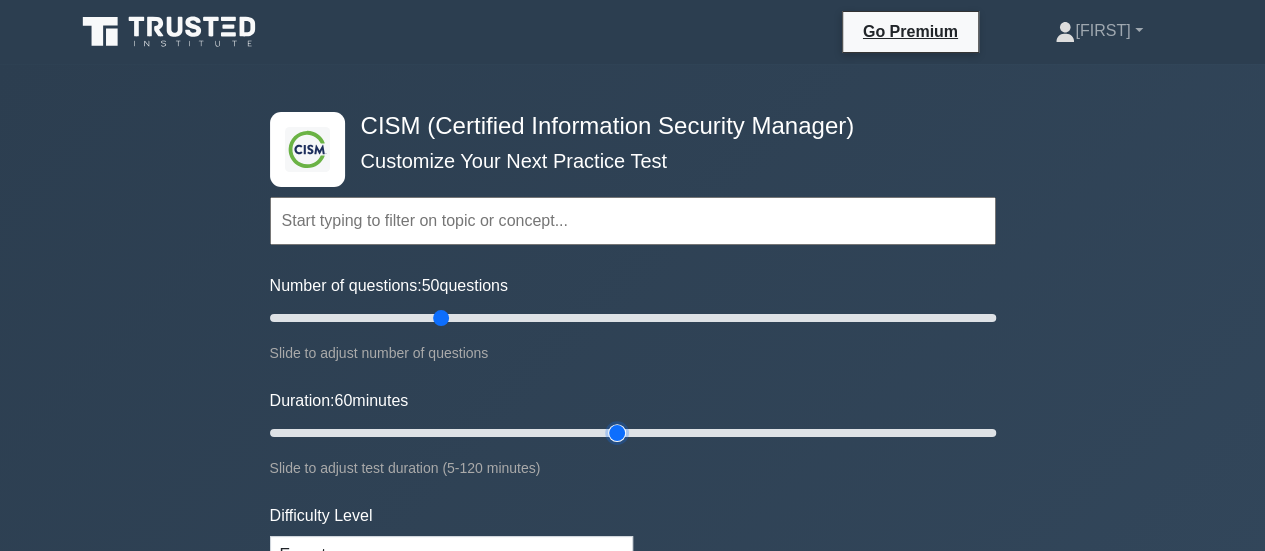 drag, startPoint x: 310, startPoint y: 433, endPoint x: 610, endPoint y: 434, distance: 300.00168 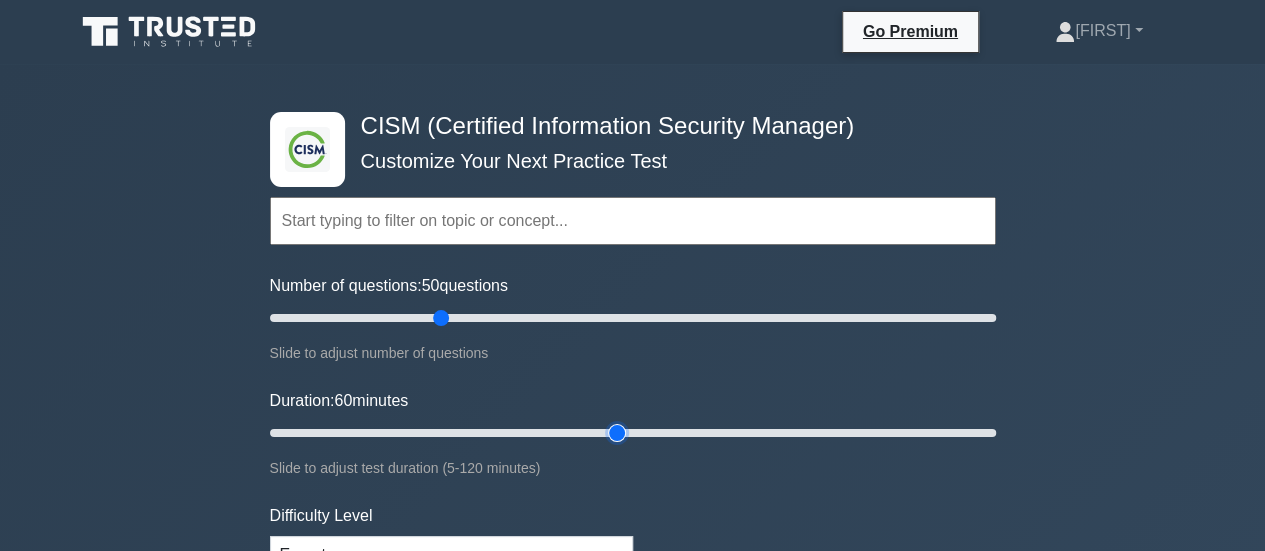type on "60" 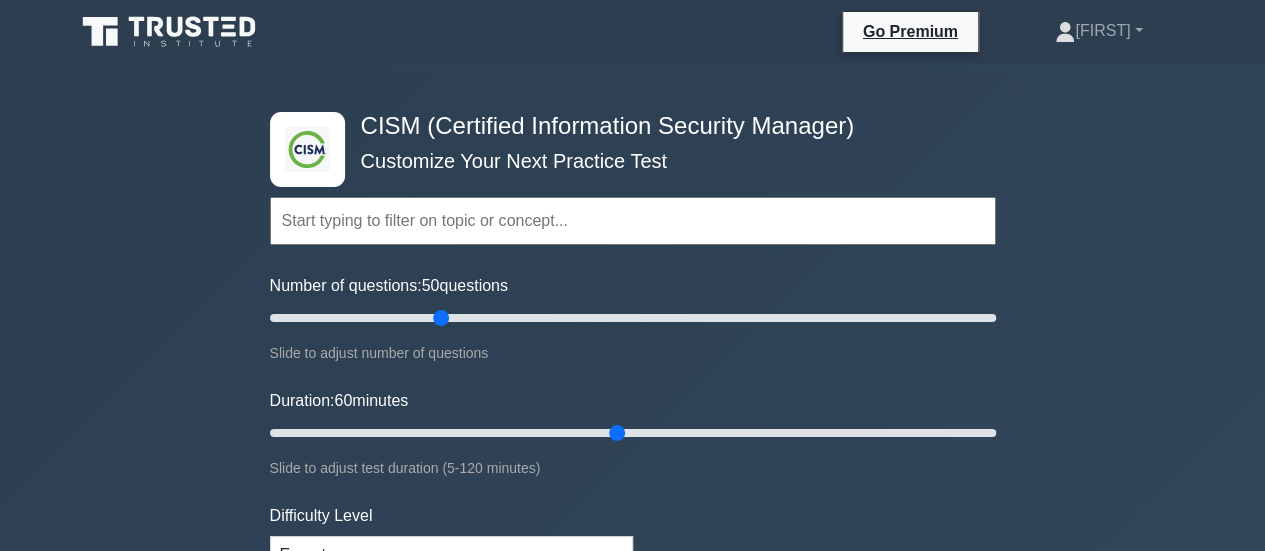 click on ".clsa-1{fill:#f6f7f8;}.clsa-2{fill:#6bb345;}.clsa-3{fill:#1d2e5c;}
CISM (Certified Information Security Manager)
Customize Your Next Practice Test
Topics
Enterprise Governance
Information Security Strategy
Information Security Risk Assessment
Information Security Risk Response
Information Security Program Development" at bounding box center (632, 655) 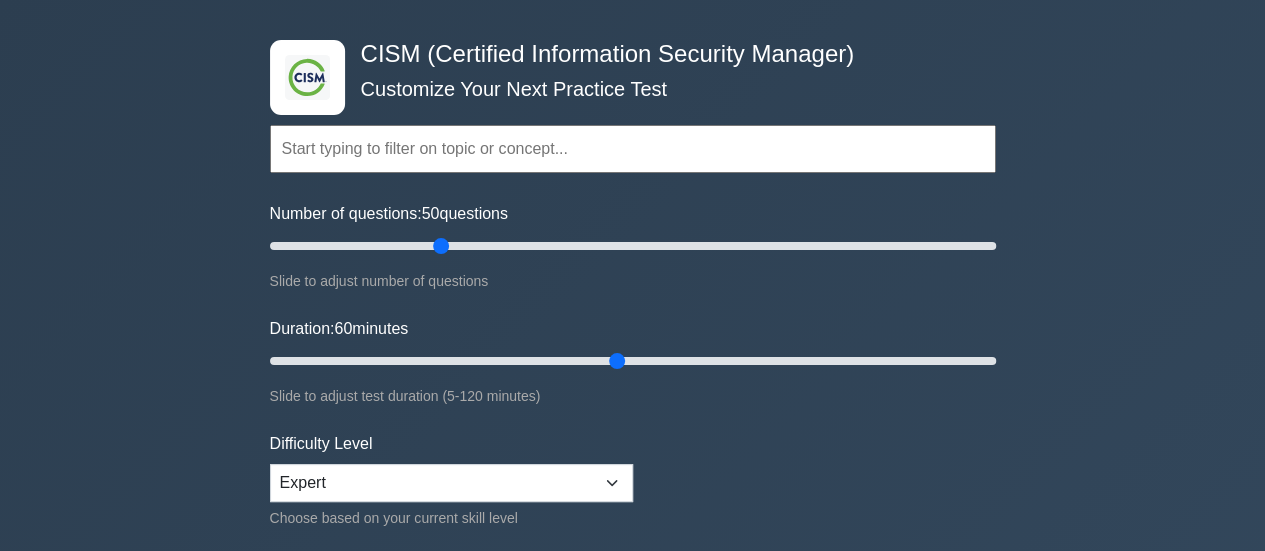 scroll, scrollTop: 67, scrollLeft: 0, axis: vertical 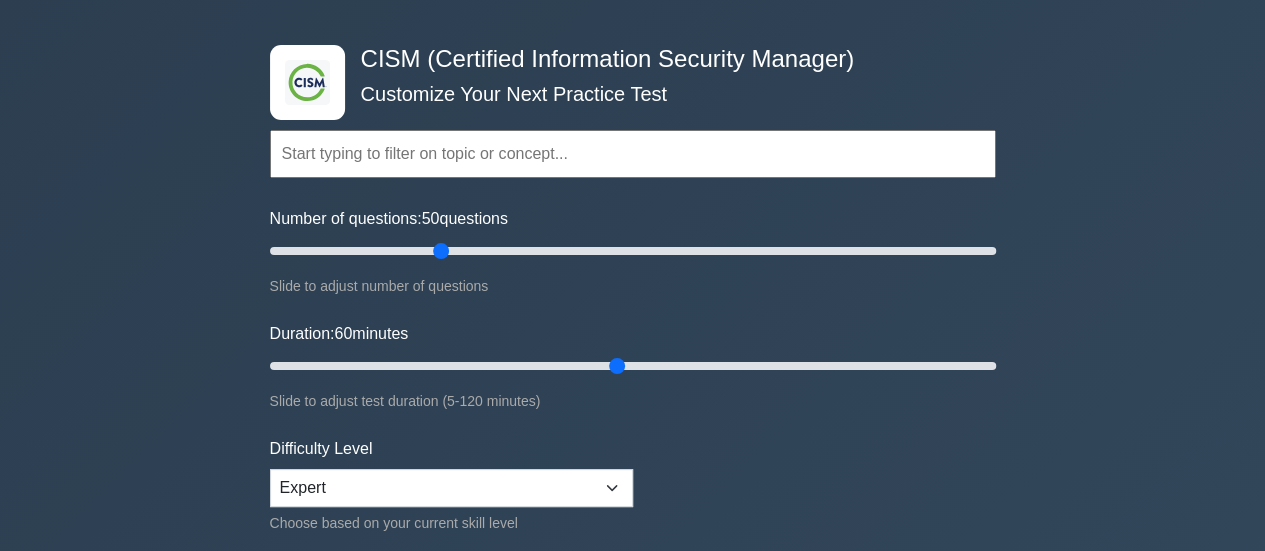 click on ".clsa-1{fill:#f6f7f8;}.clsa-2{fill:#6bb345;}.clsa-3{fill:#1d2e5c;}
CISM (Certified Information Security Manager)
Customize Your Next Practice Test
Topics
Enterprise Governance
Information Security Strategy
Information Security Risk Assessment
Information Security Risk Response
Information Security Program Development" at bounding box center (632, 588) 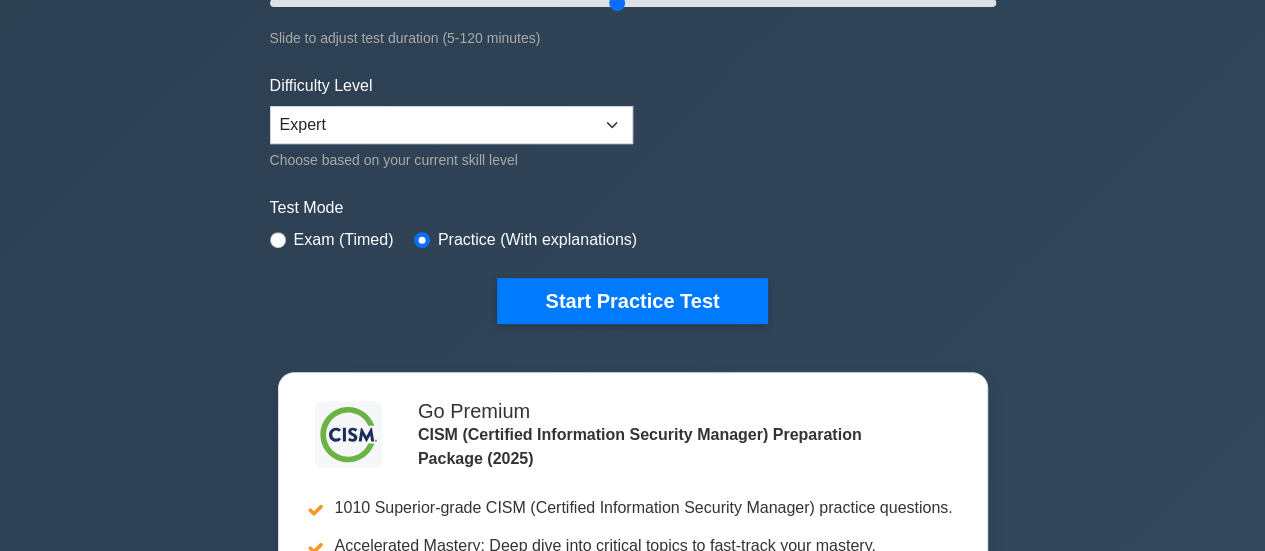 scroll, scrollTop: 432, scrollLeft: 0, axis: vertical 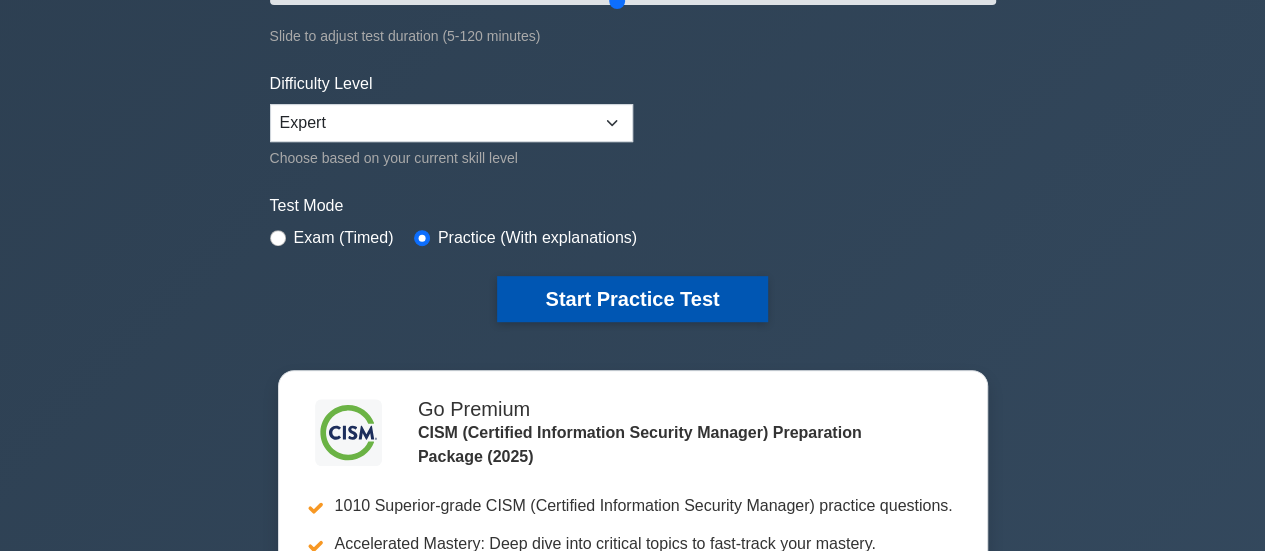 click on "Start Practice Test" at bounding box center [632, 299] 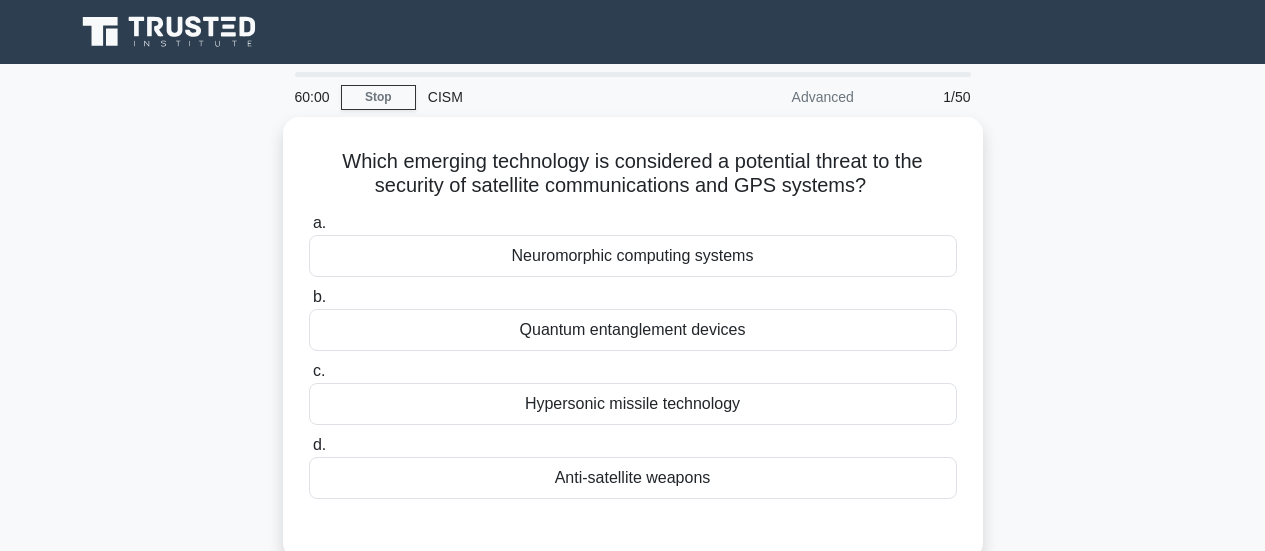 scroll, scrollTop: 0, scrollLeft: 0, axis: both 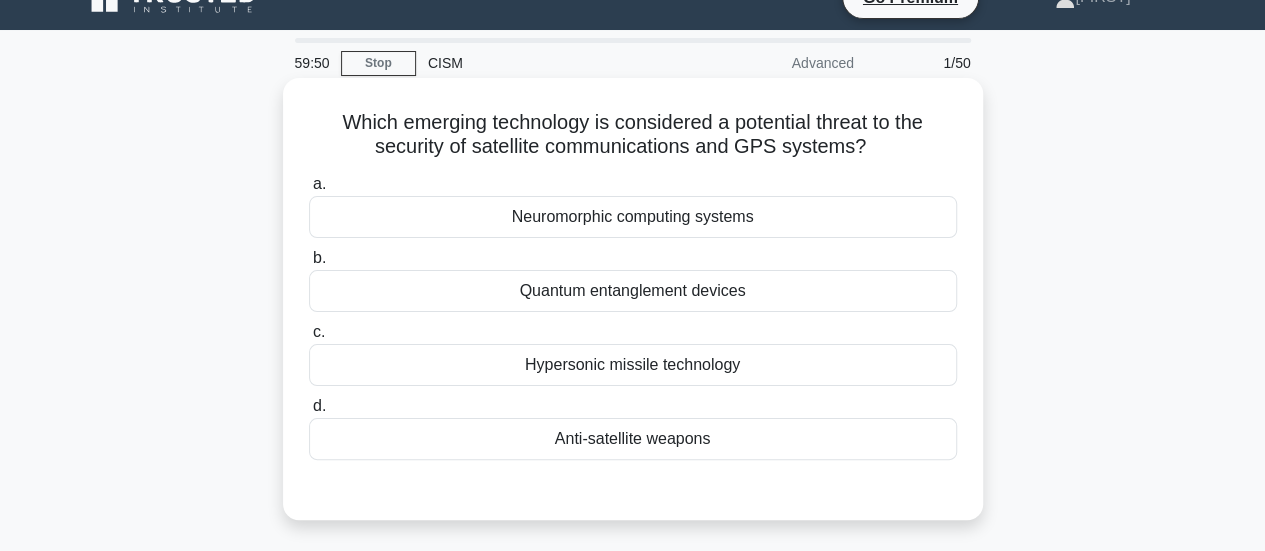 click on "Quantum entanglement devices" at bounding box center (633, 291) 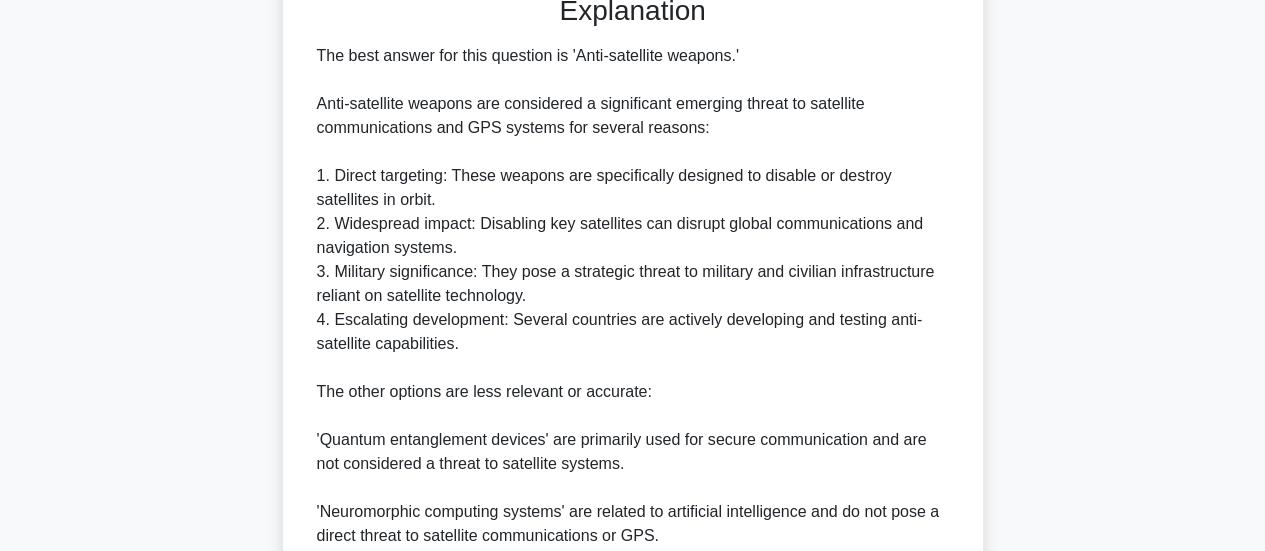 scroll, scrollTop: 802, scrollLeft: 0, axis: vertical 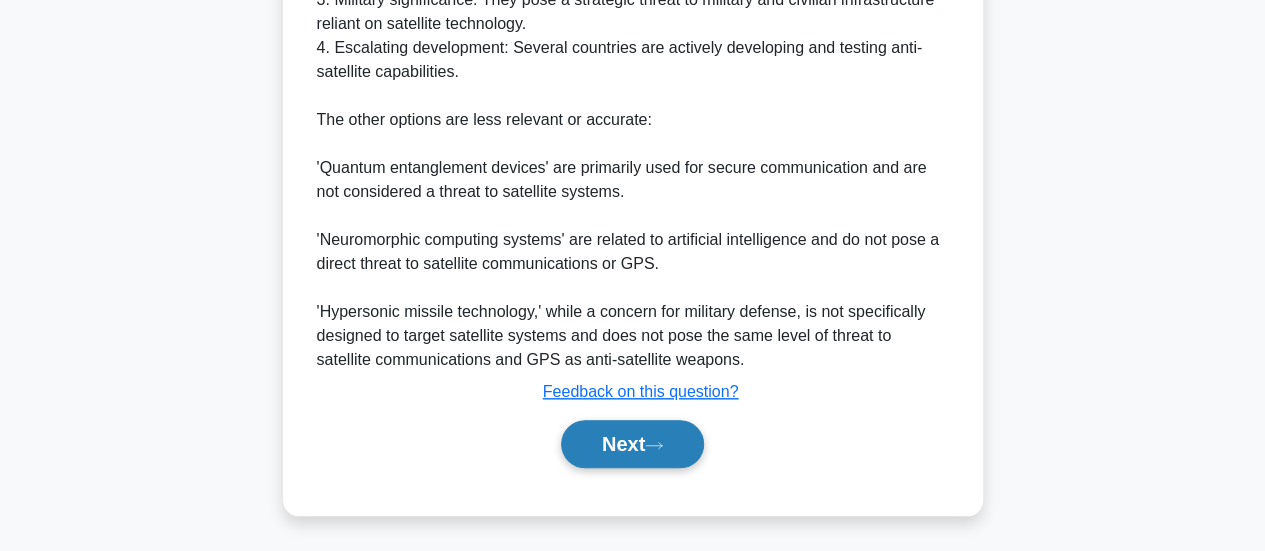 click on "Next" at bounding box center [632, 444] 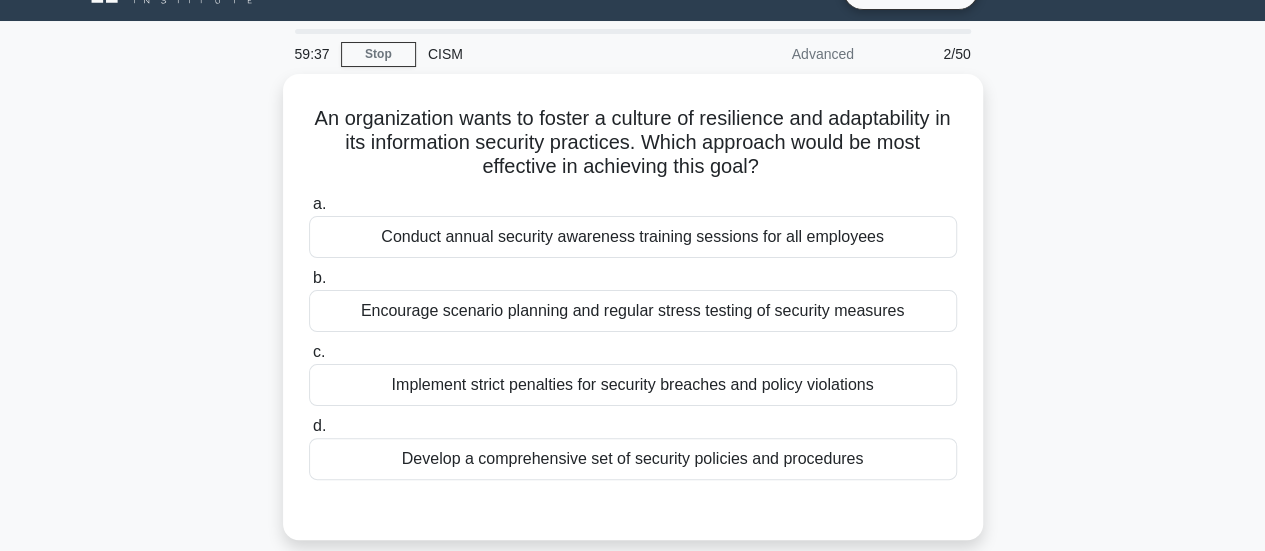 scroll, scrollTop: 42, scrollLeft: 0, axis: vertical 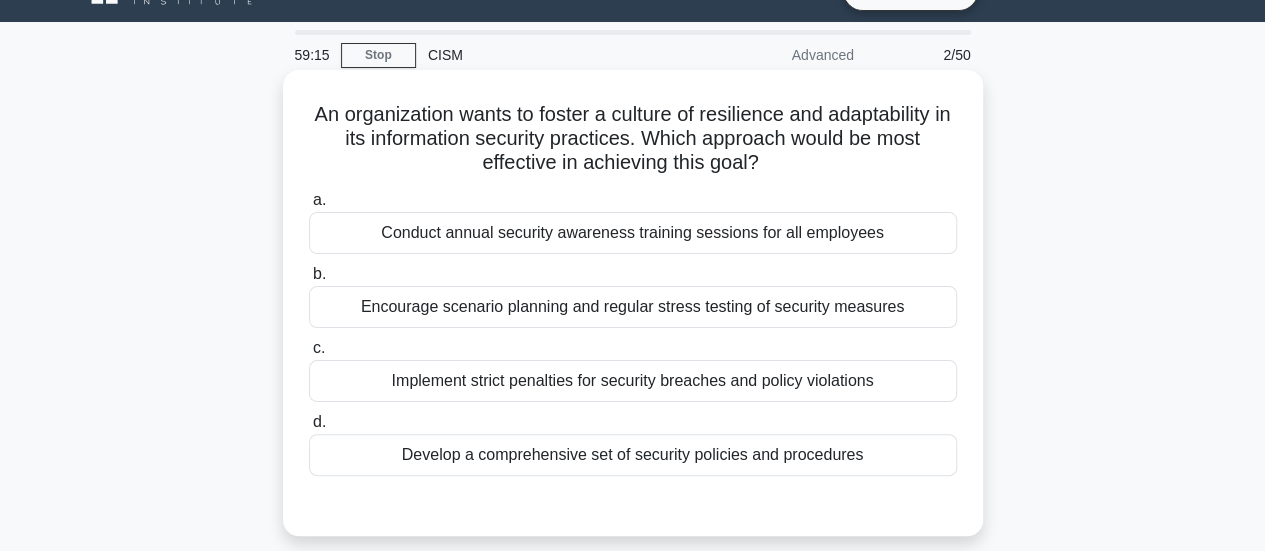 click on "Encourage scenario planning and regular stress testing of security measures" at bounding box center [633, 307] 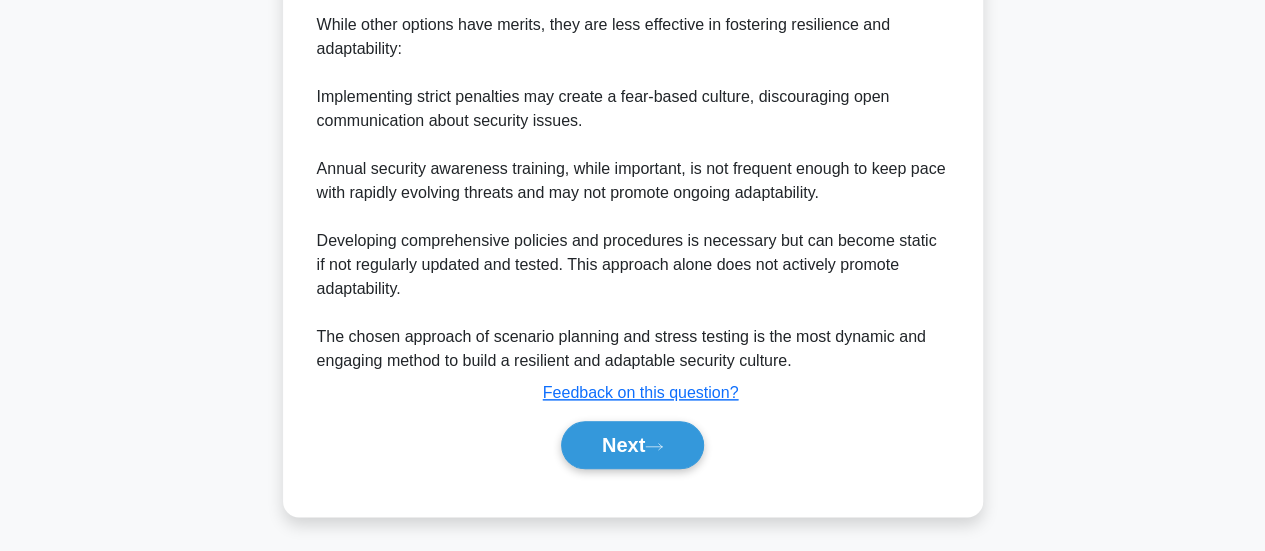 scroll, scrollTop: 942, scrollLeft: 0, axis: vertical 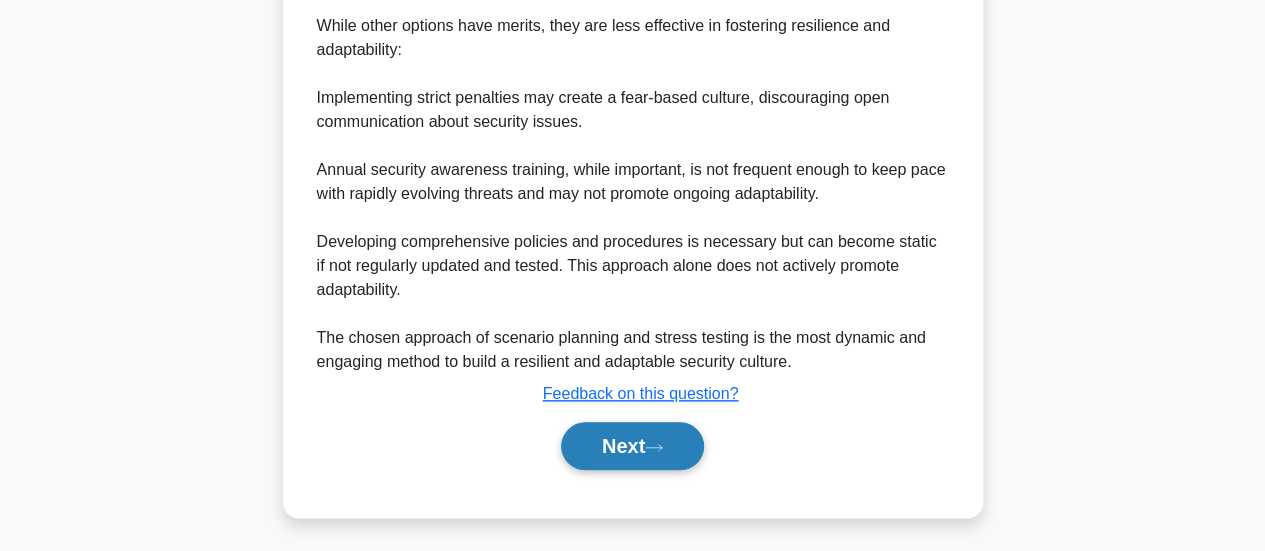 click 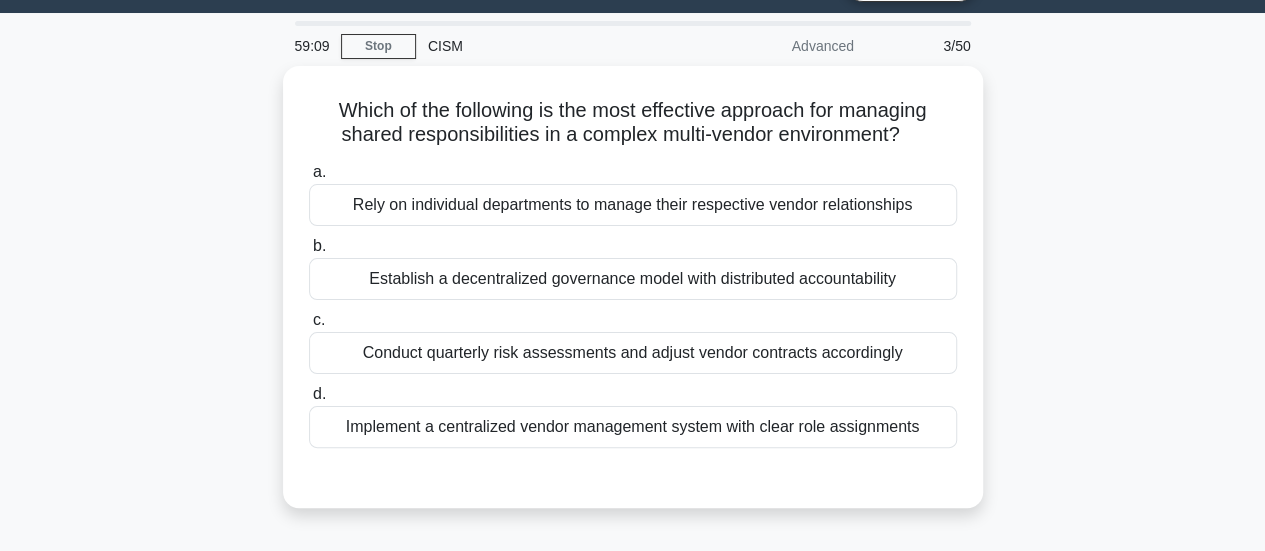scroll, scrollTop: 55, scrollLeft: 0, axis: vertical 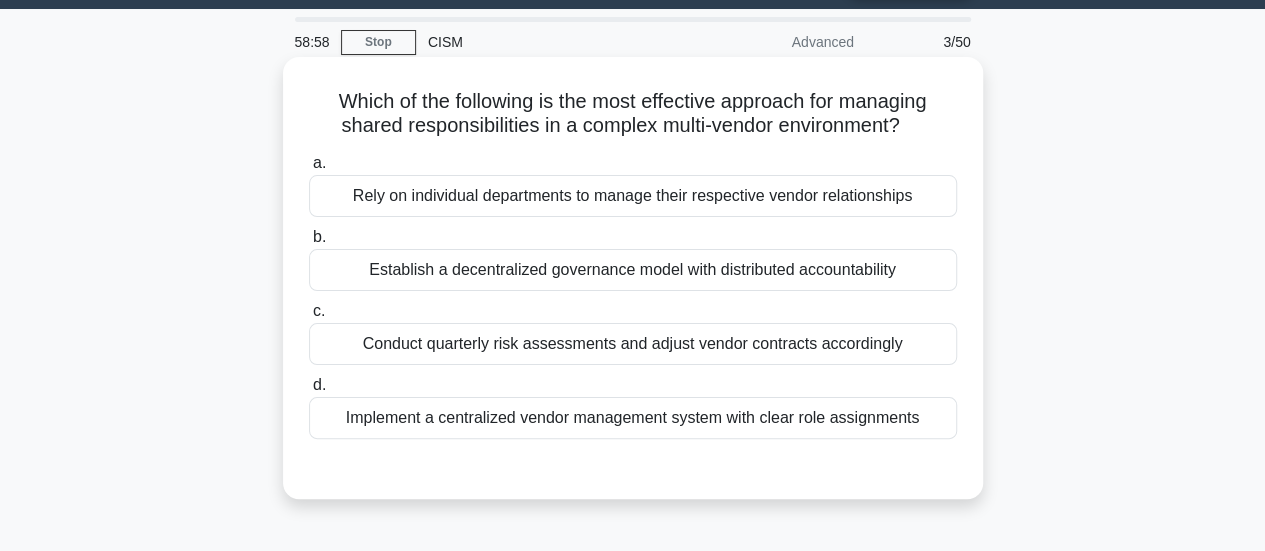click on "Implement a centralized vendor management system with clear role assignments" at bounding box center (633, 418) 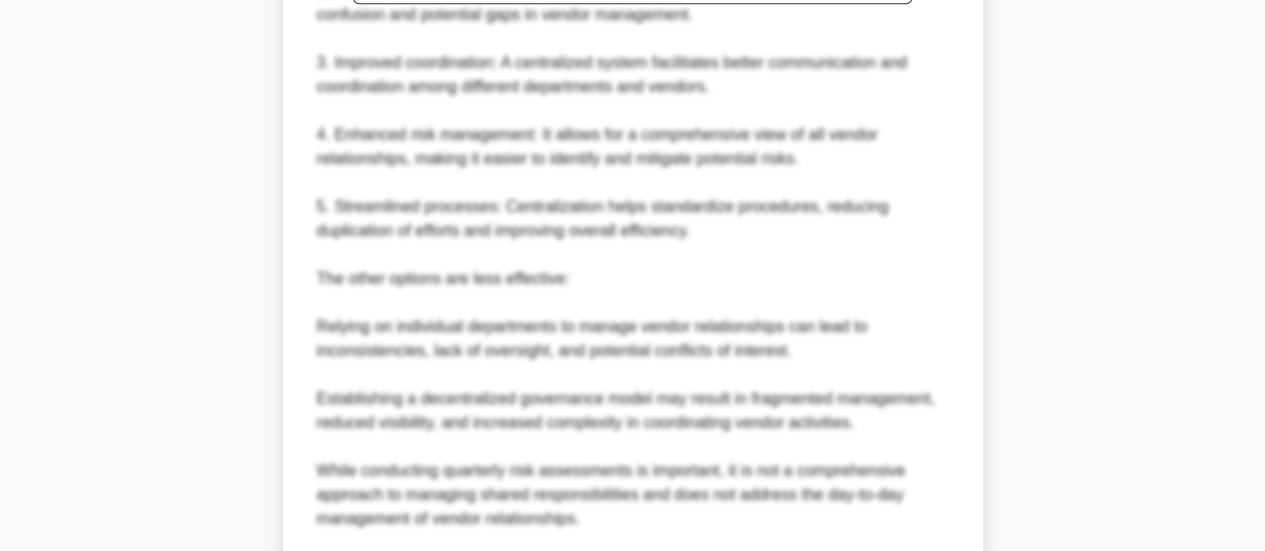 scroll, scrollTop: 1015, scrollLeft: 0, axis: vertical 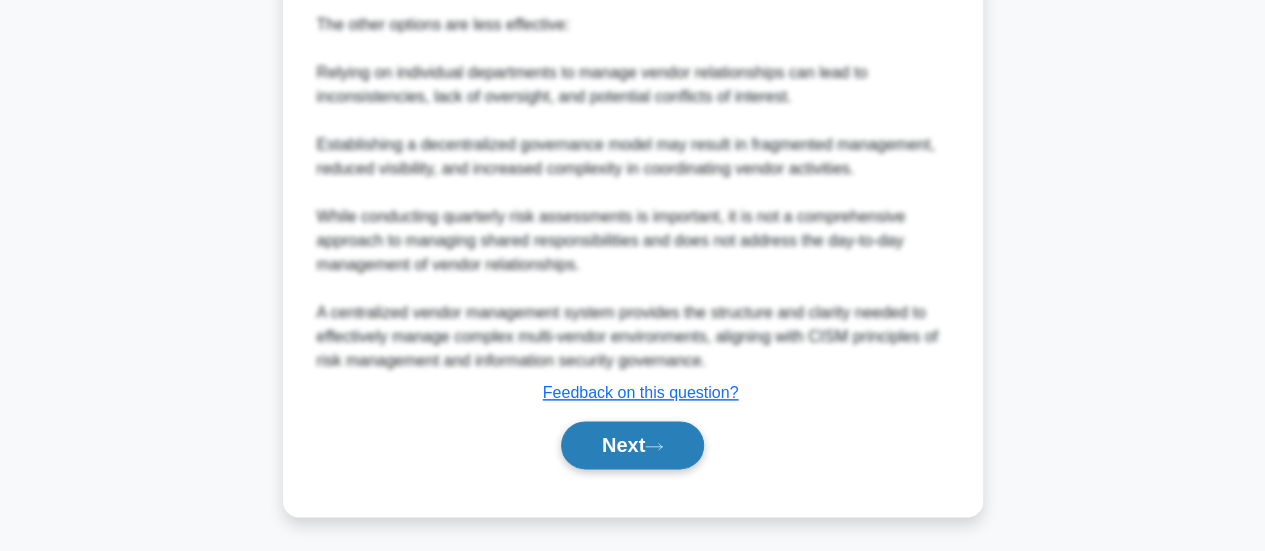 click on "Next" at bounding box center [632, 445] 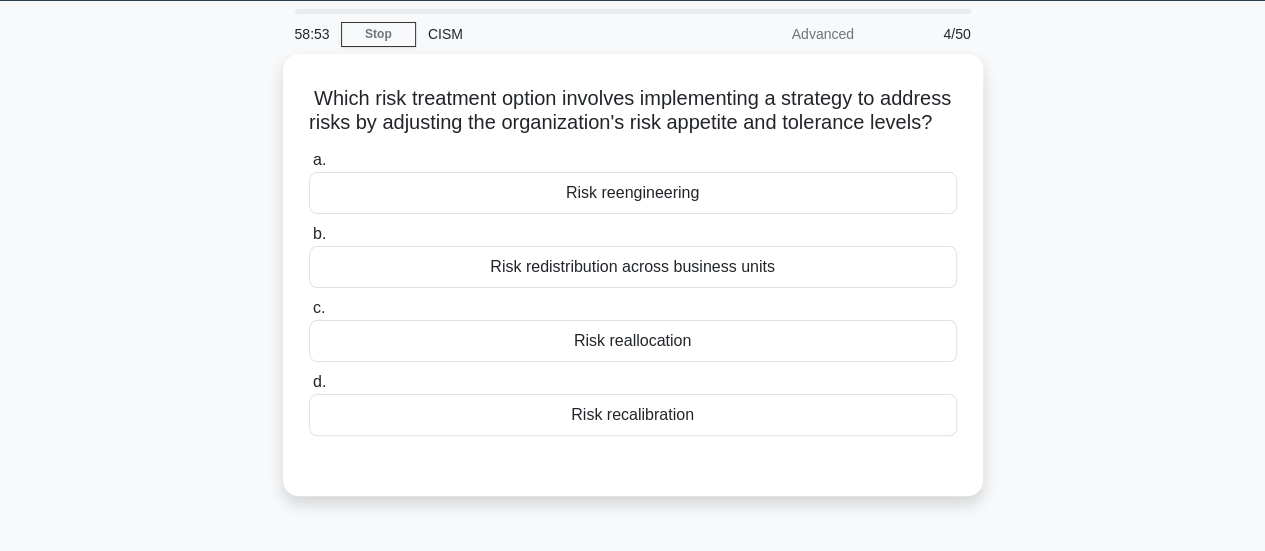 scroll, scrollTop: 62, scrollLeft: 0, axis: vertical 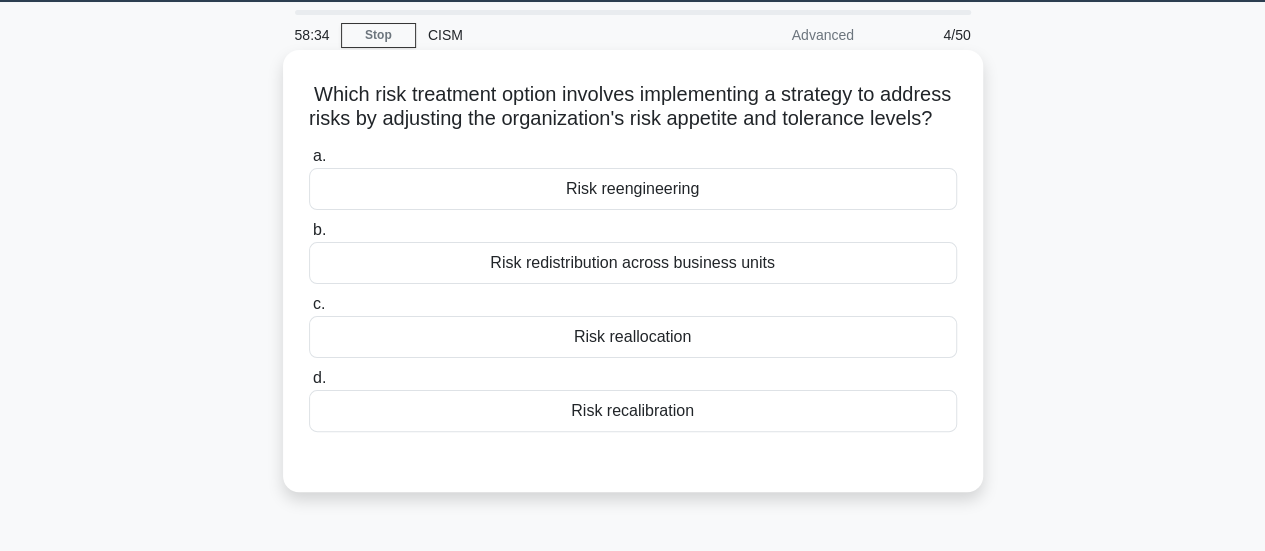 click on "Risk recalibration" at bounding box center [633, 411] 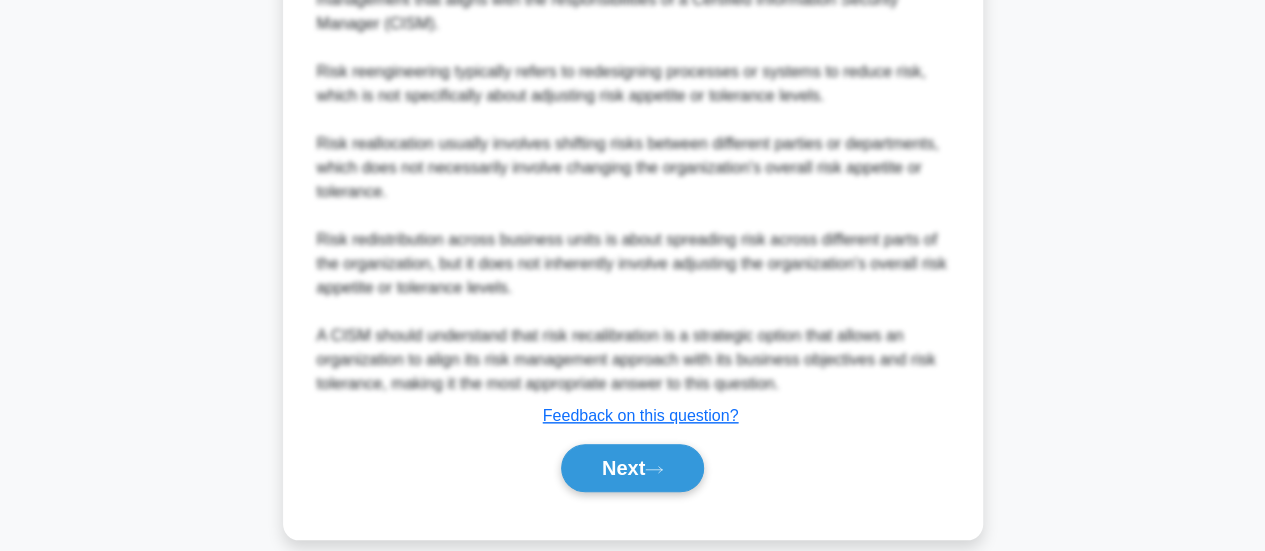 scroll, scrollTop: 895, scrollLeft: 0, axis: vertical 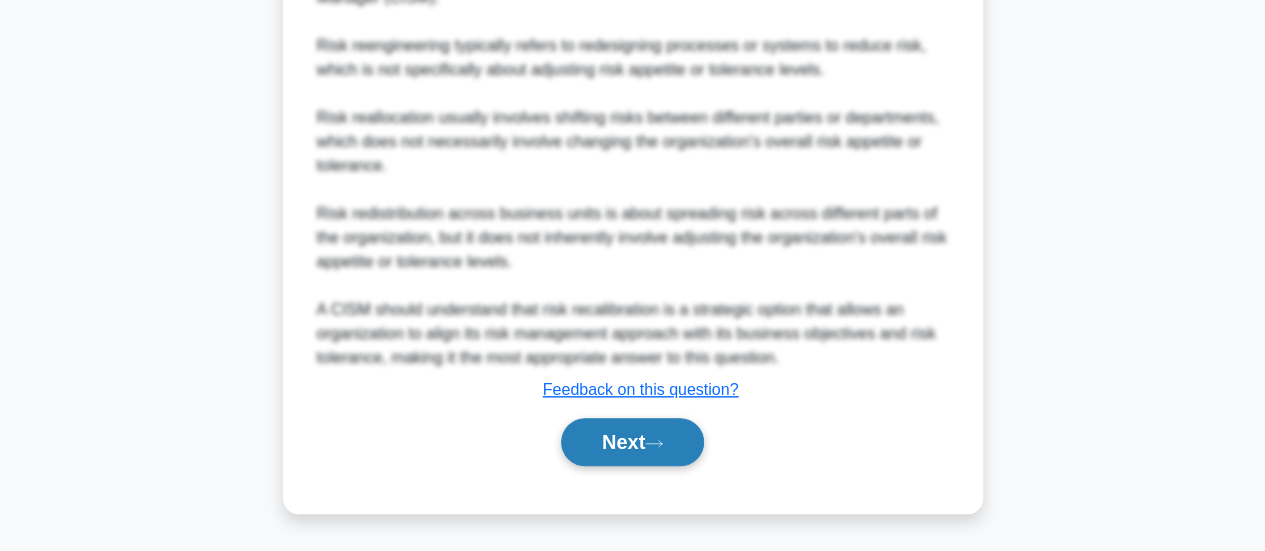 click on "Next" at bounding box center [632, 442] 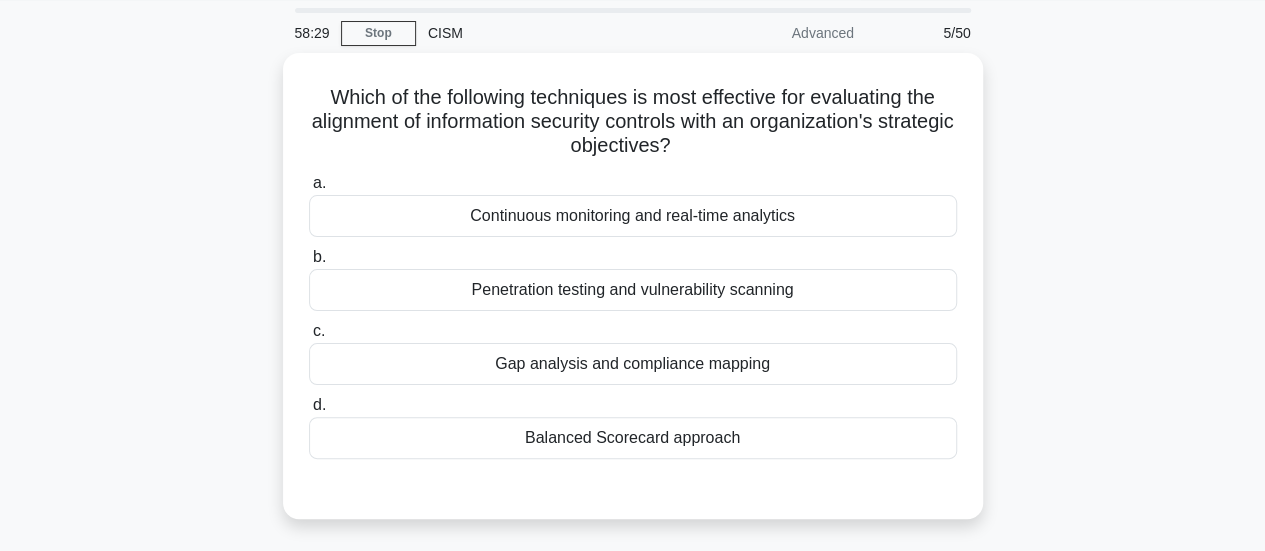 scroll, scrollTop: 63, scrollLeft: 0, axis: vertical 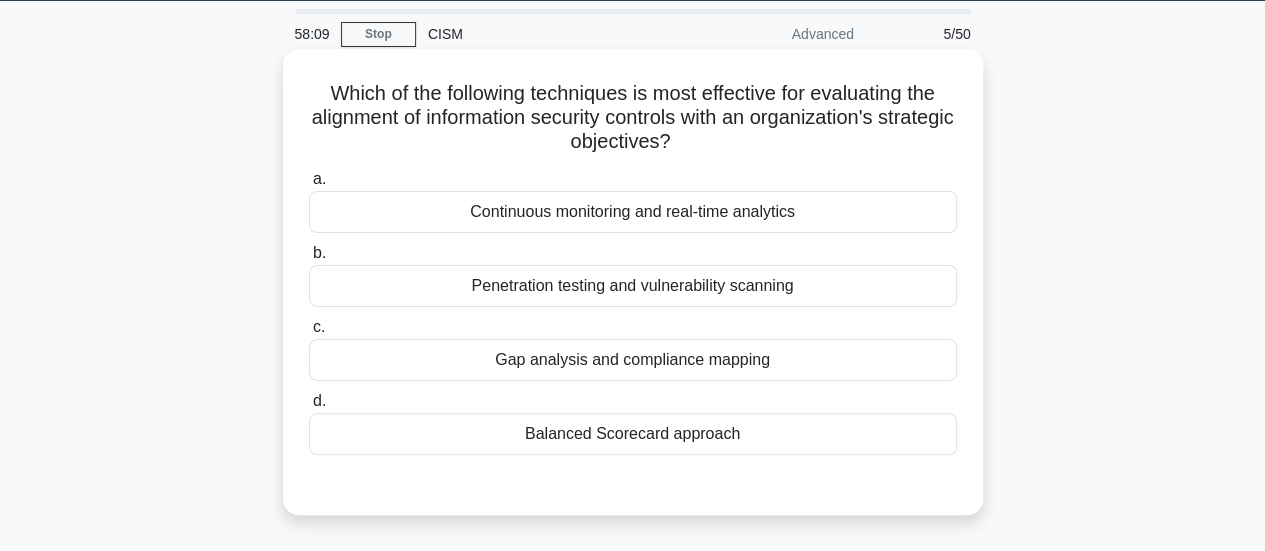 click on "Gap analysis and compliance mapping" at bounding box center [633, 360] 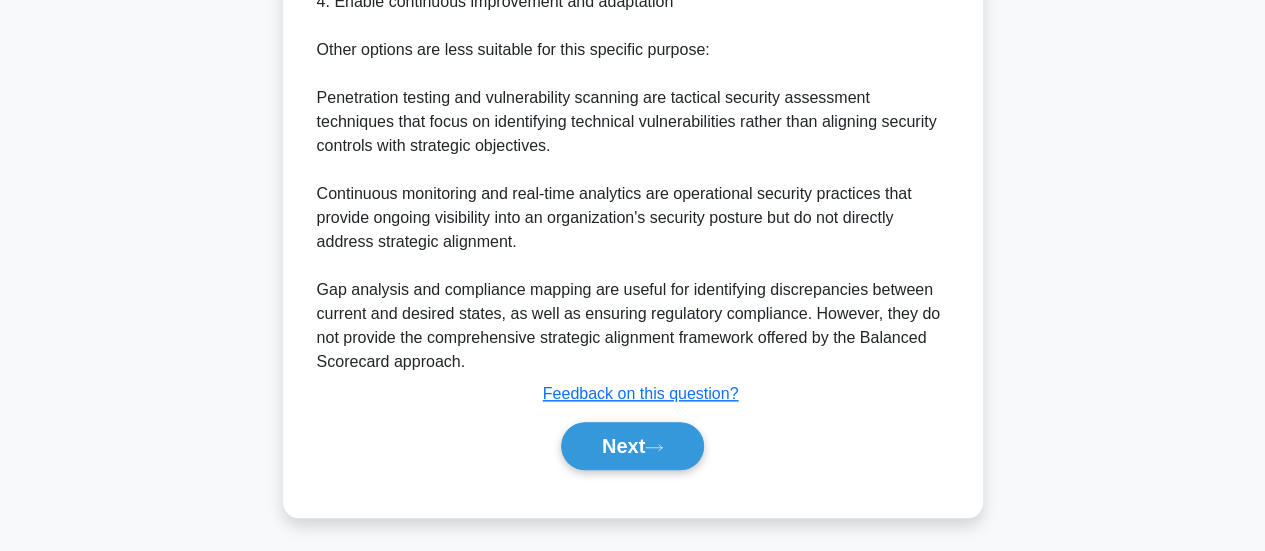 scroll, scrollTop: 850, scrollLeft: 0, axis: vertical 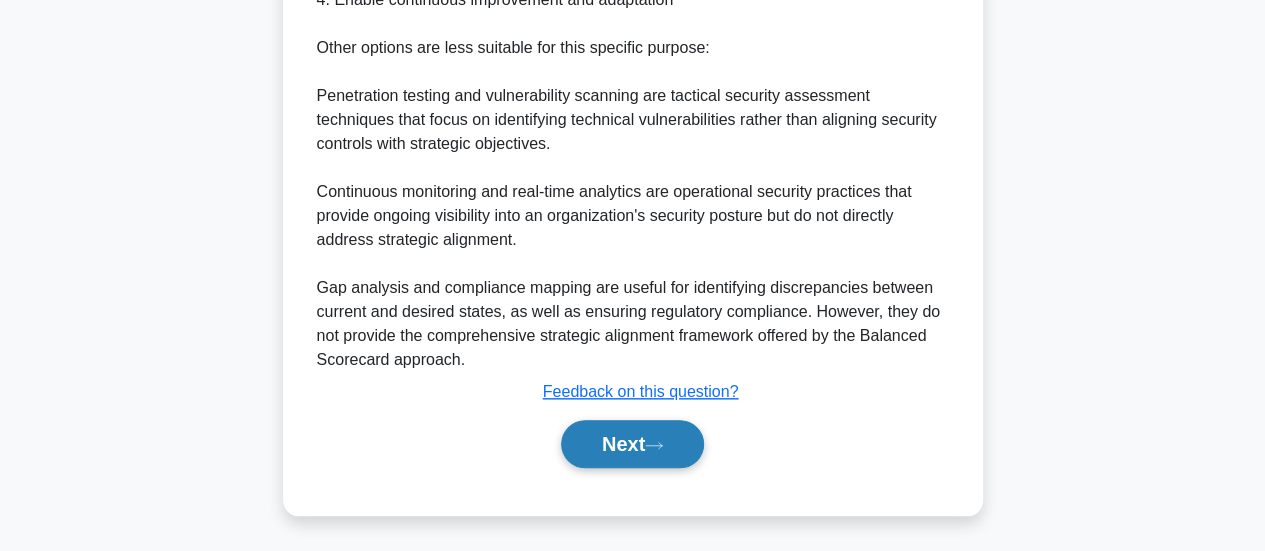 click on "Next" at bounding box center (632, 444) 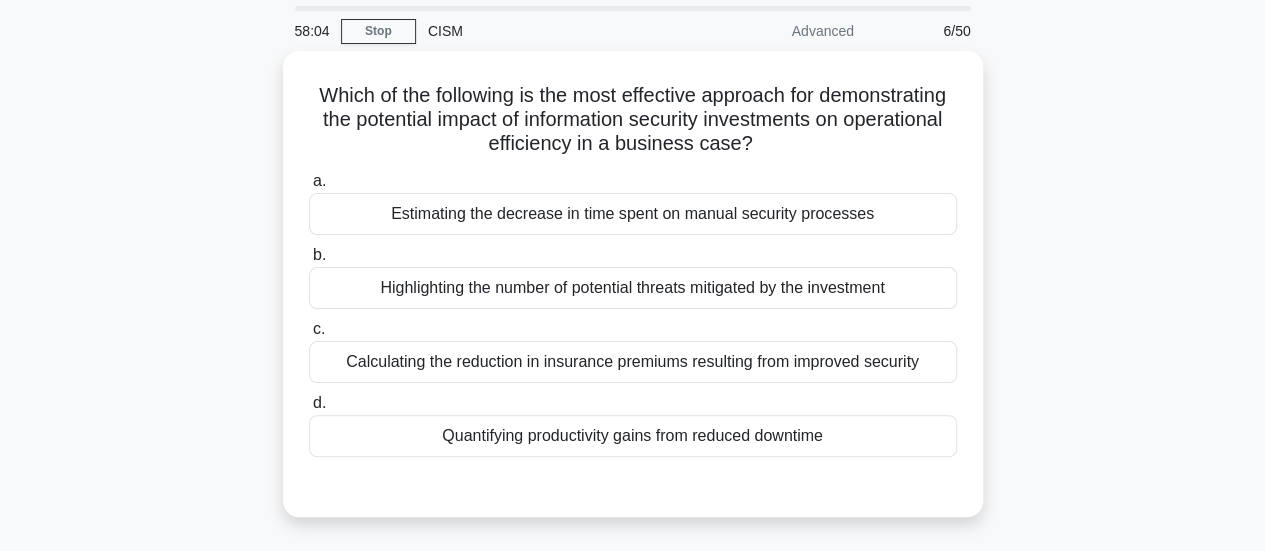 scroll, scrollTop: 64, scrollLeft: 0, axis: vertical 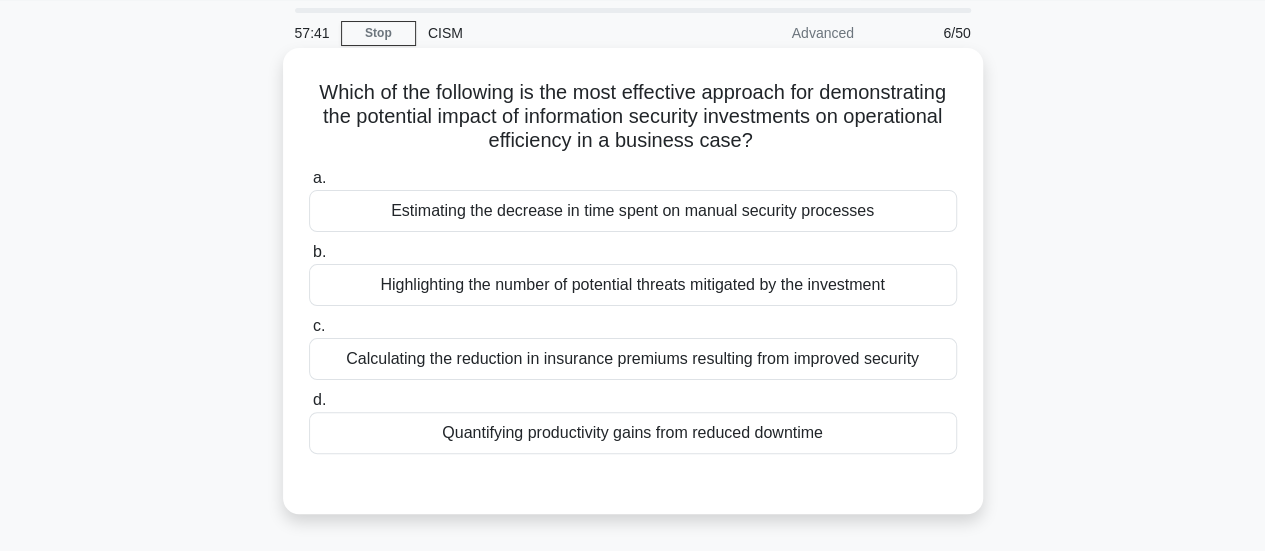 click on "Quantifying productivity gains from reduced downtime" at bounding box center (633, 433) 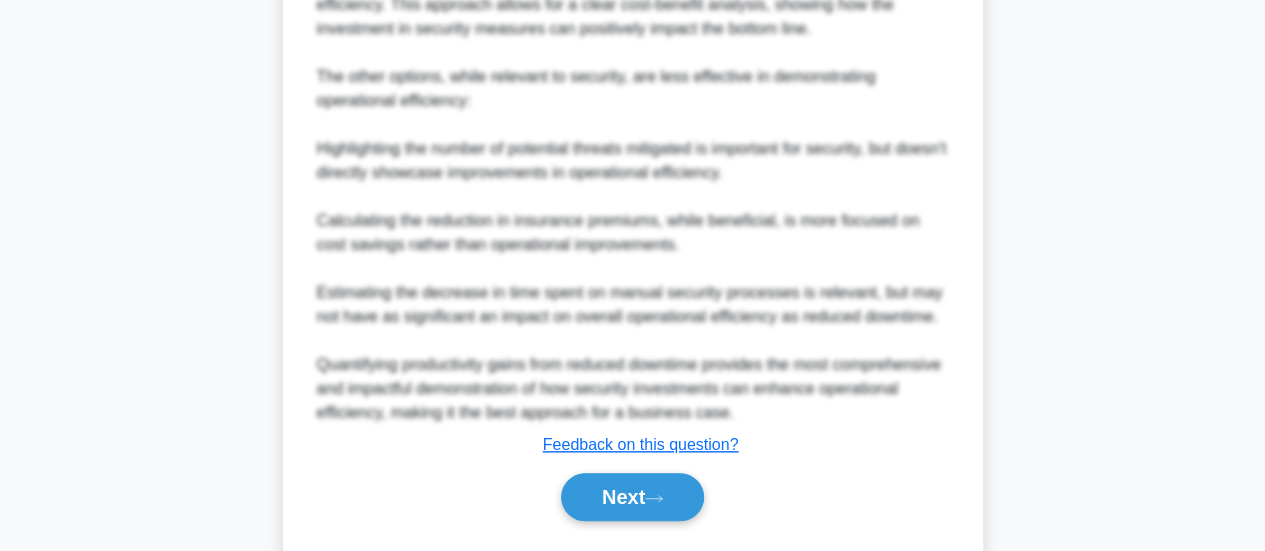 scroll, scrollTop: 847, scrollLeft: 0, axis: vertical 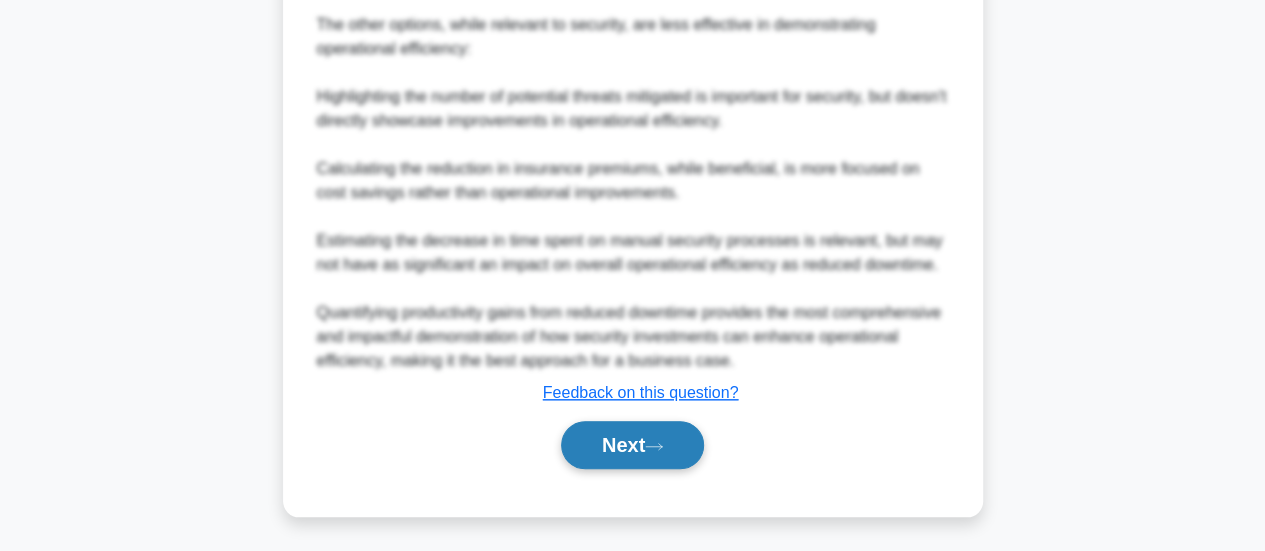 click on "Next" at bounding box center (632, 445) 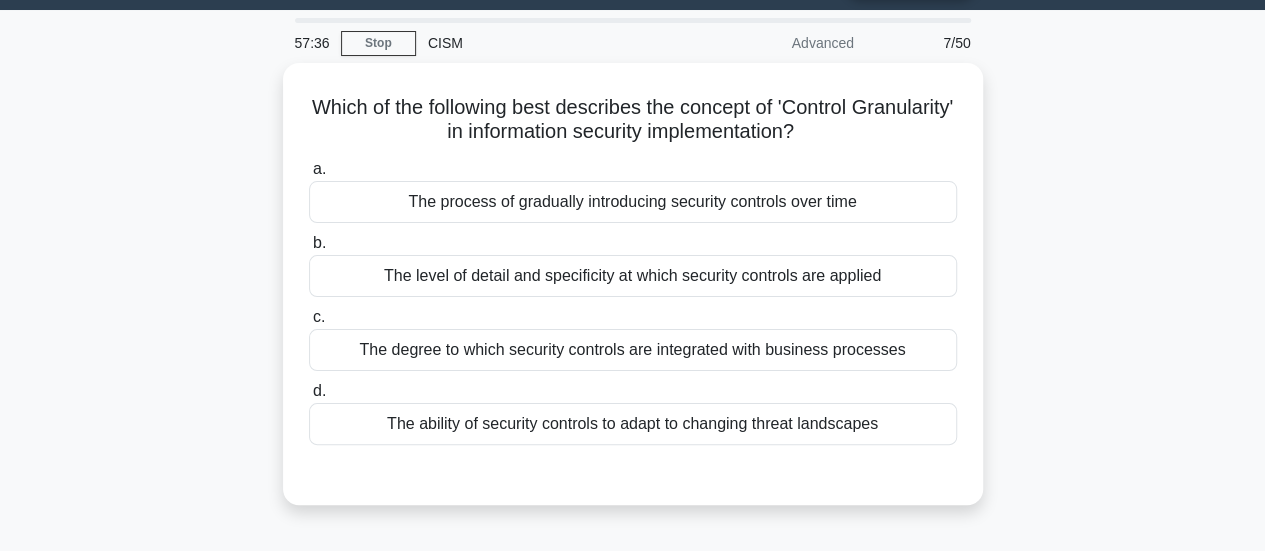 scroll, scrollTop: 53, scrollLeft: 0, axis: vertical 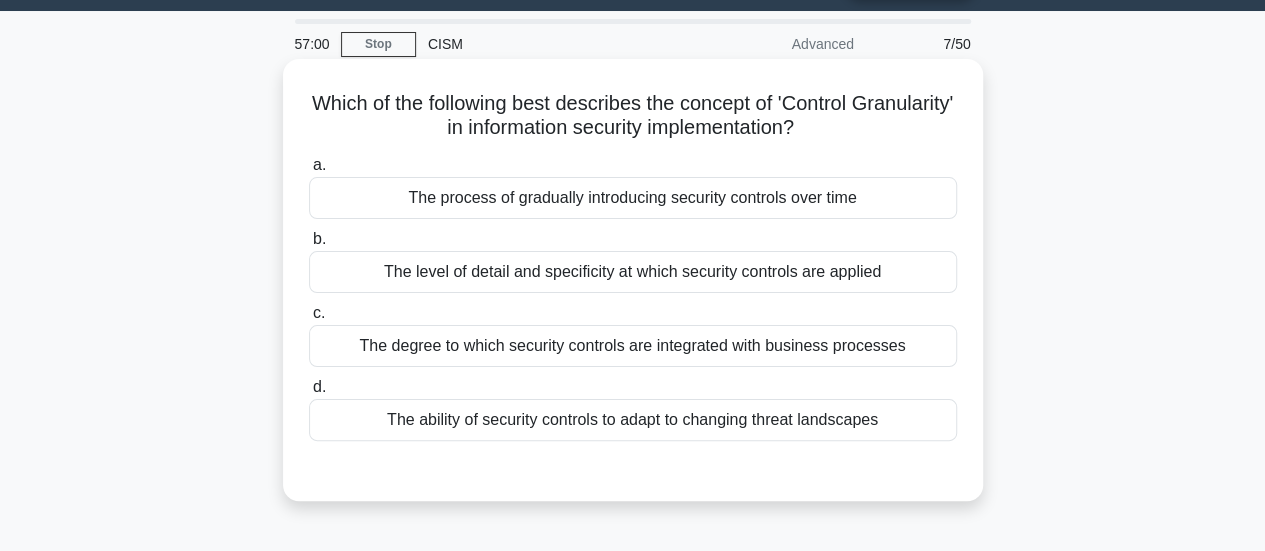 click on "The level of detail and specificity at which security controls are applied" at bounding box center [633, 272] 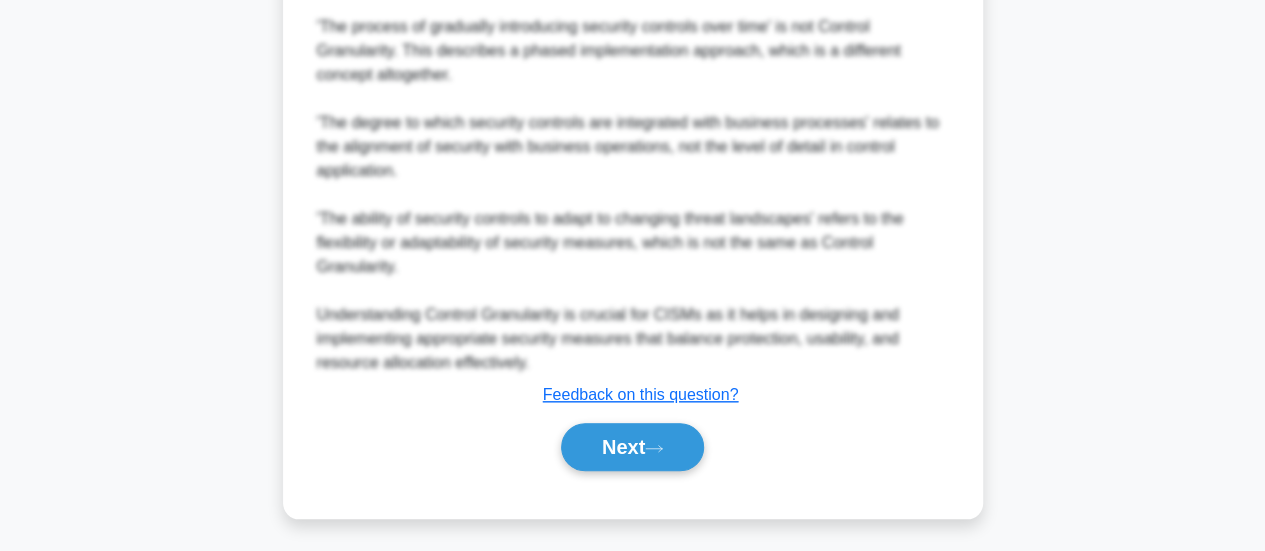 scroll, scrollTop: 823, scrollLeft: 0, axis: vertical 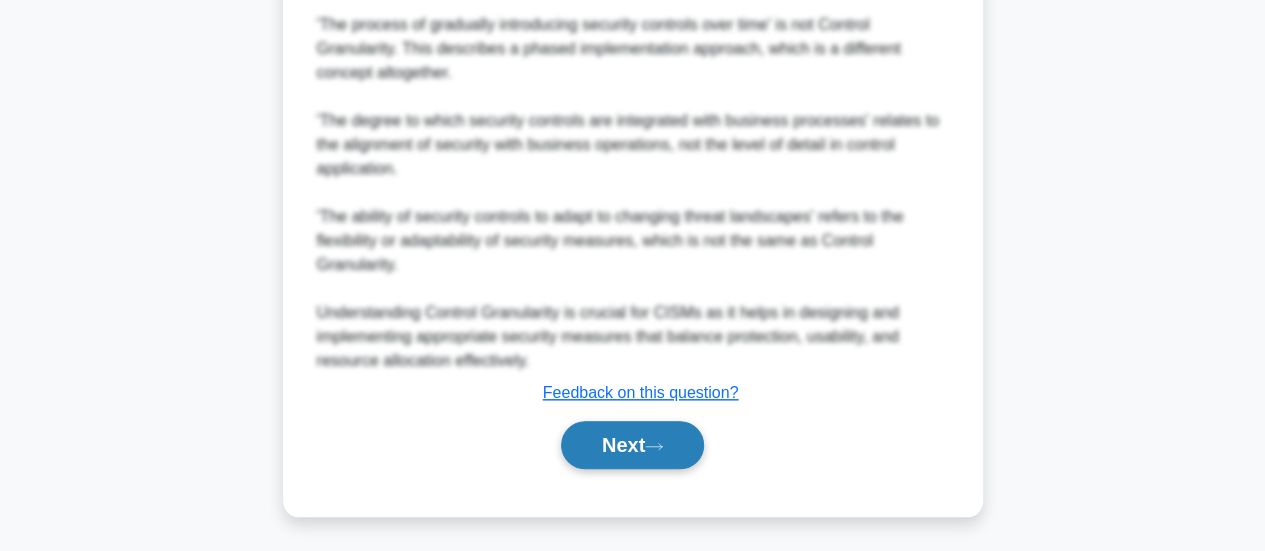 click 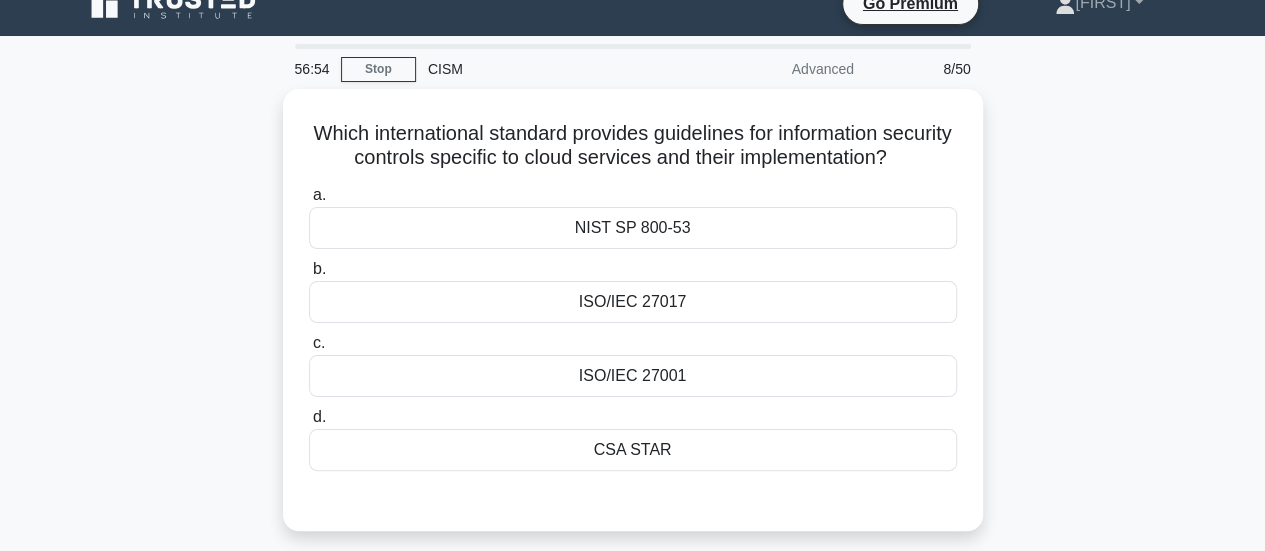 scroll, scrollTop: 27, scrollLeft: 0, axis: vertical 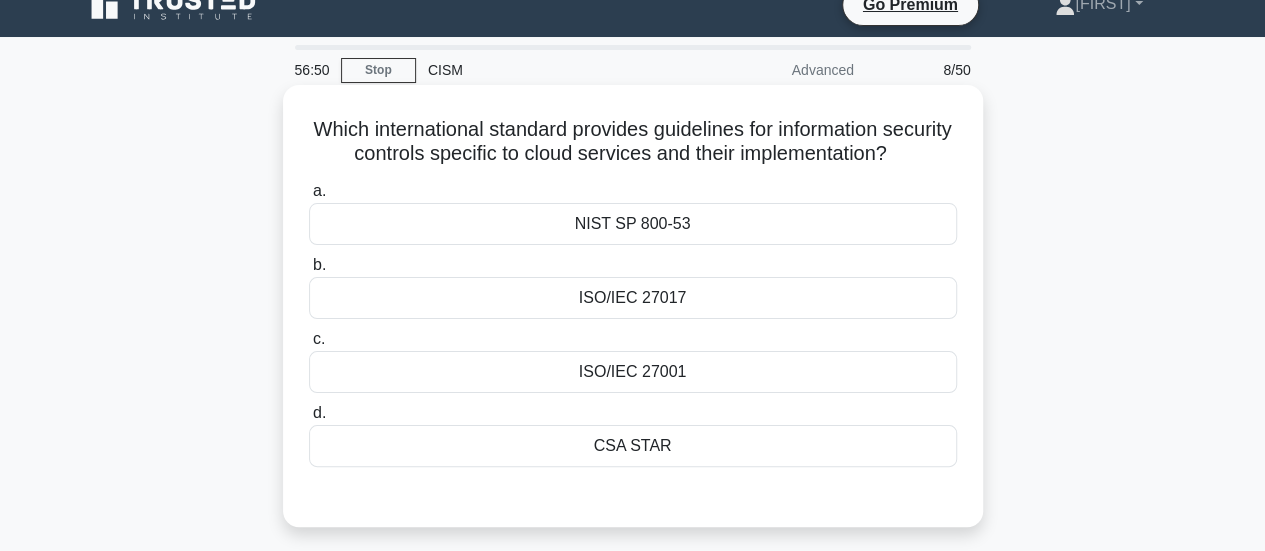click on "ISO/IEC 27017" at bounding box center [633, 298] 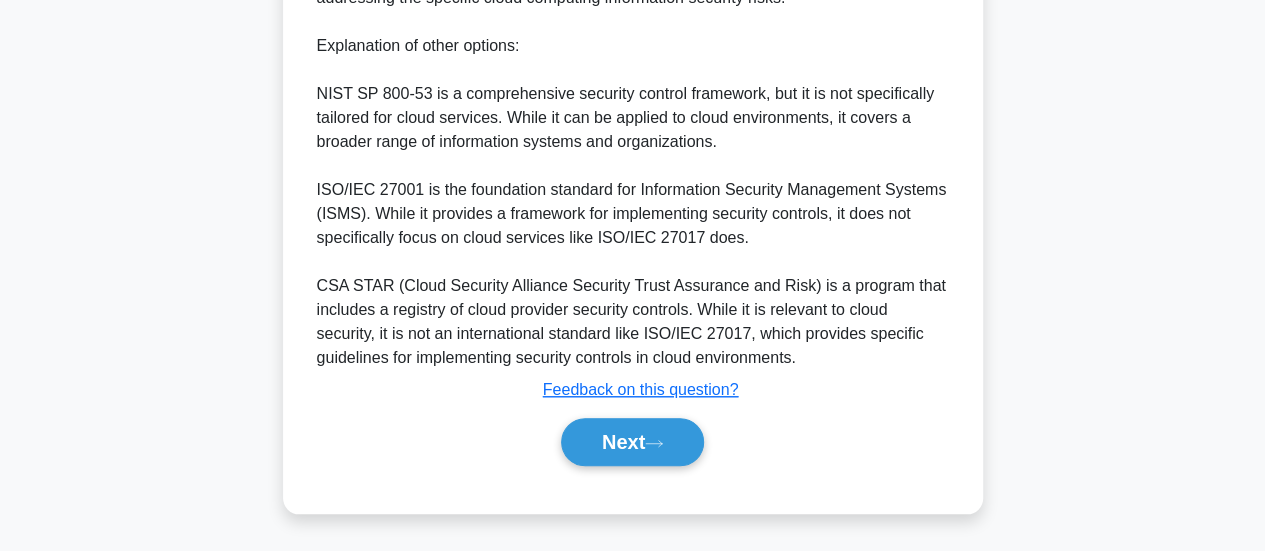 scroll, scrollTop: 727, scrollLeft: 0, axis: vertical 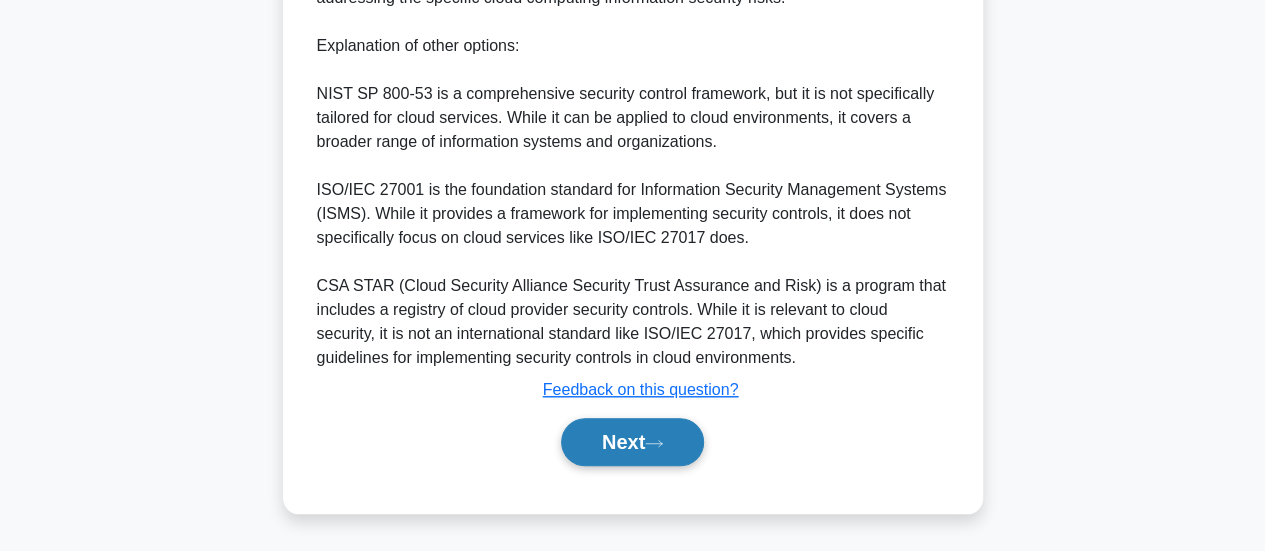 click on "Next" at bounding box center (632, 442) 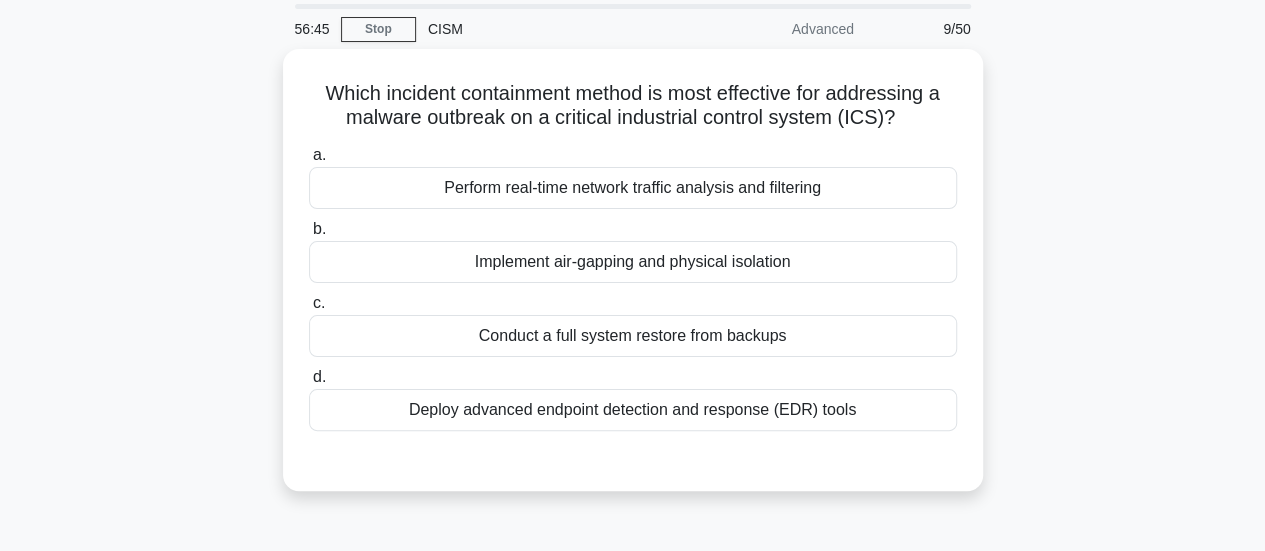 scroll, scrollTop: 67, scrollLeft: 0, axis: vertical 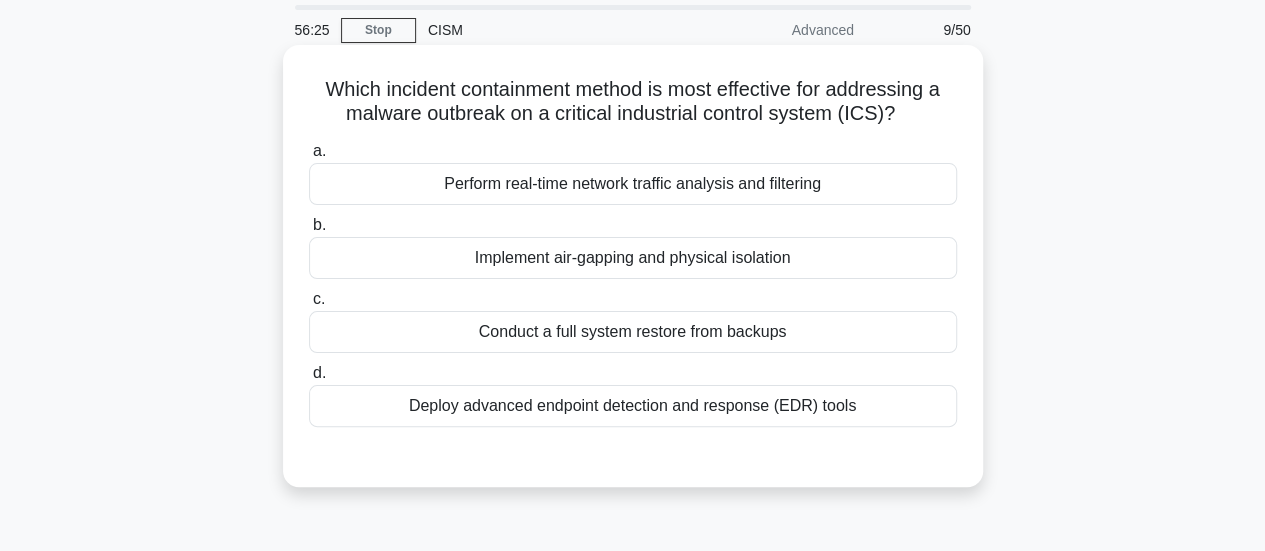 click on "Implement air-gapping and physical isolation" at bounding box center (633, 258) 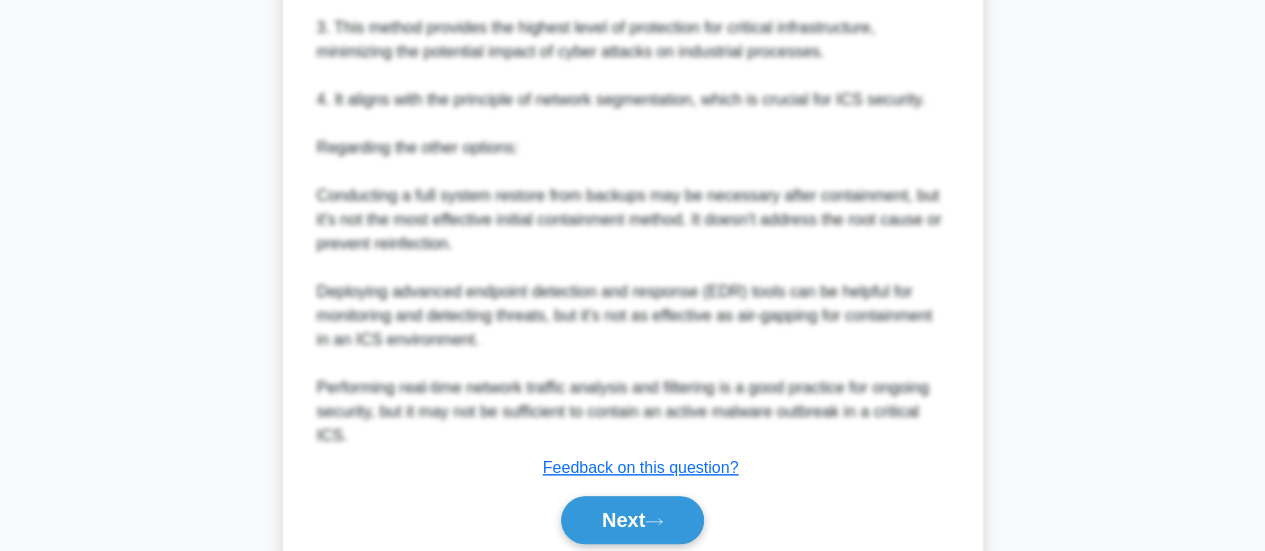 scroll, scrollTop: 825, scrollLeft: 0, axis: vertical 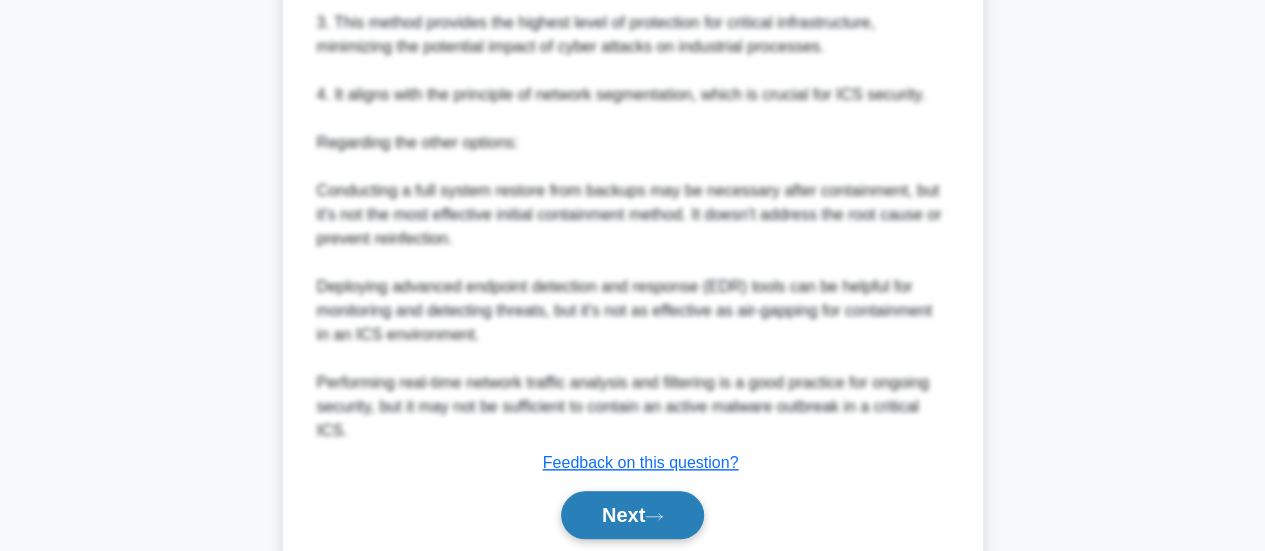 click on "Next" at bounding box center [632, 515] 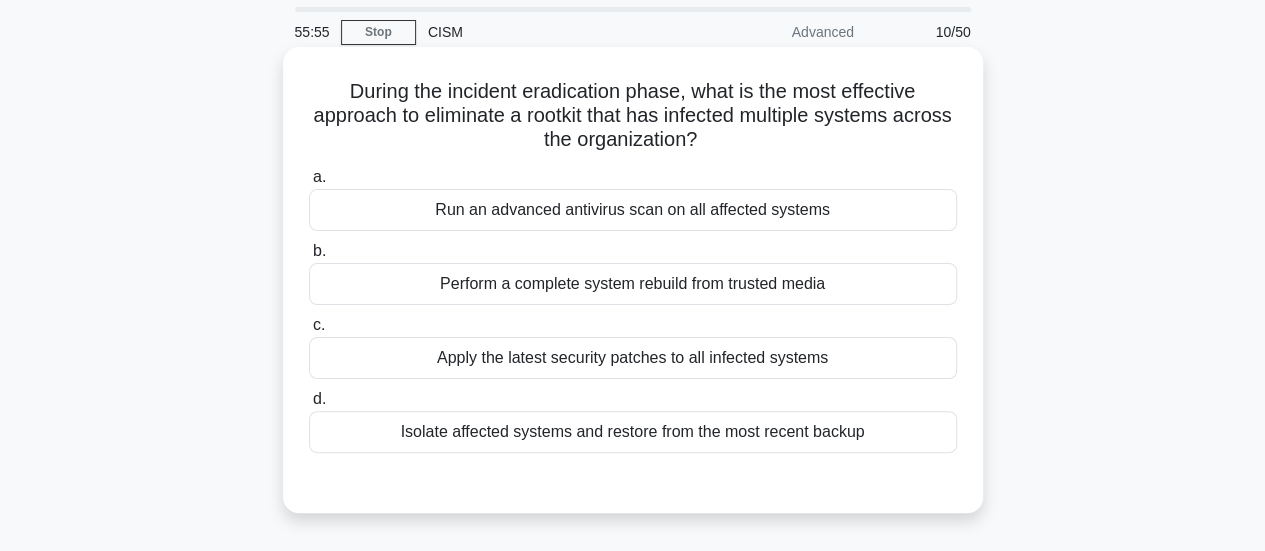 scroll, scrollTop: 97, scrollLeft: 0, axis: vertical 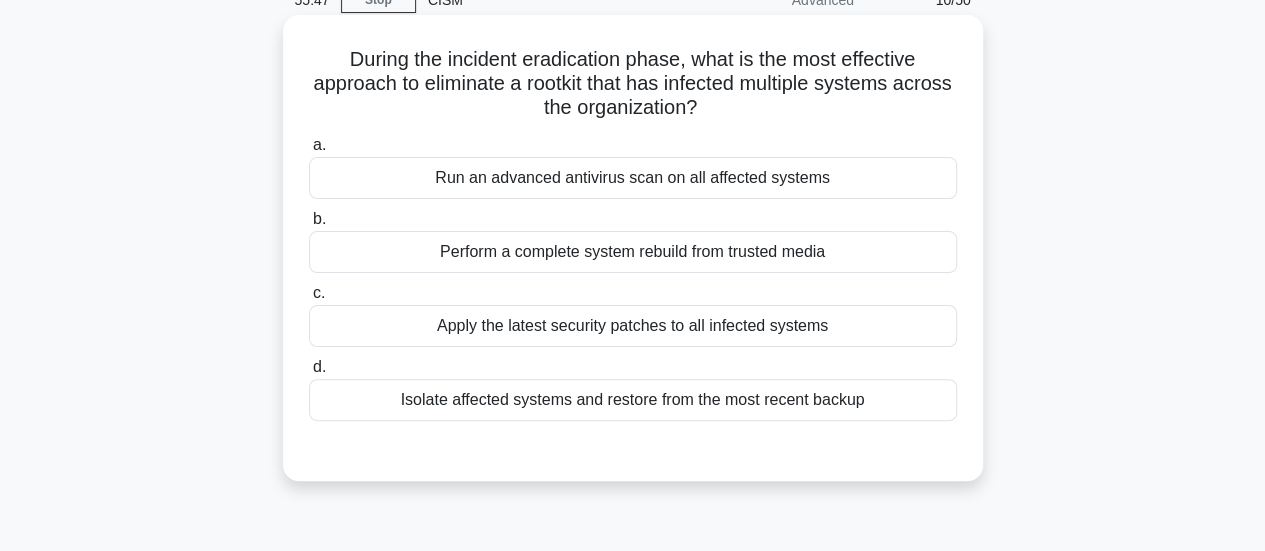 click on "Isolate affected systems and restore from the most recent backup" at bounding box center [633, 400] 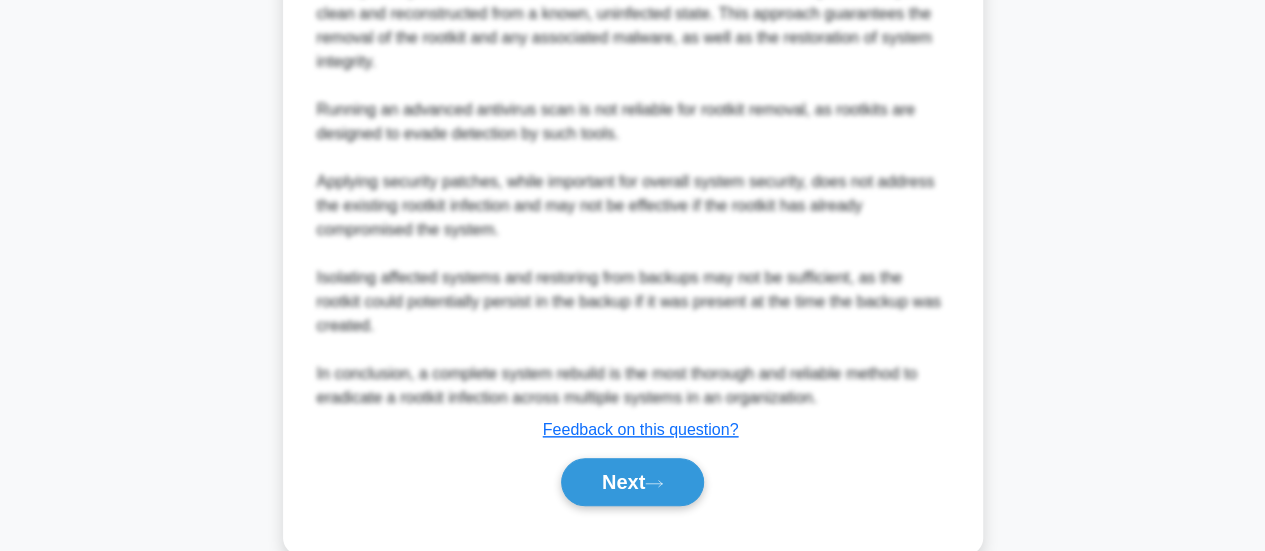 scroll, scrollTop: 898, scrollLeft: 0, axis: vertical 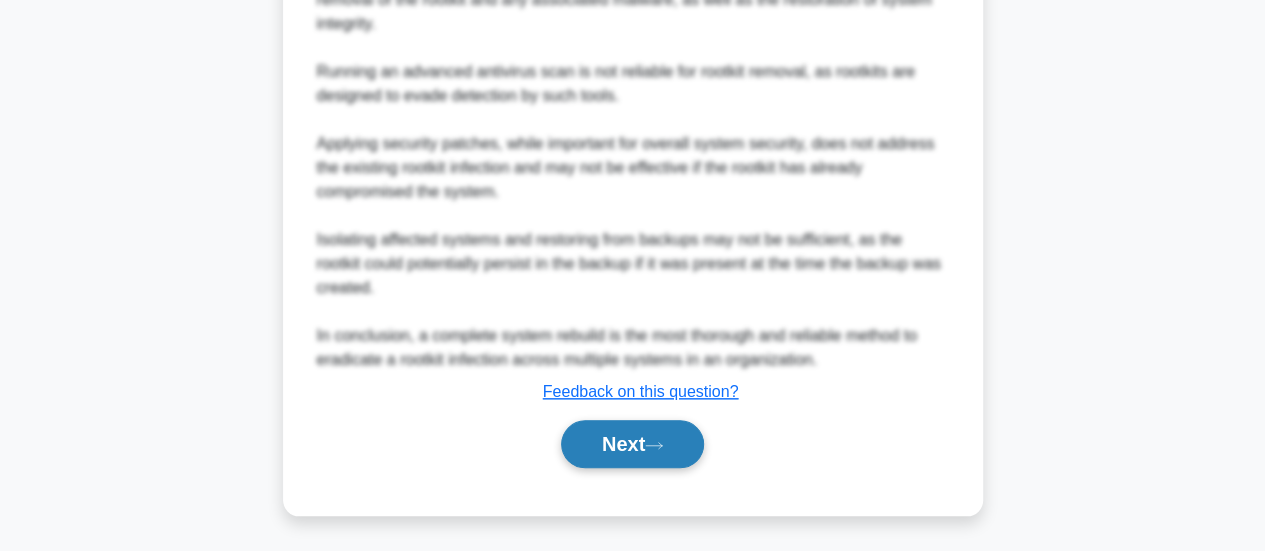 click on "Next" at bounding box center (632, 444) 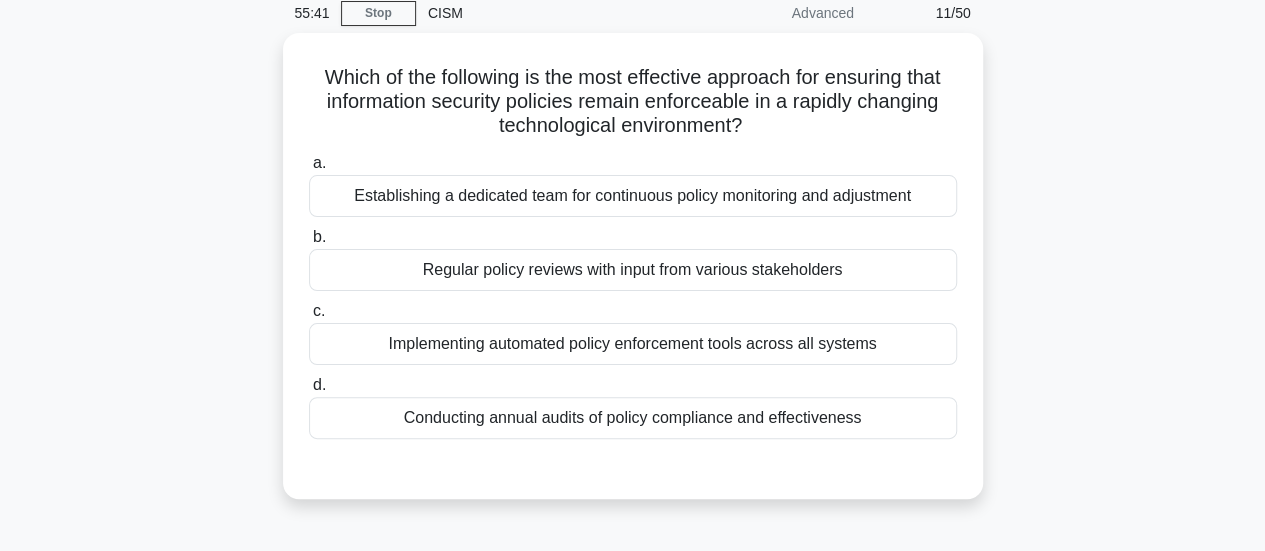 scroll, scrollTop: 85, scrollLeft: 0, axis: vertical 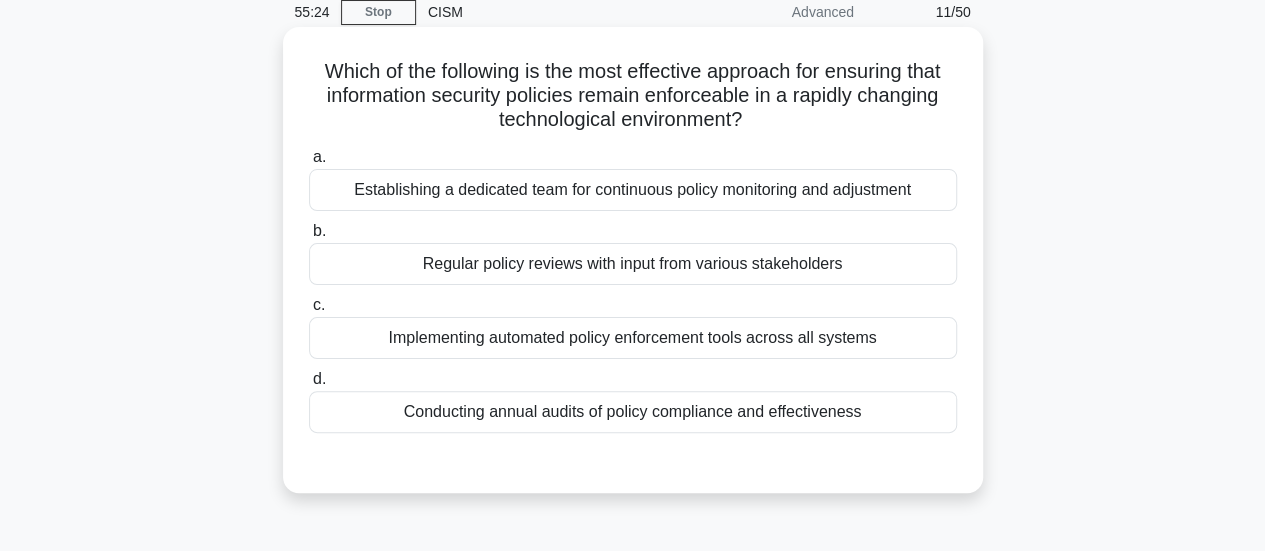 click on "Establishing a dedicated team for continuous policy monitoring and adjustment" at bounding box center (633, 190) 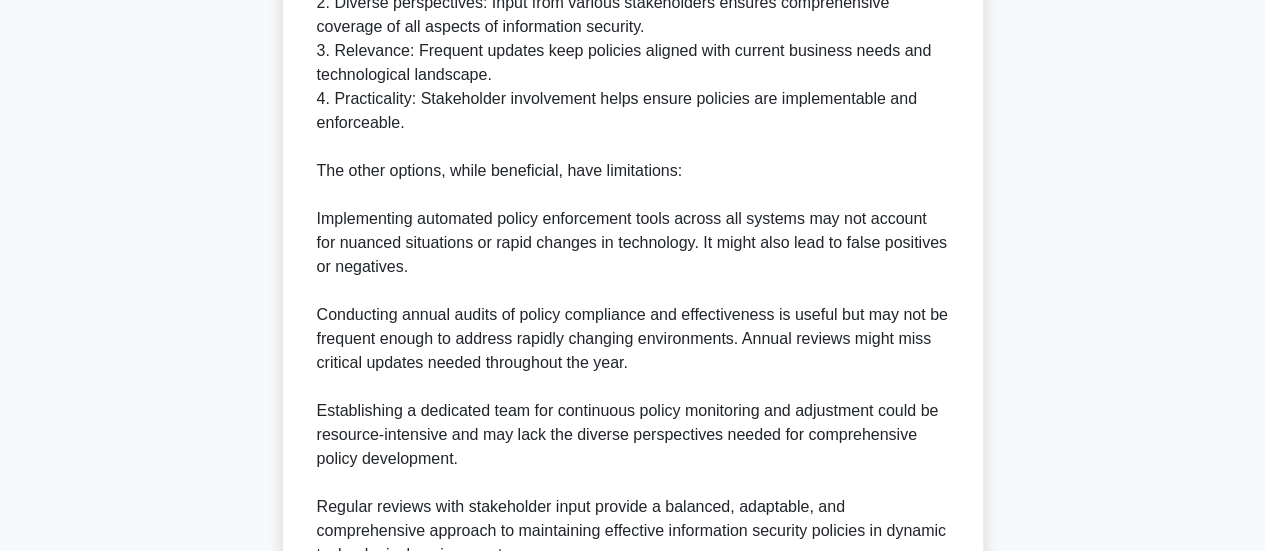 scroll, scrollTop: 946, scrollLeft: 0, axis: vertical 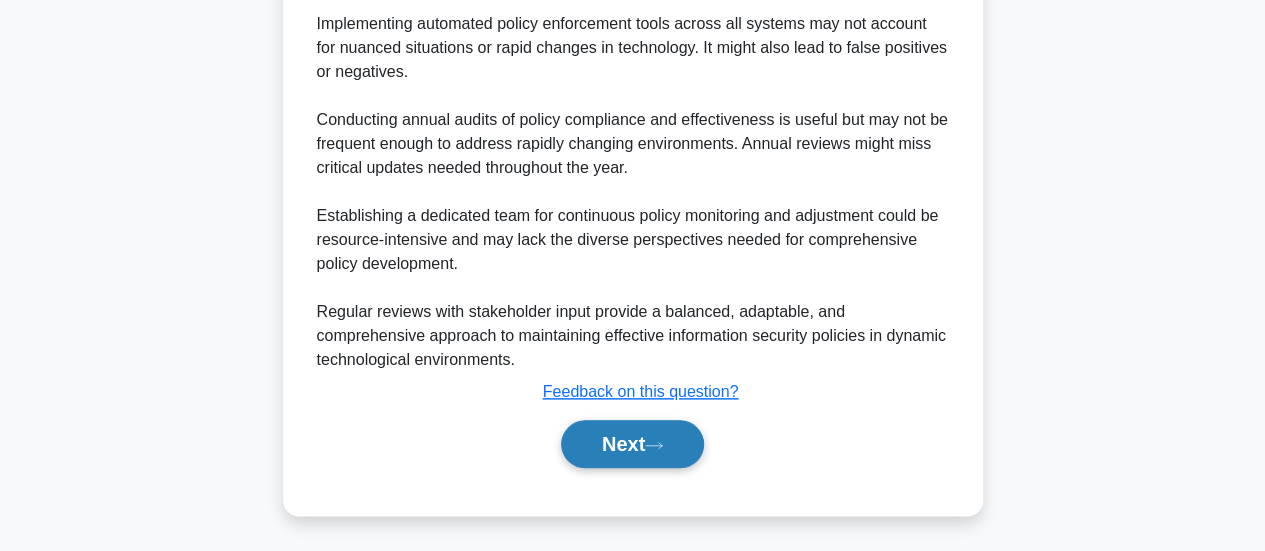 click on "Next" at bounding box center (632, 444) 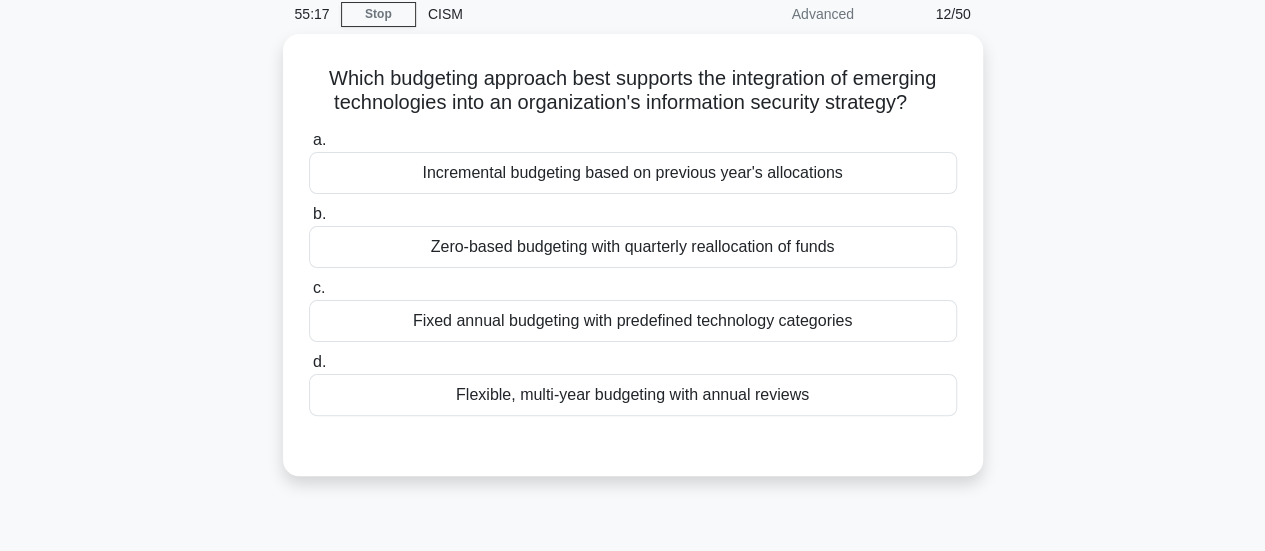 scroll, scrollTop: 84, scrollLeft: 0, axis: vertical 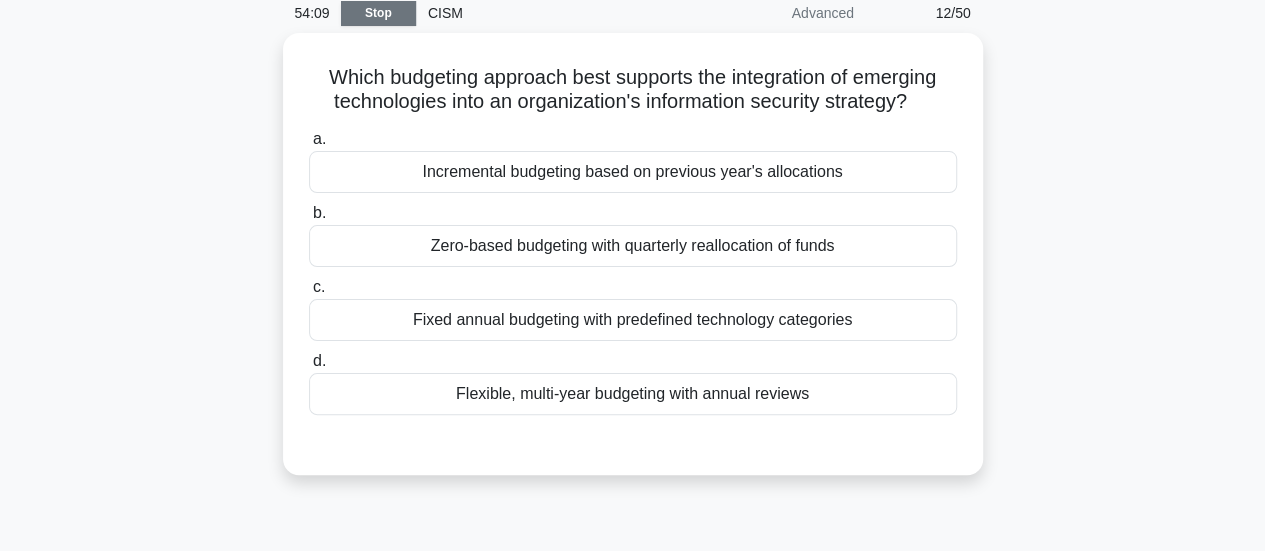 click on "Stop" at bounding box center (378, 13) 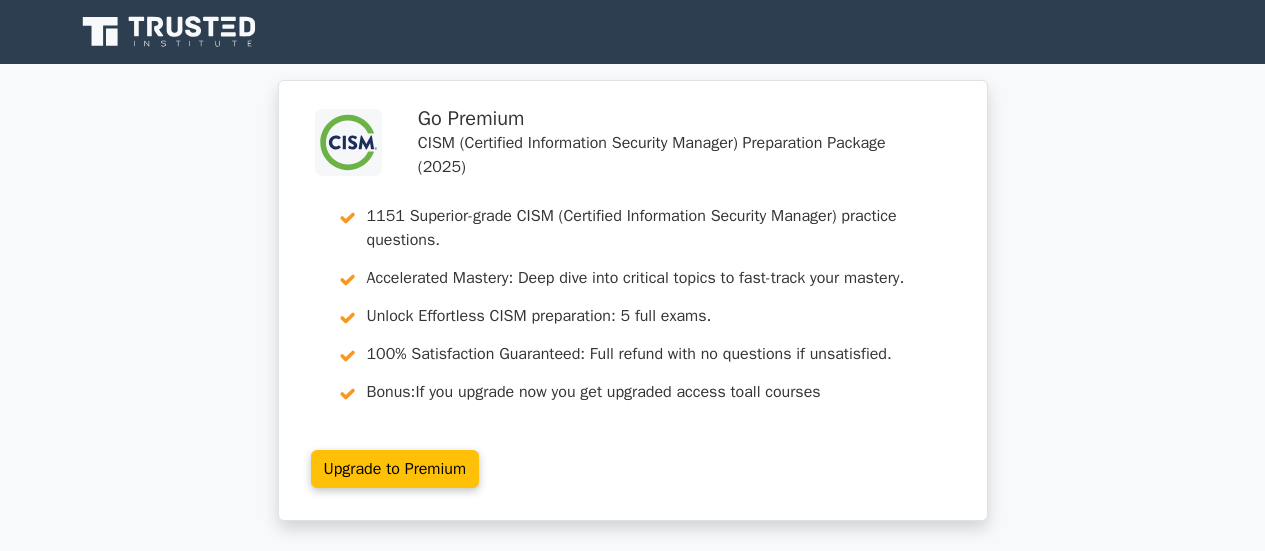 scroll, scrollTop: 0, scrollLeft: 0, axis: both 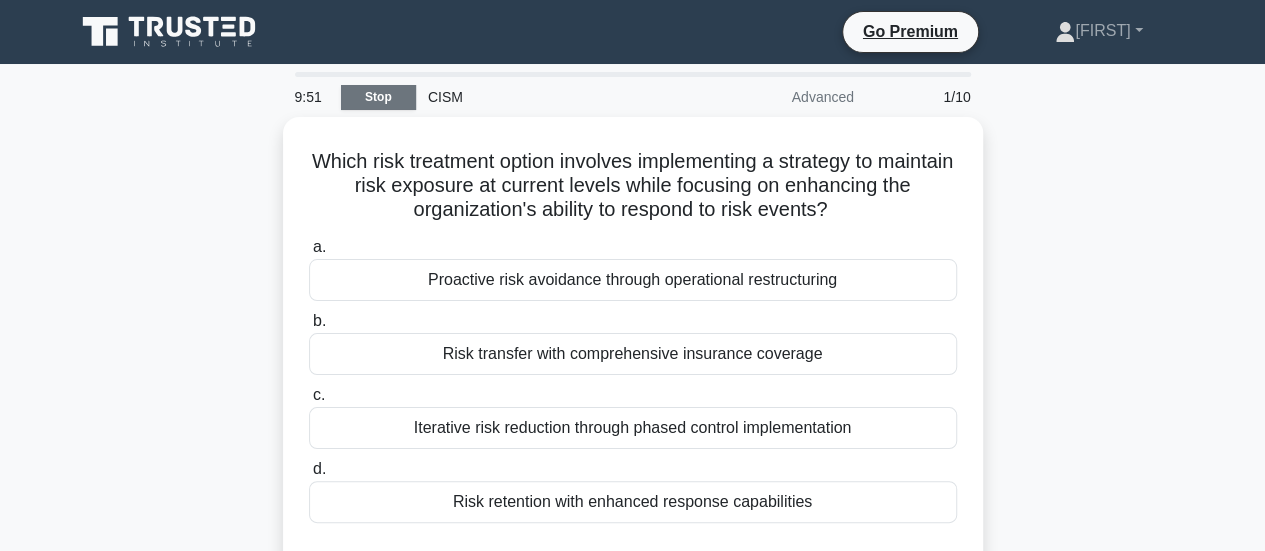 click on "Stop" at bounding box center [378, 97] 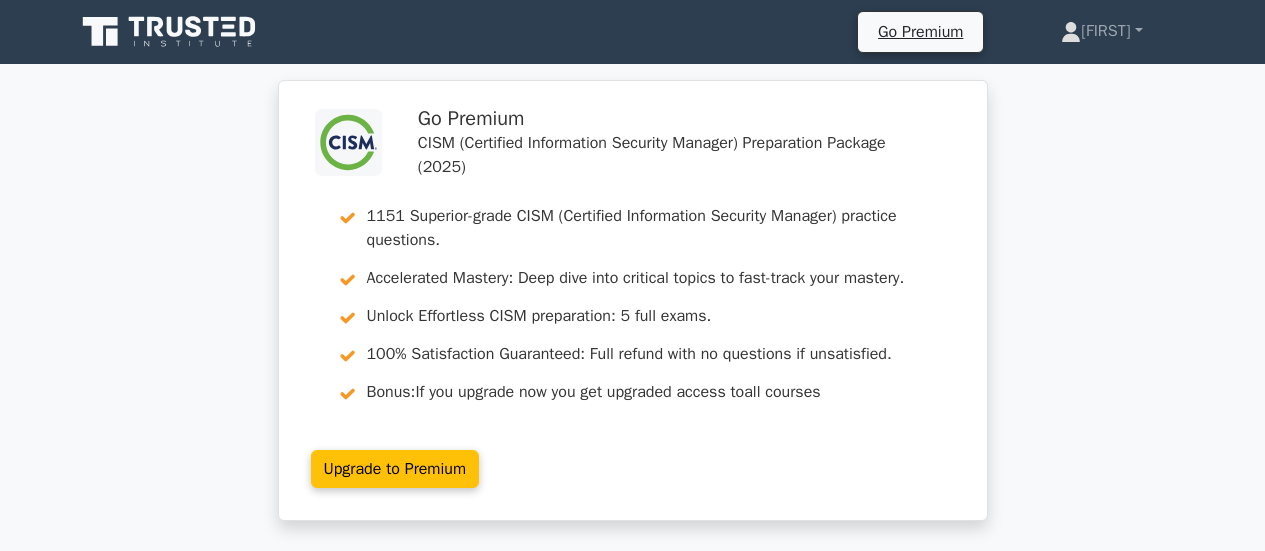 scroll, scrollTop: 0, scrollLeft: 0, axis: both 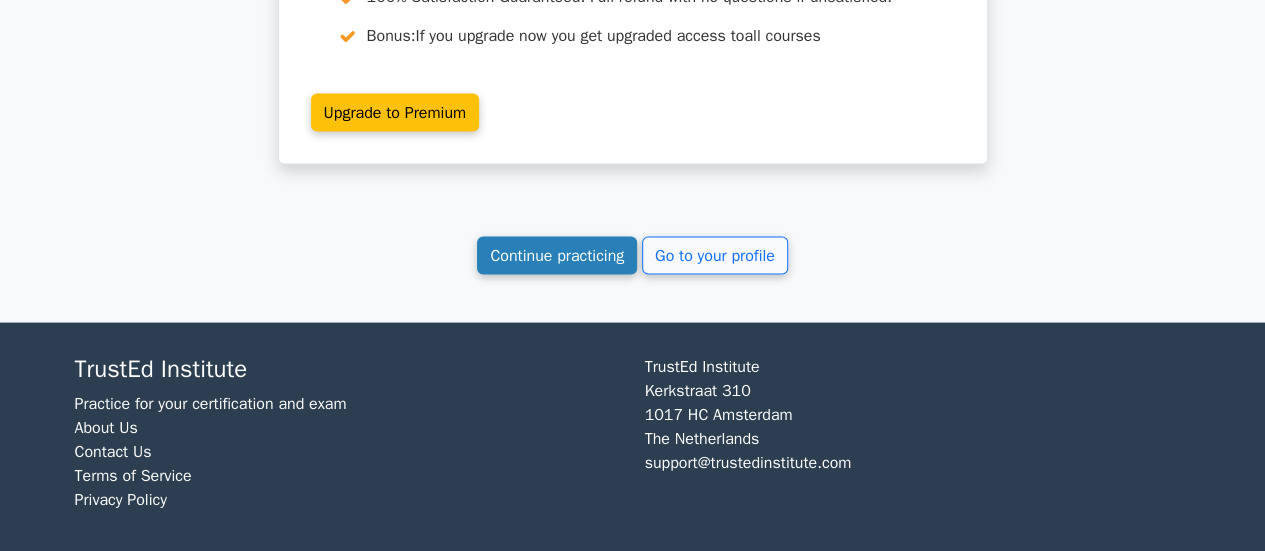 click on "Continue practicing" at bounding box center [557, 255] 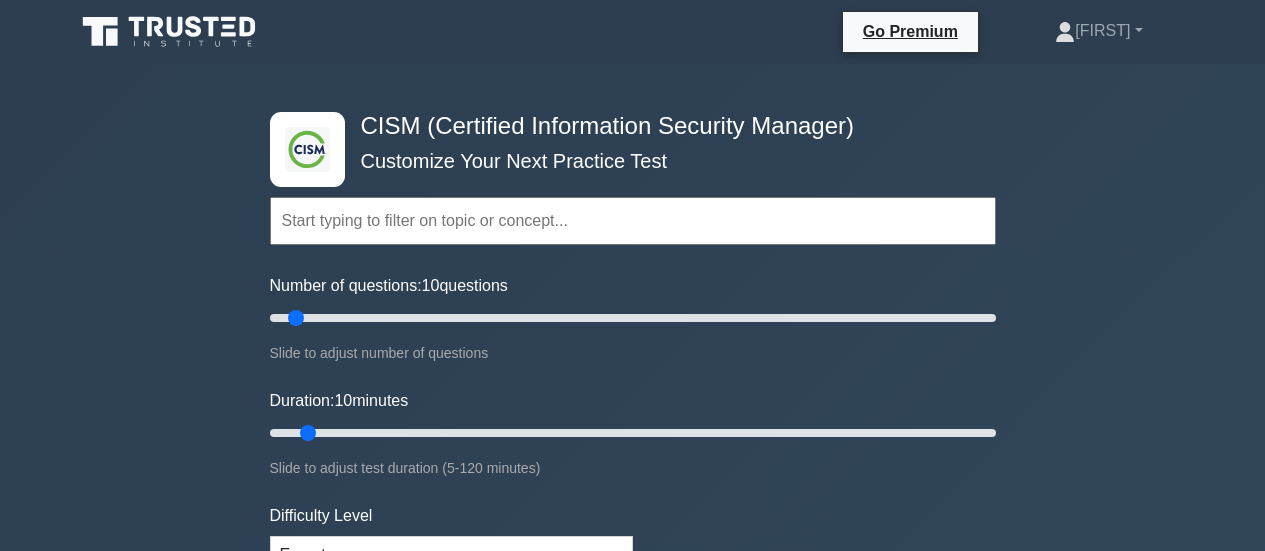 scroll, scrollTop: 0, scrollLeft: 0, axis: both 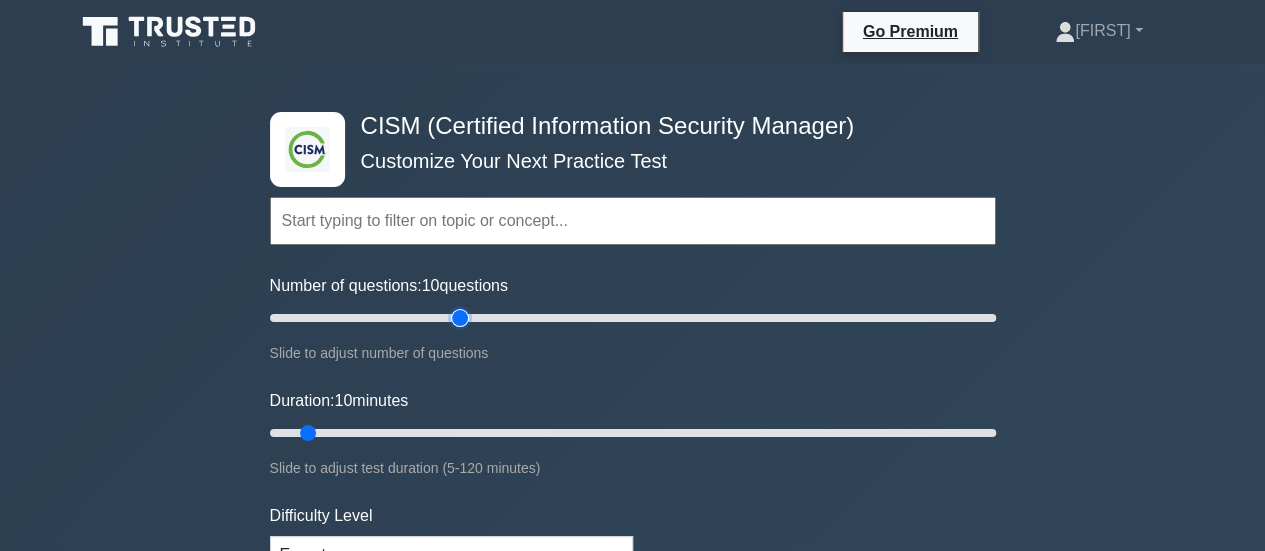 click on "Number of questions:  10  questions" at bounding box center (633, 318) 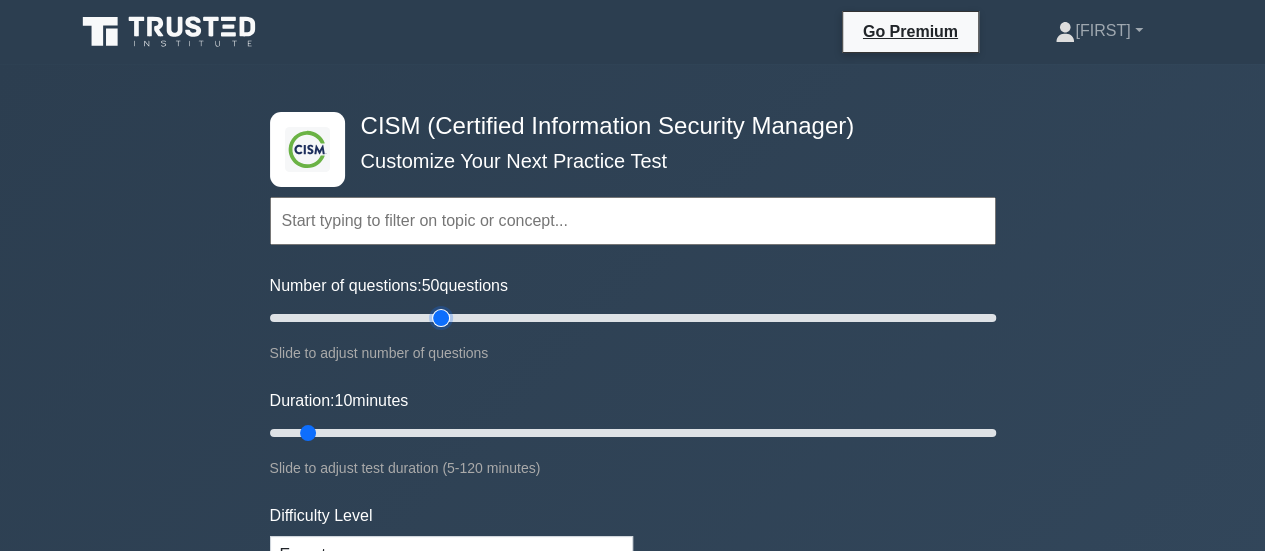 drag, startPoint x: 461, startPoint y: 318, endPoint x: 448, endPoint y: 317, distance: 13.038404 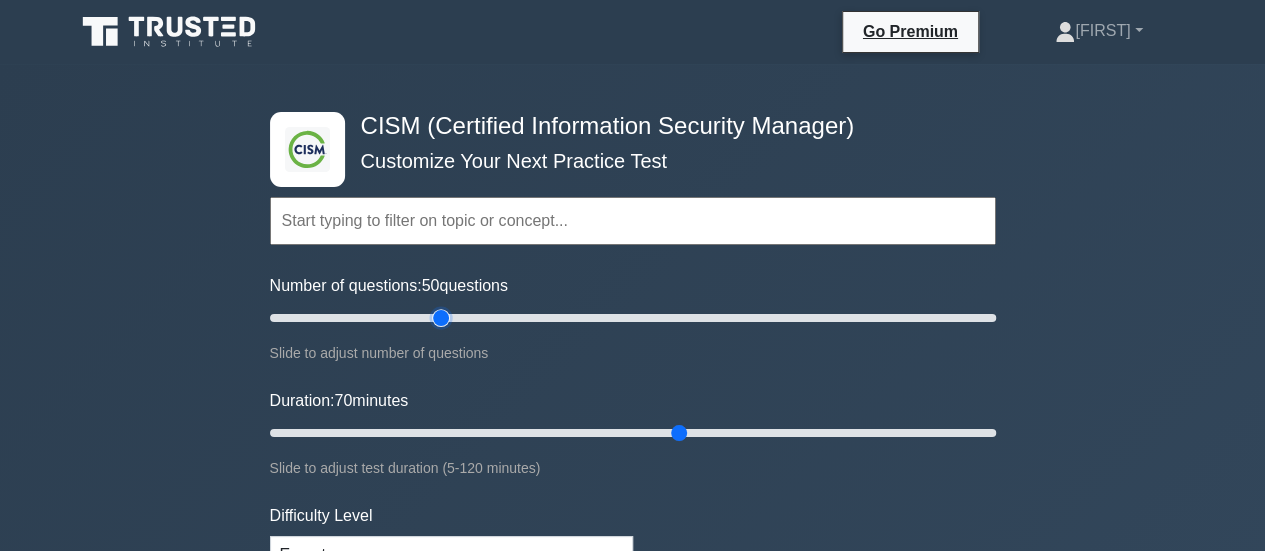 drag, startPoint x: 309, startPoint y: 431, endPoint x: 675, endPoint y: 429, distance: 366.00546 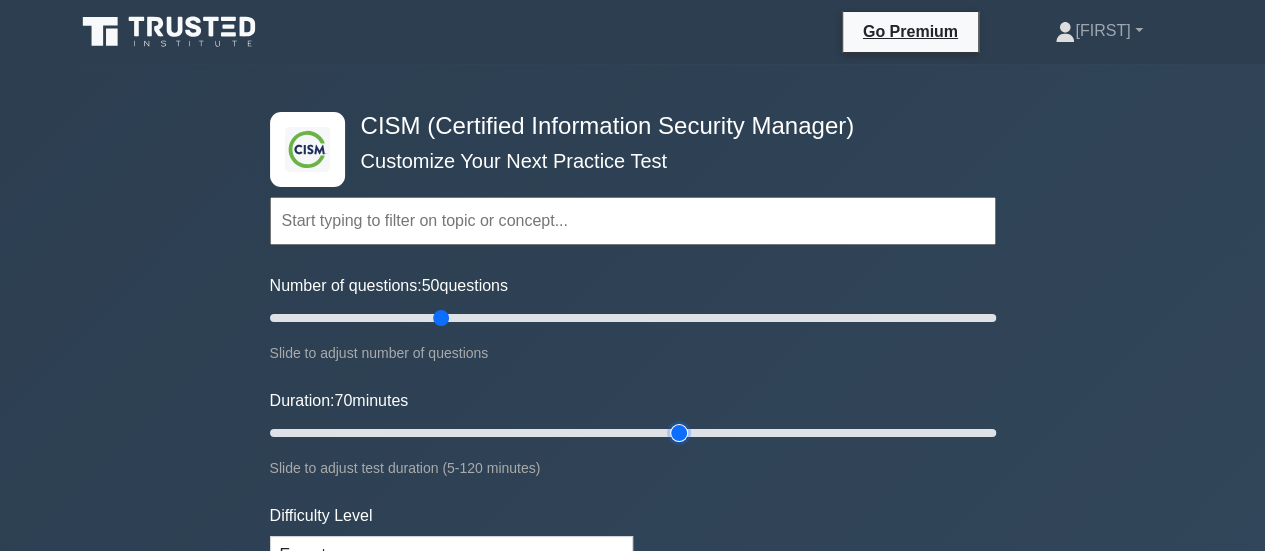 type on "70" 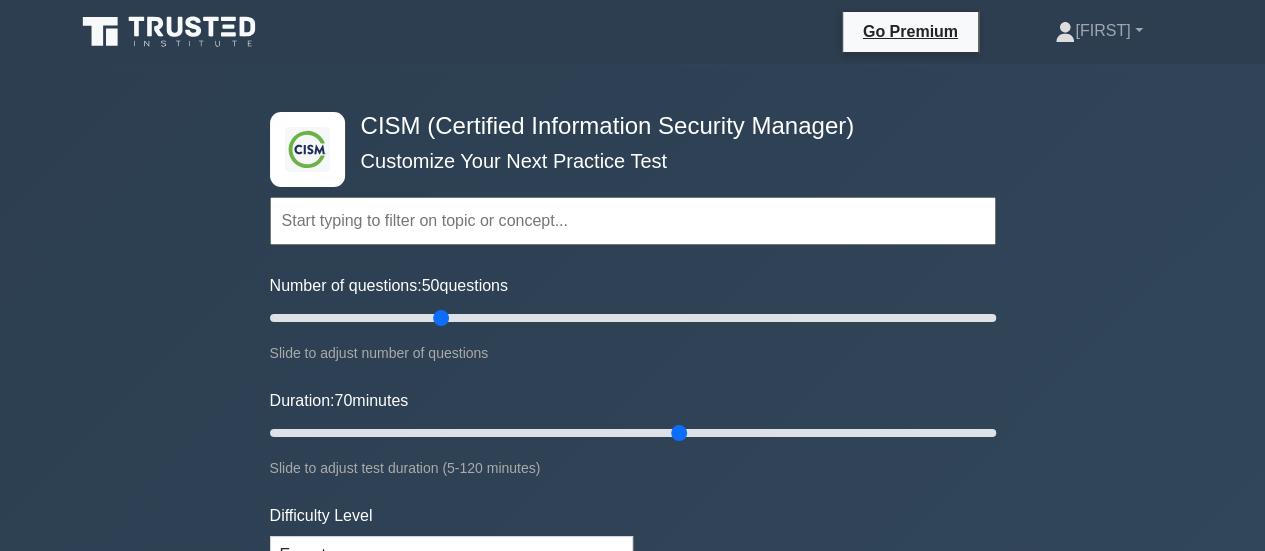 click on ".clsa-1{fill:#f6f7f8;}.clsa-2{fill:#6bb345;}.clsa-3{fill:#1d2e5c;}
CISM (Certified Information Security Manager)
Customize Your Next Practice Test
Topics
Enterprise Governance
Information Security Strategy
Information Security Risk Assessment
Information Security Risk Response
Information Security Program Development" at bounding box center (632, 655) 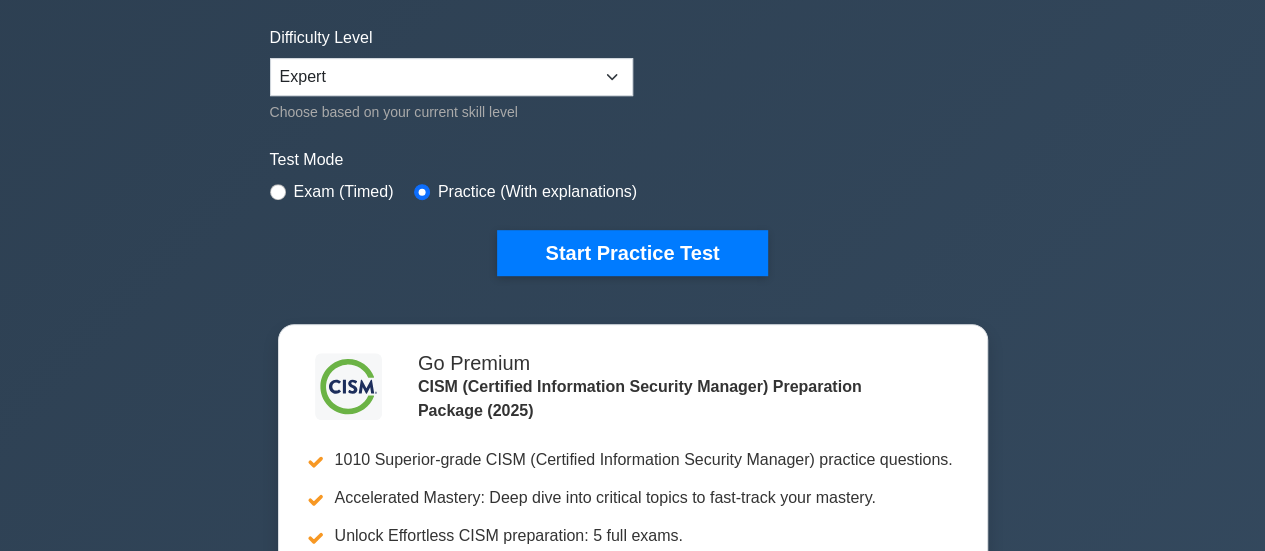 scroll, scrollTop: 480, scrollLeft: 0, axis: vertical 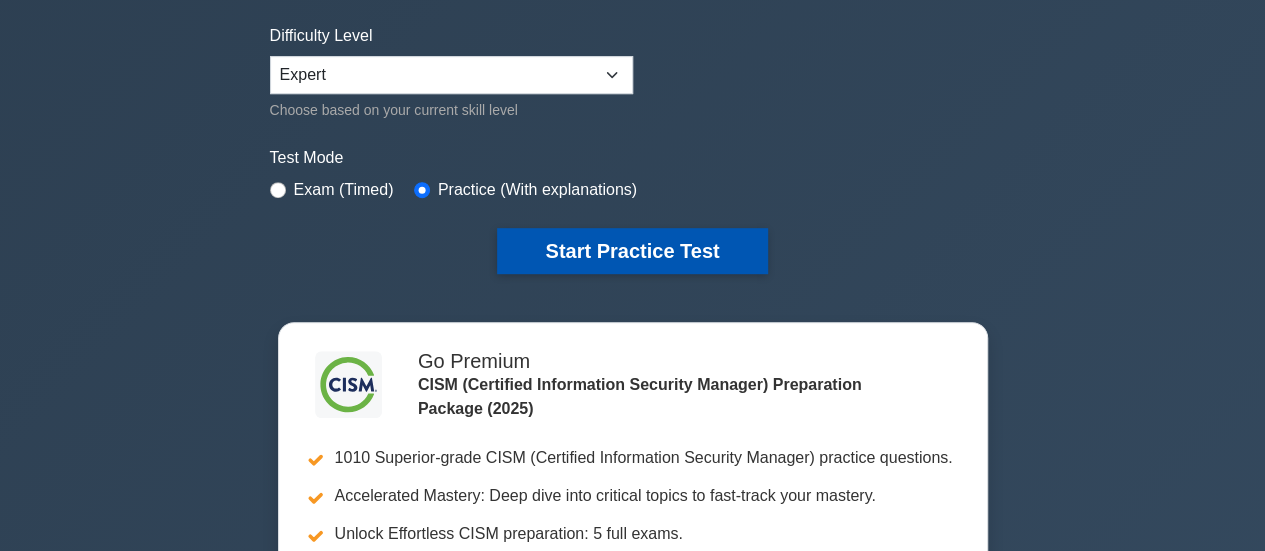 click on "Start Practice Test" at bounding box center [632, 251] 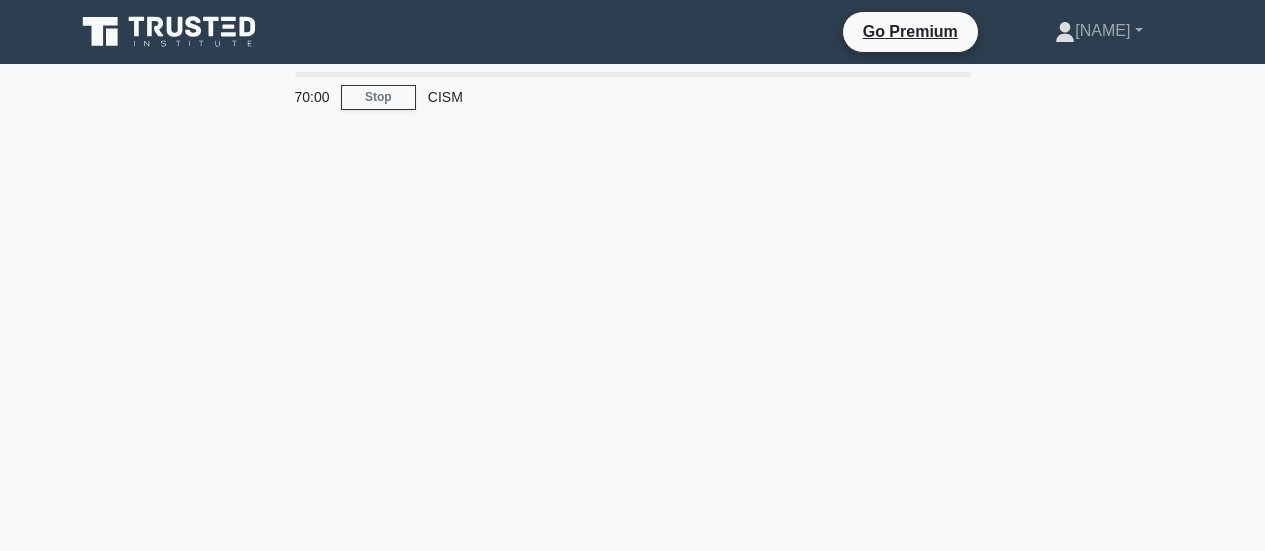 scroll, scrollTop: 0, scrollLeft: 0, axis: both 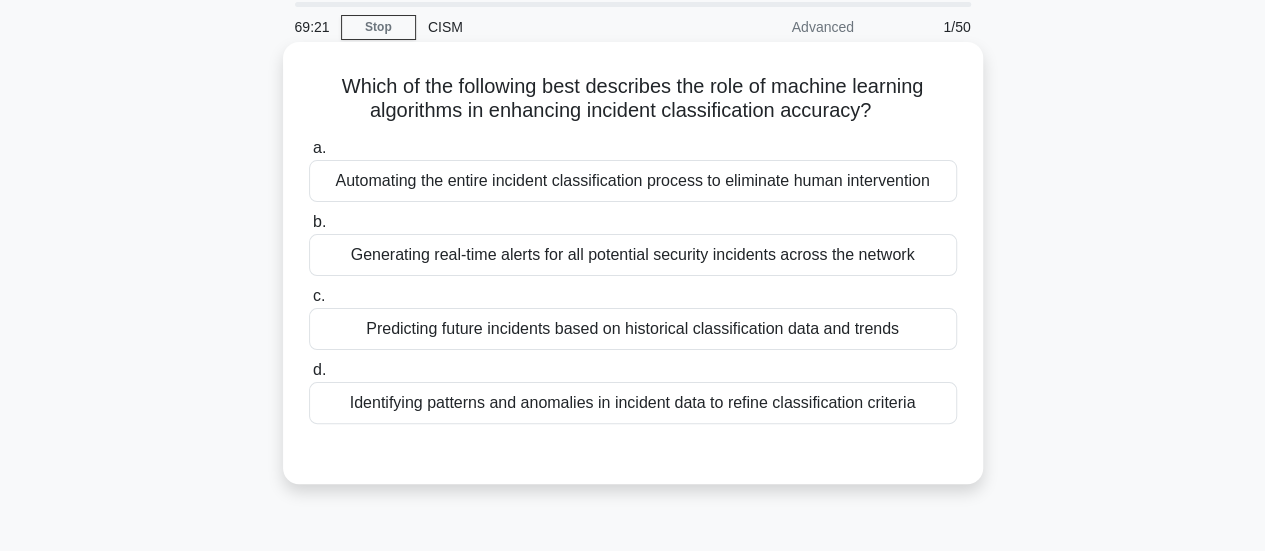 click on "Identifying patterns and anomalies in incident data to refine classification criteria" at bounding box center (633, 403) 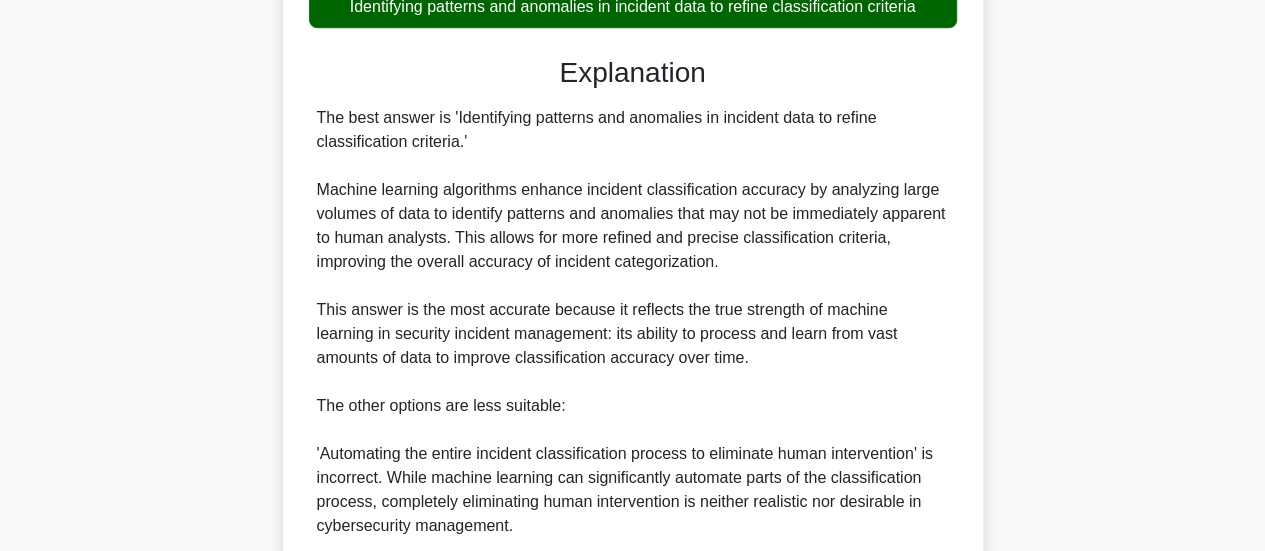 scroll, scrollTop: 847, scrollLeft: 0, axis: vertical 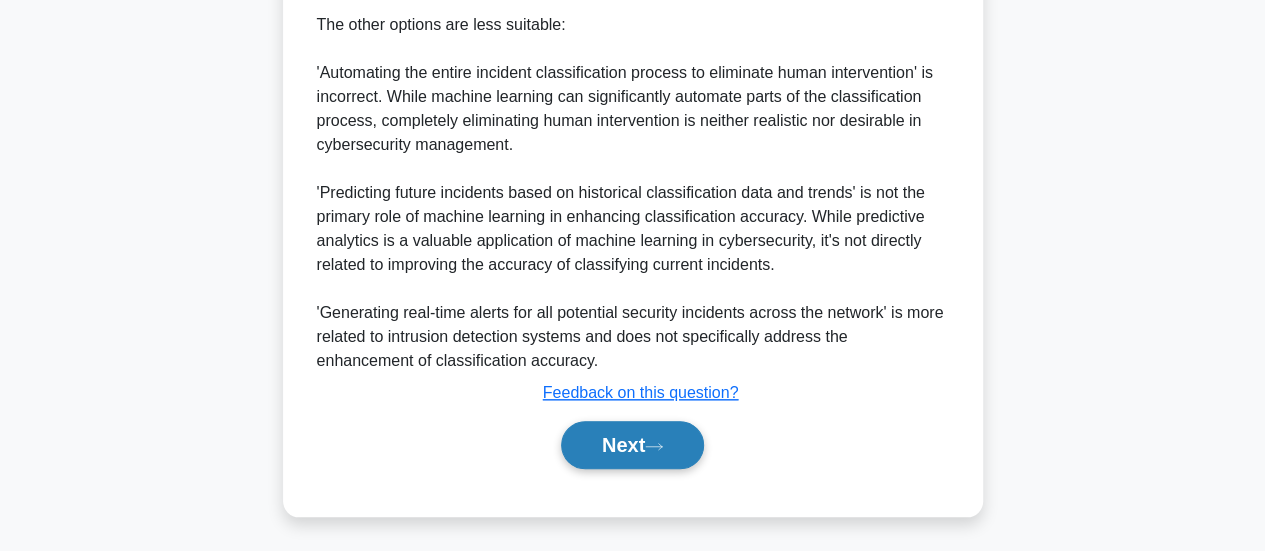 click on "Next" at bounding box center [632, 445] 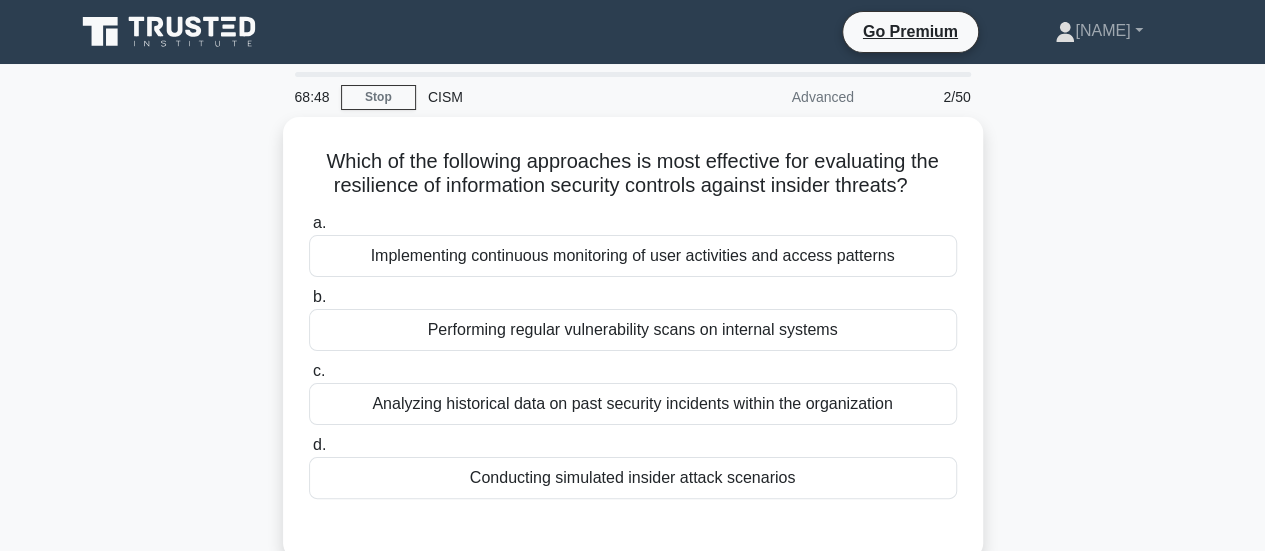 scroll, scrollTop: 44, scrollLeft: 0, axis: vertical 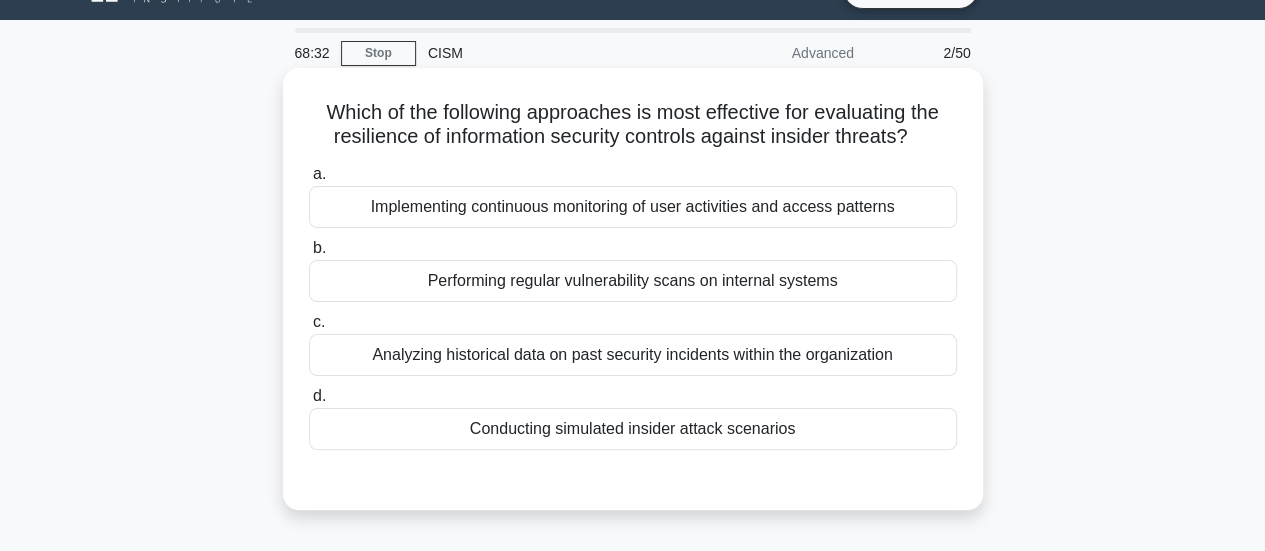 click on "Conducting simulated insider attack scenarios" at bounding box center (633, 429) 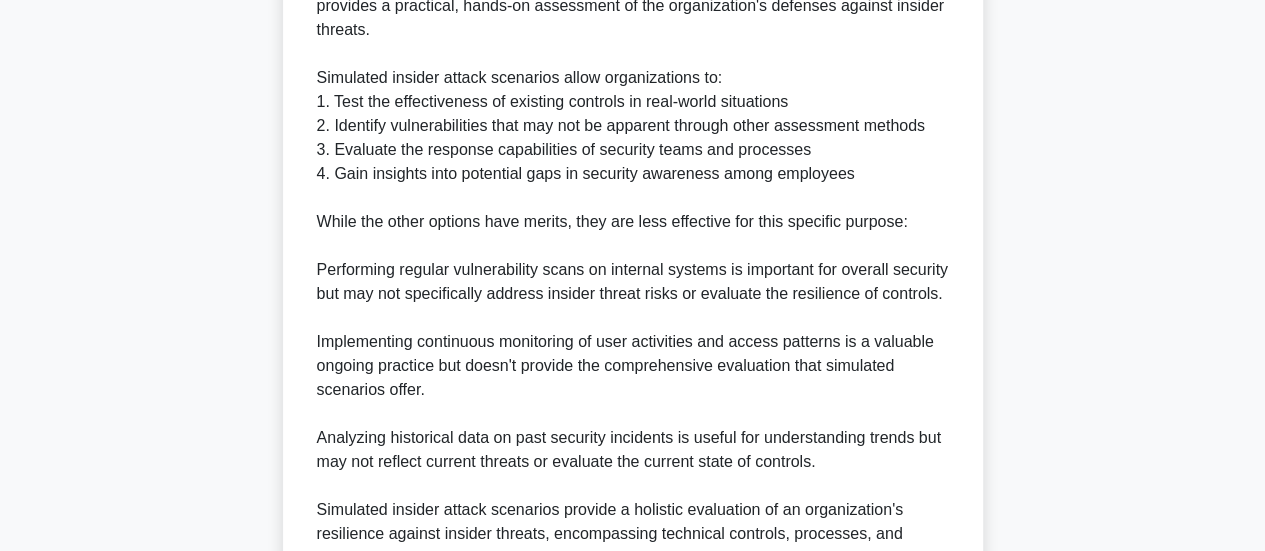 scroll, scrollTop: 823, scrollLeft: 0, axis: vertical 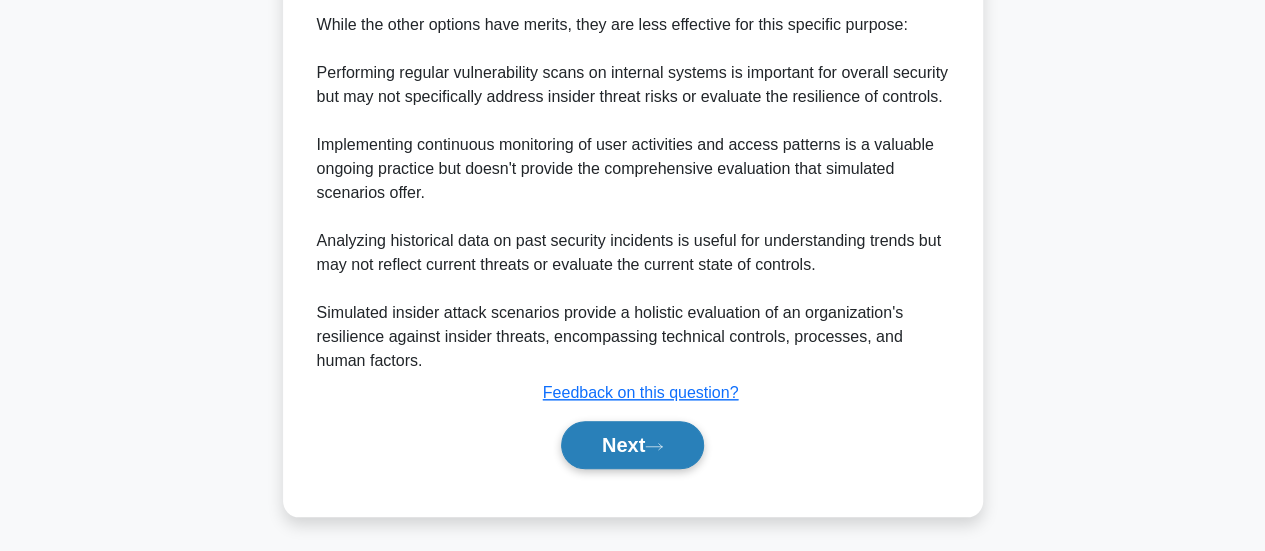 click on "Next" at bounding box center (632, 445) 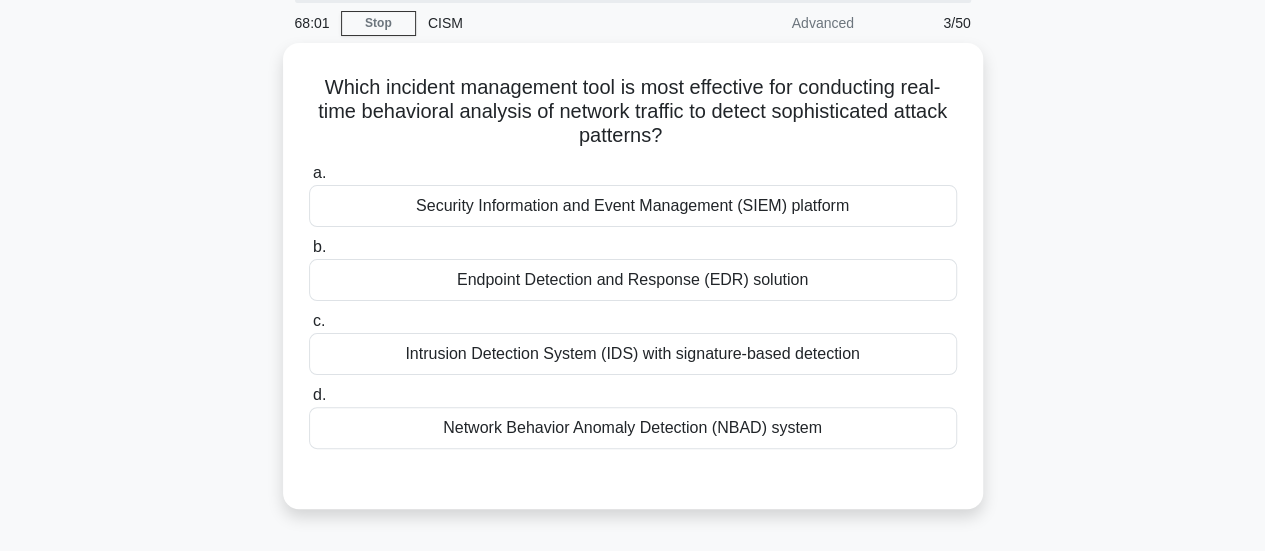 scroll, scrollTop: 73, scrollLeft: 0, axis: vertical 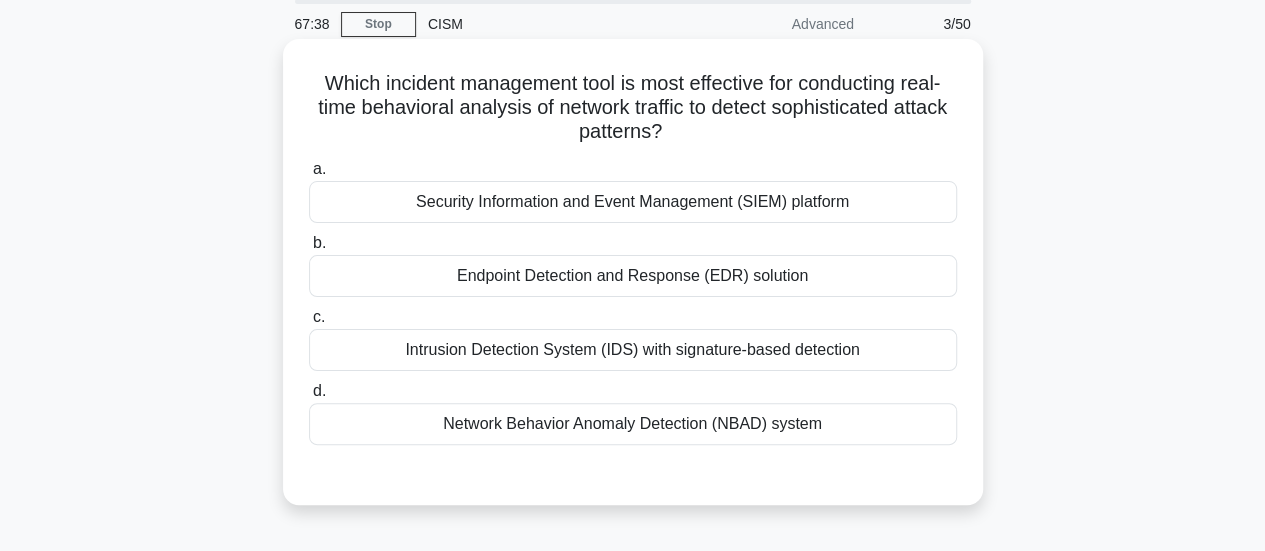 click on "Security Information and Event Management (SIEM) platform" at bounding box center (633, 202) 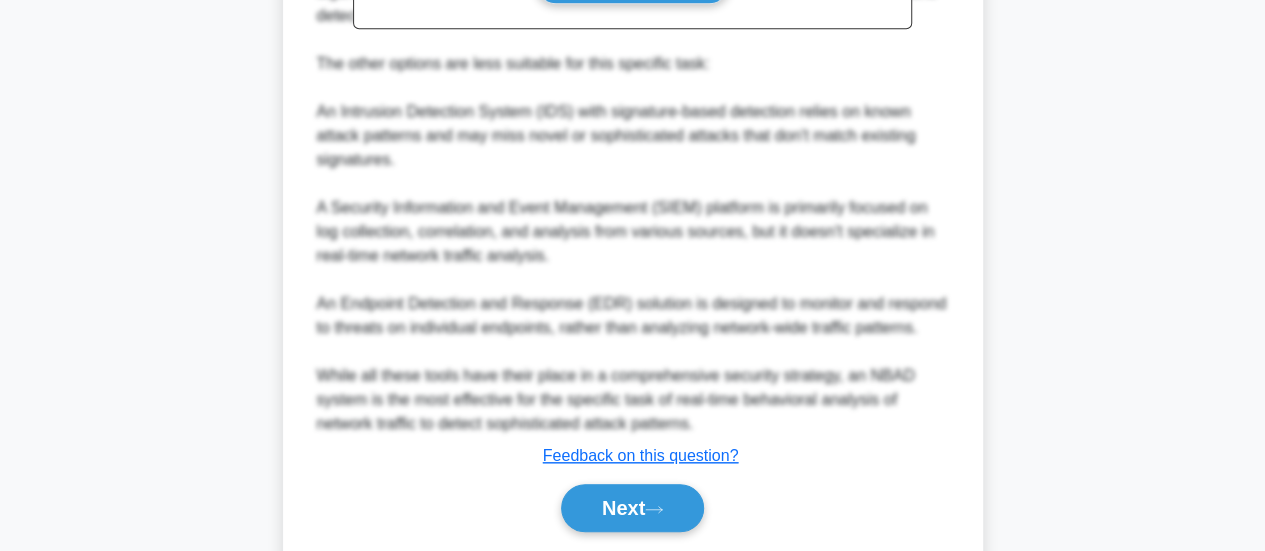 scroll, scrollTop: 826, scrollLeft: 0, axis: vertical 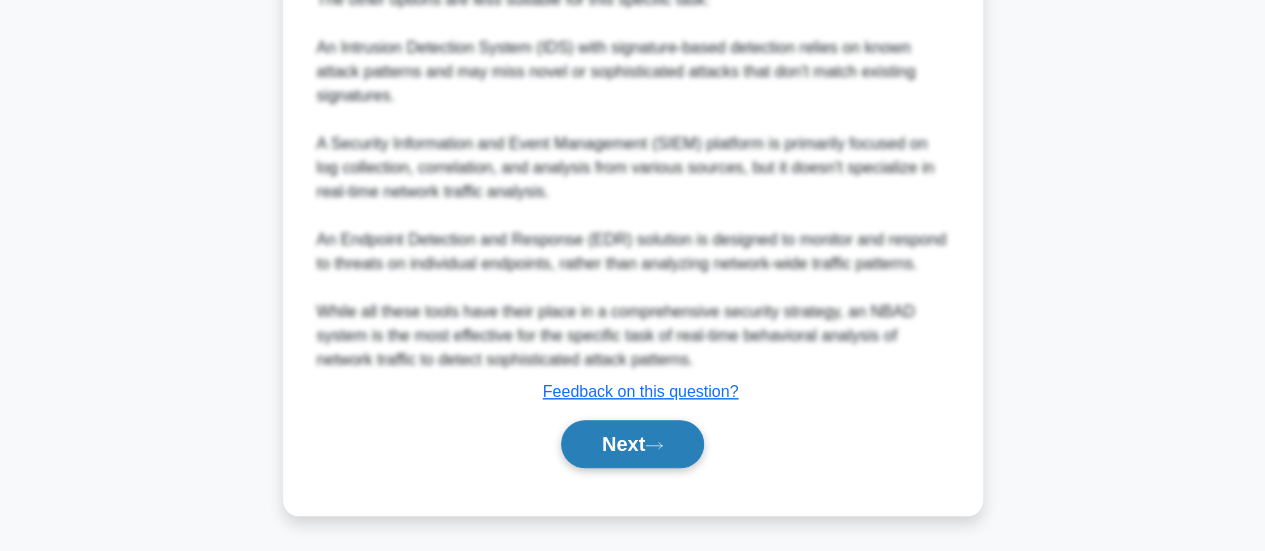 click on "Next" at bounding box center [632, 444] 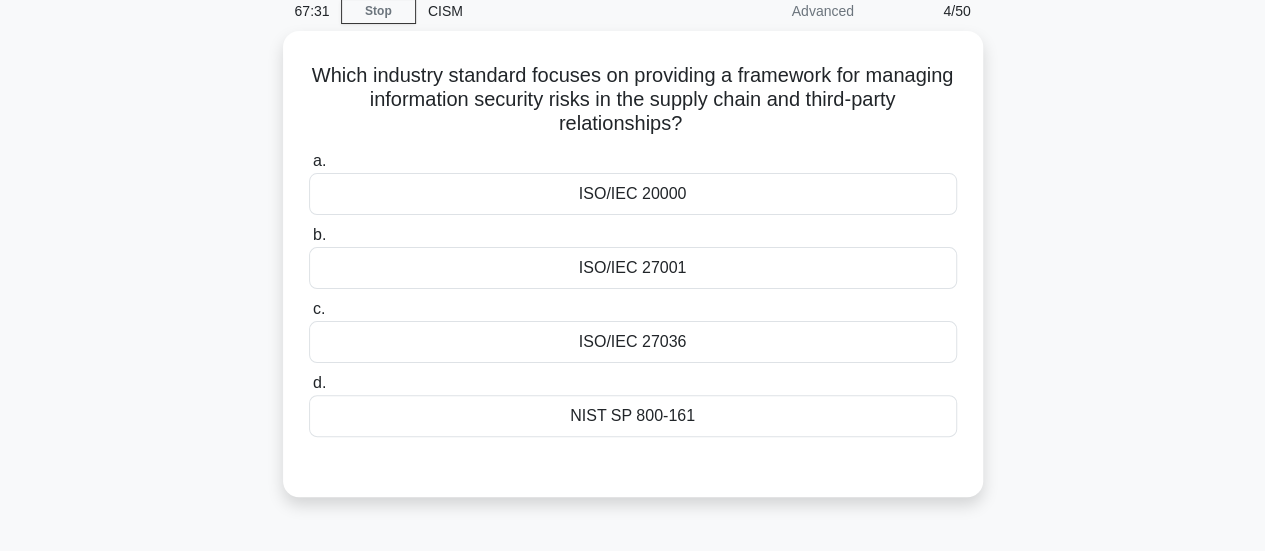 scroll, scrollTop: 85, scrollLeft: 0, axis: vertical 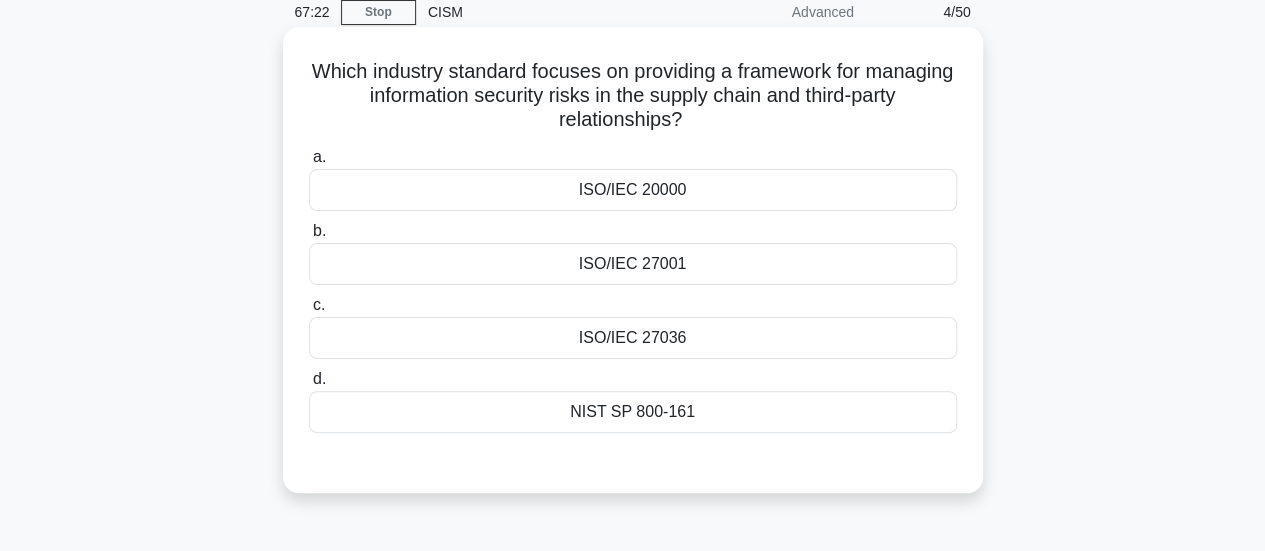 click on "ISO/IEC 27036" at bounding box center (633, 338) 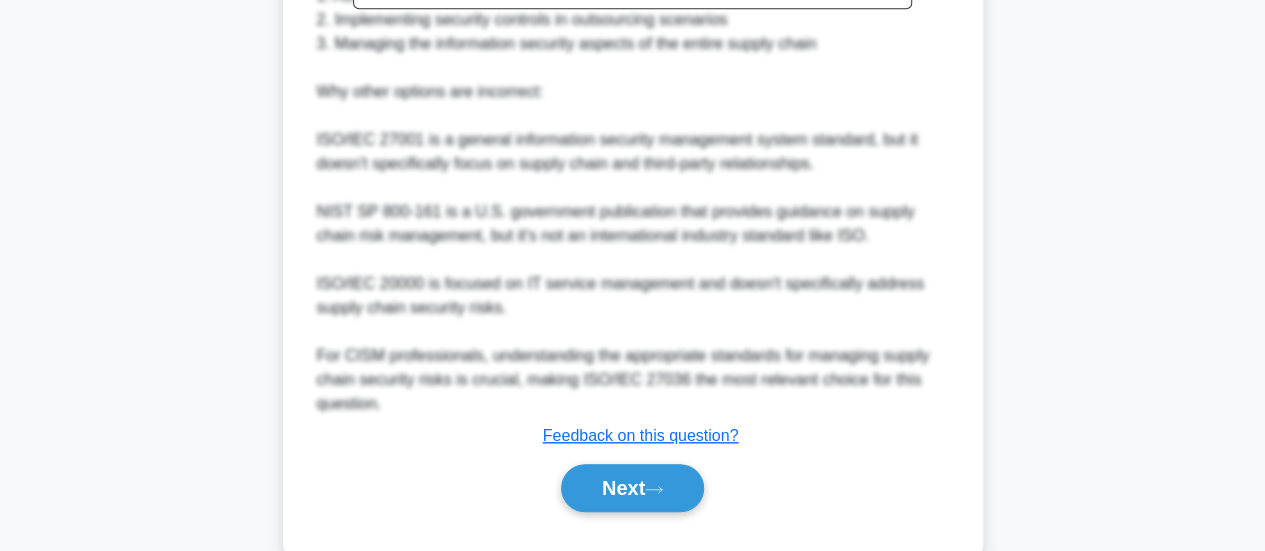 scroll, scrollTop: 823, scrollLeft: 0, axis: vertical 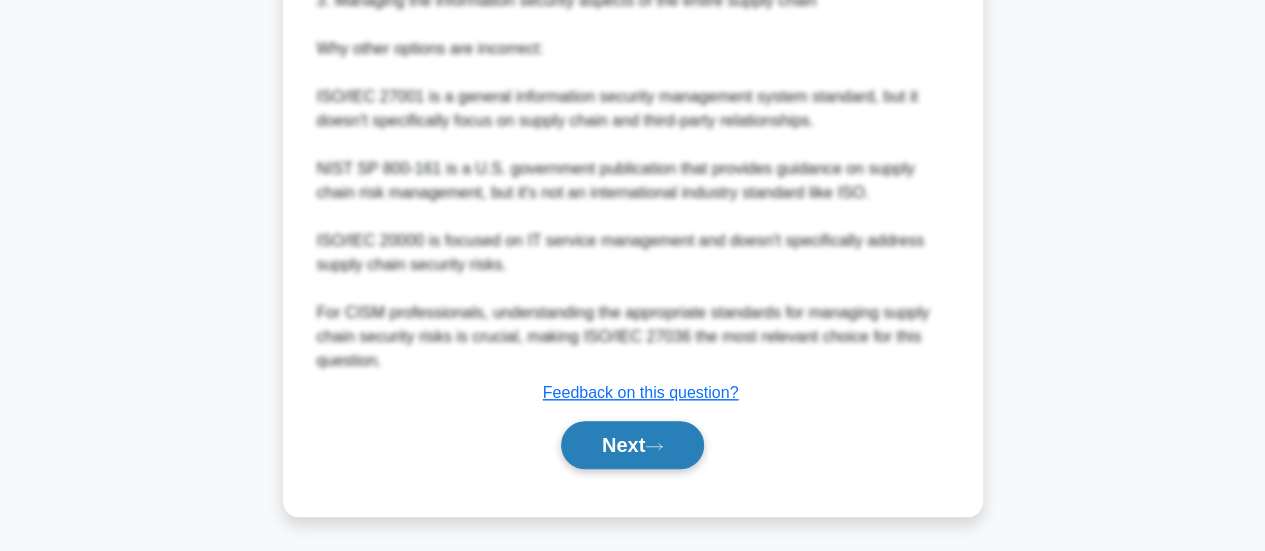 click on "Next" at bounding box center [632, 445] 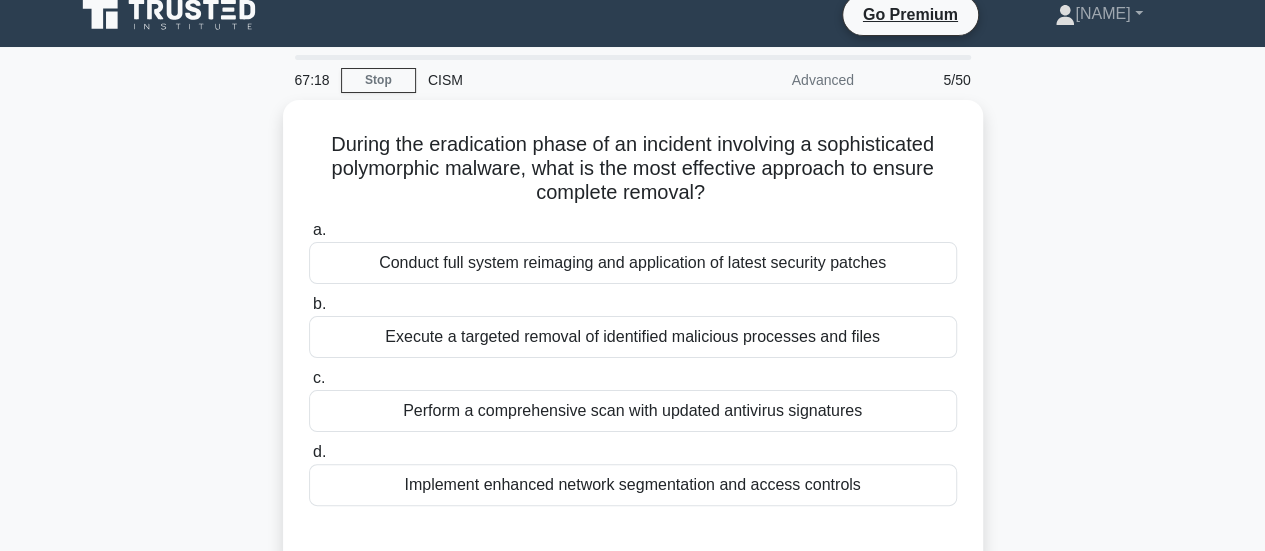 scroll, scrollTop: 73, scrollLeft: 0, axis: vertical 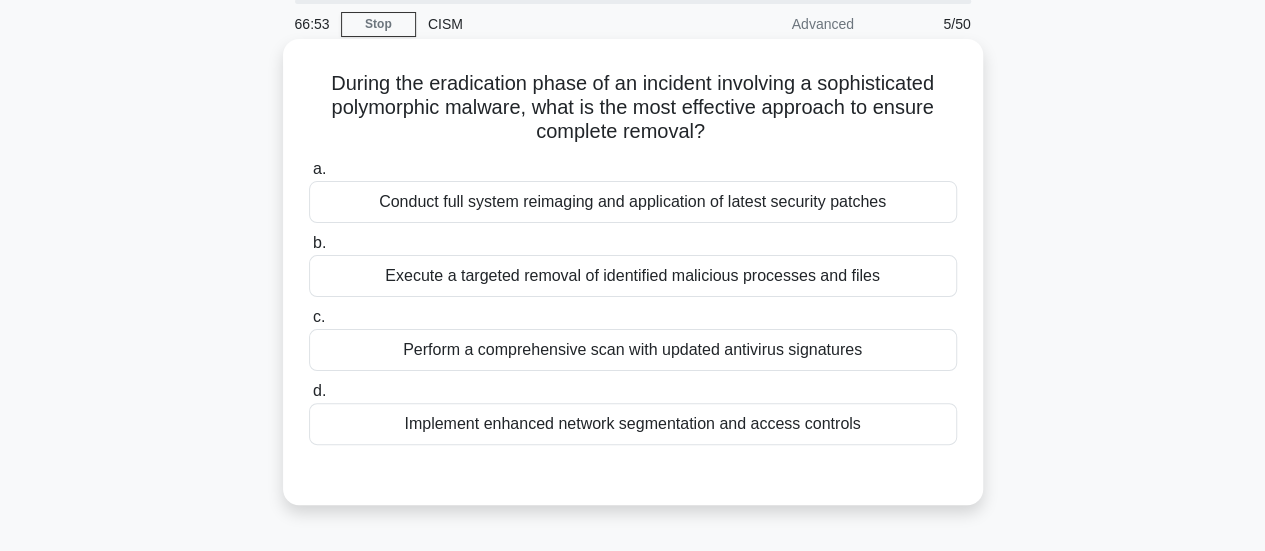 click on "Conduct full system reimaging and application of latest security patches" at bounding box center (633, 202) 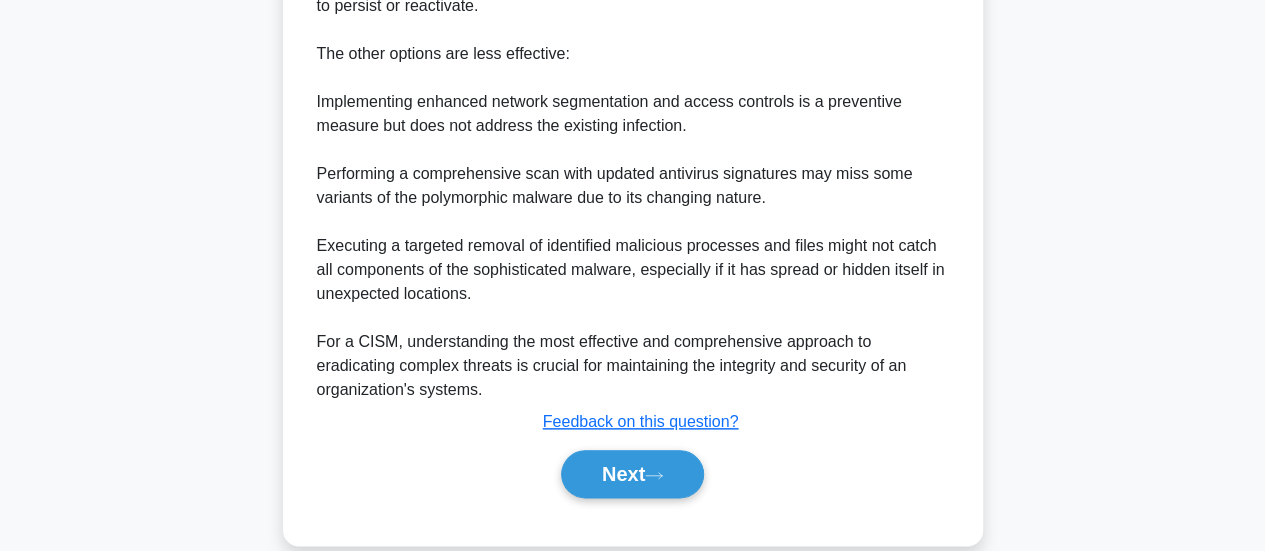 scroll, scrollTop: 941, scrollLeft: 0, axis: vertical 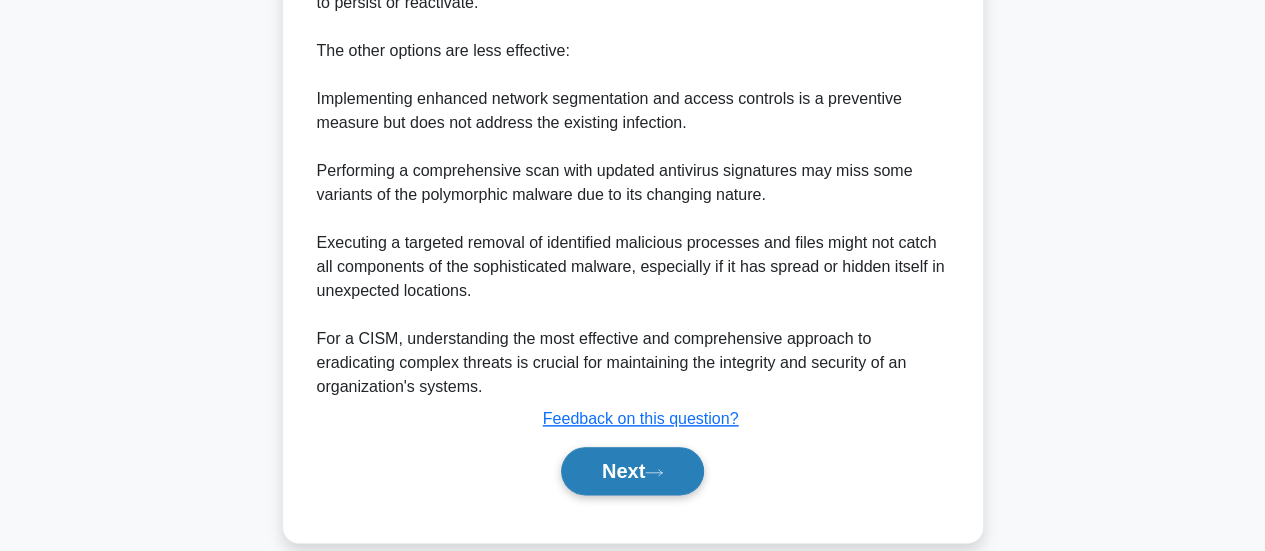 click on "Next" at bounding box center [632, 471] 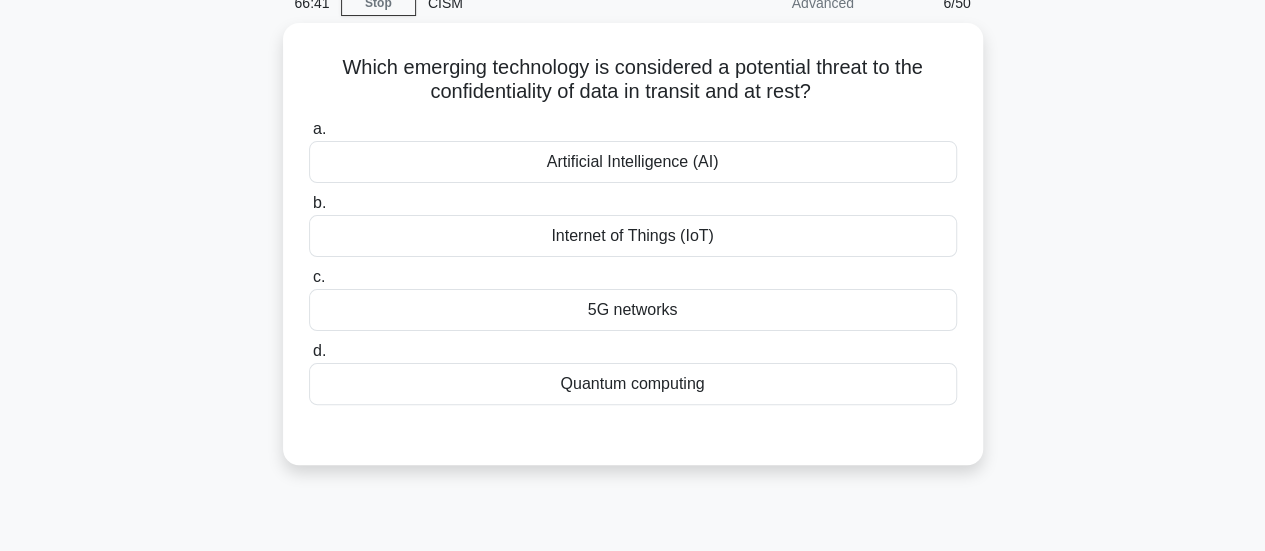 scroll, scrollTop: 95, scrollLeft: 0, axis: vertical 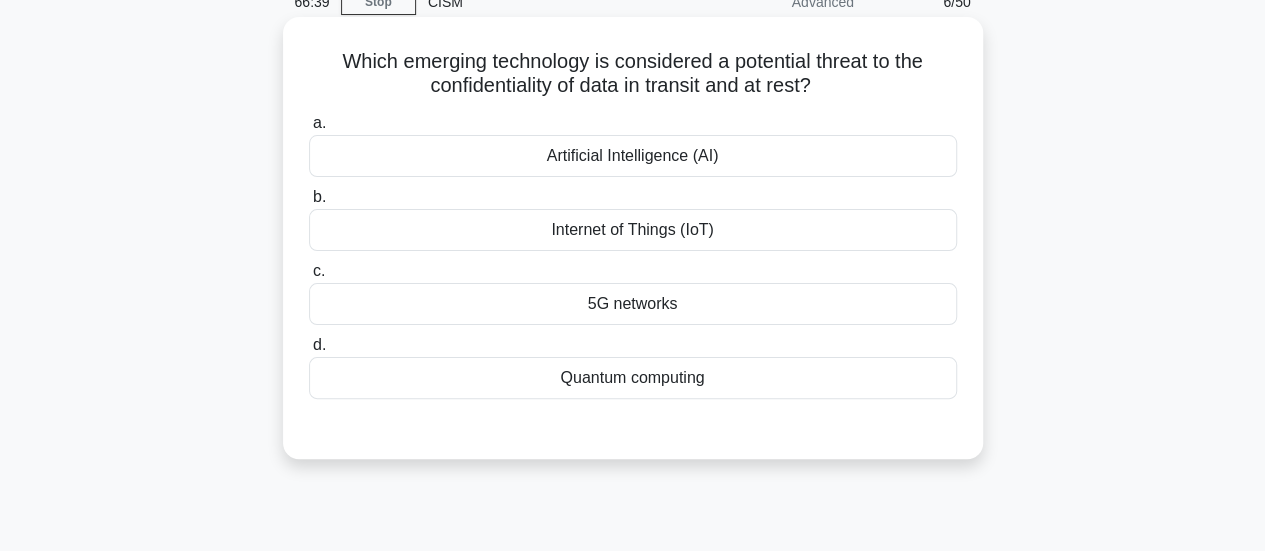 click on "Quantum computing" at bounding box center (633, 378) 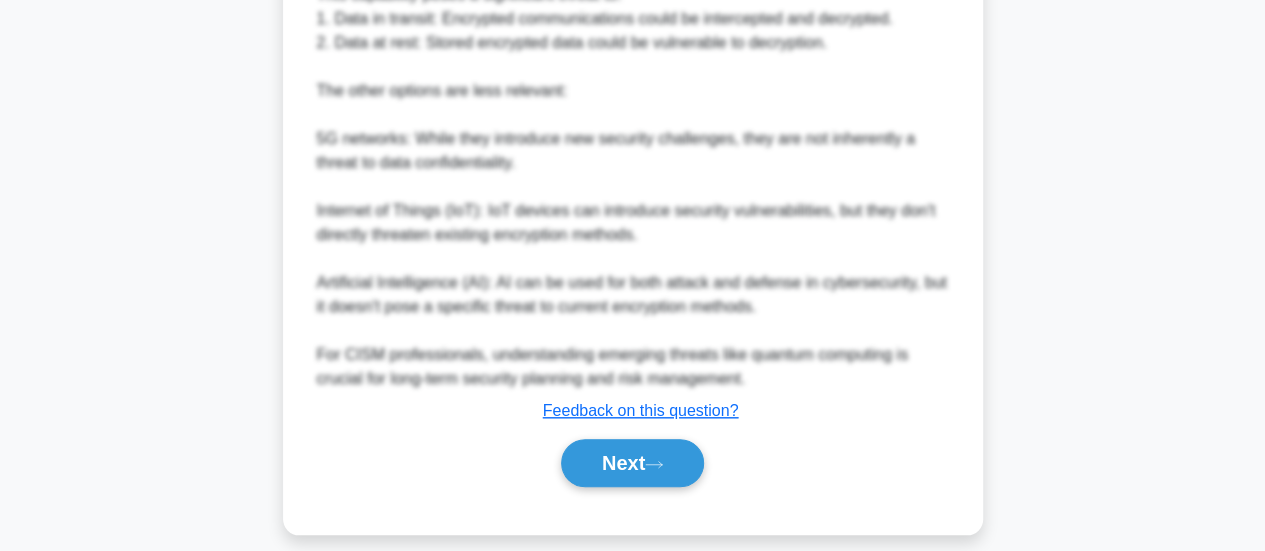 scroll, scrollTop: 799, scrollLeft: 0, axis: vertical 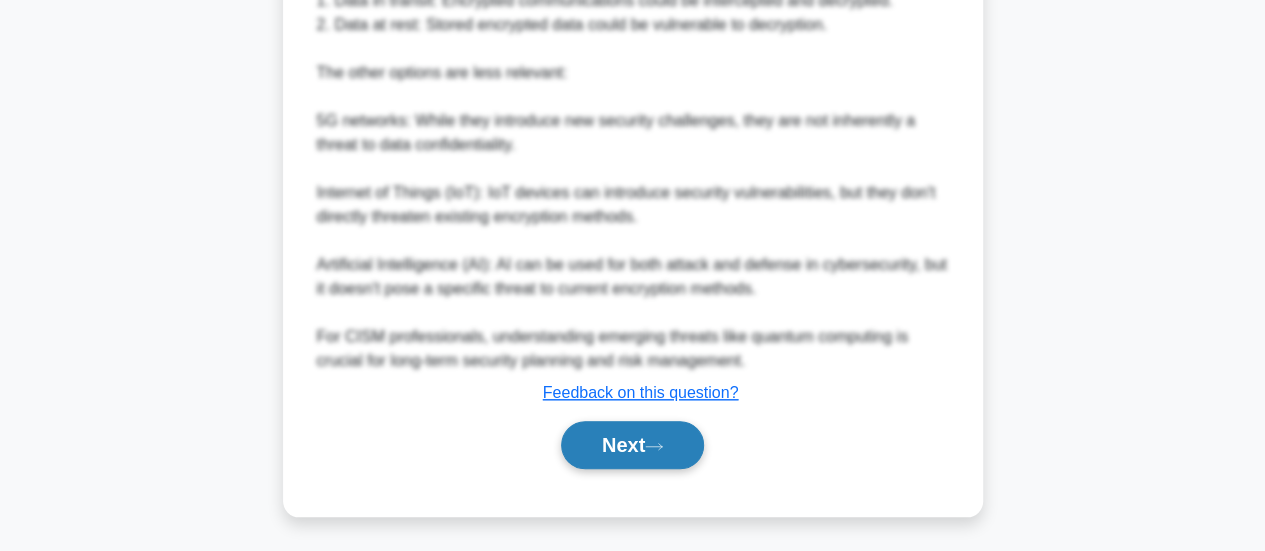 click on "Next" at bounding box center [632, 445] 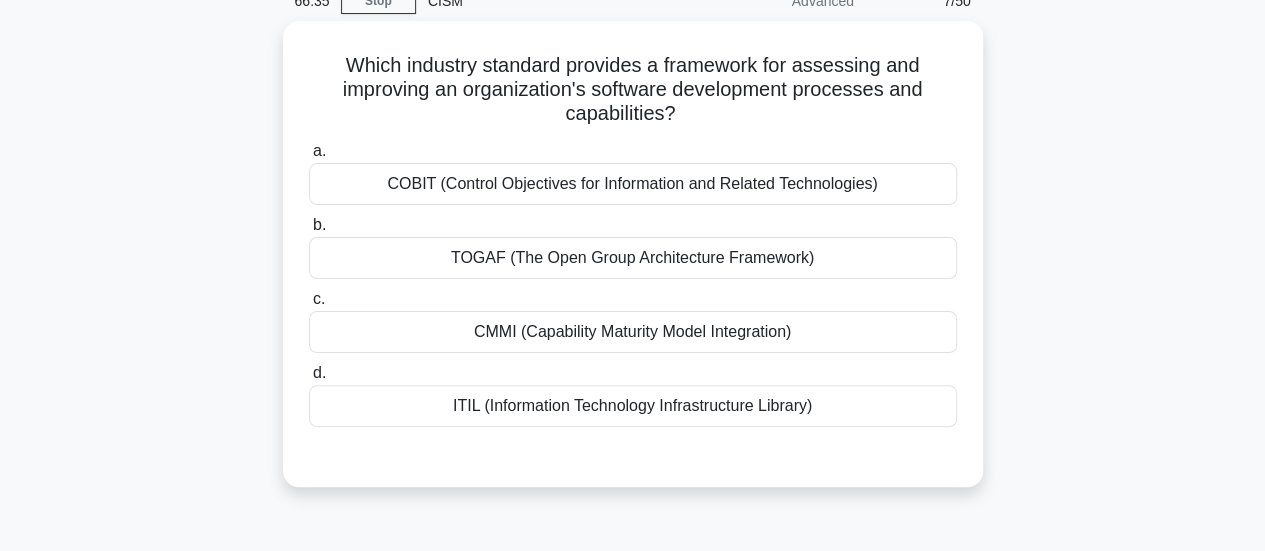 scroll, scrollTop: 95, scrollLeft: 0, axis: vertical 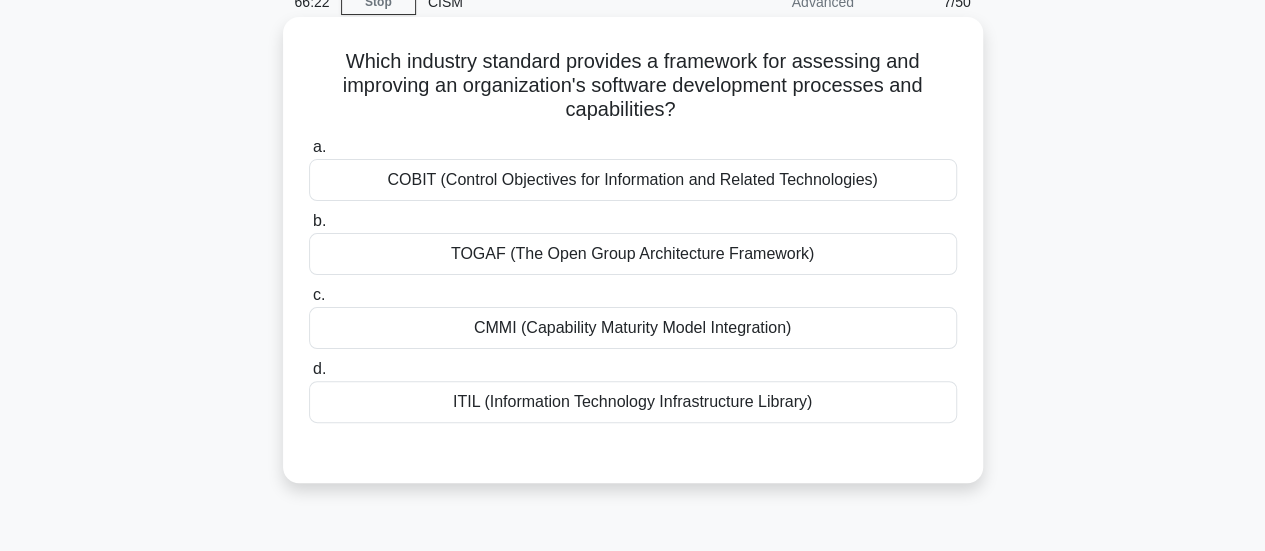 click on "CMMI (Capability Maturity Model Integration)" at bounding box center (633, 328) 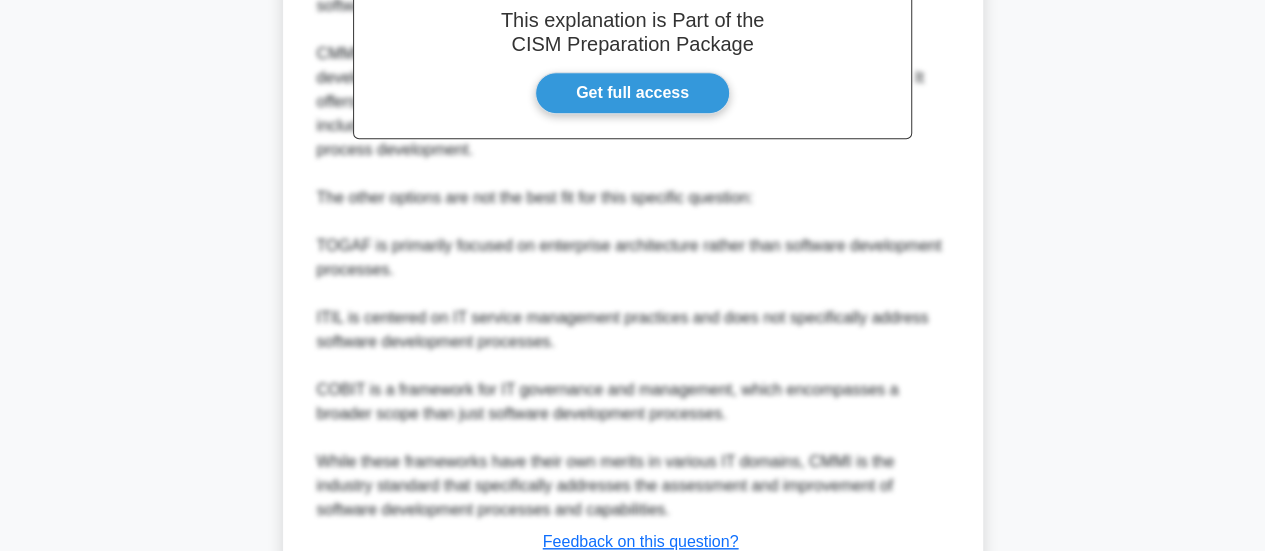 scroll, scrollTop: 799, scrollLeft: 0, axis: vertical 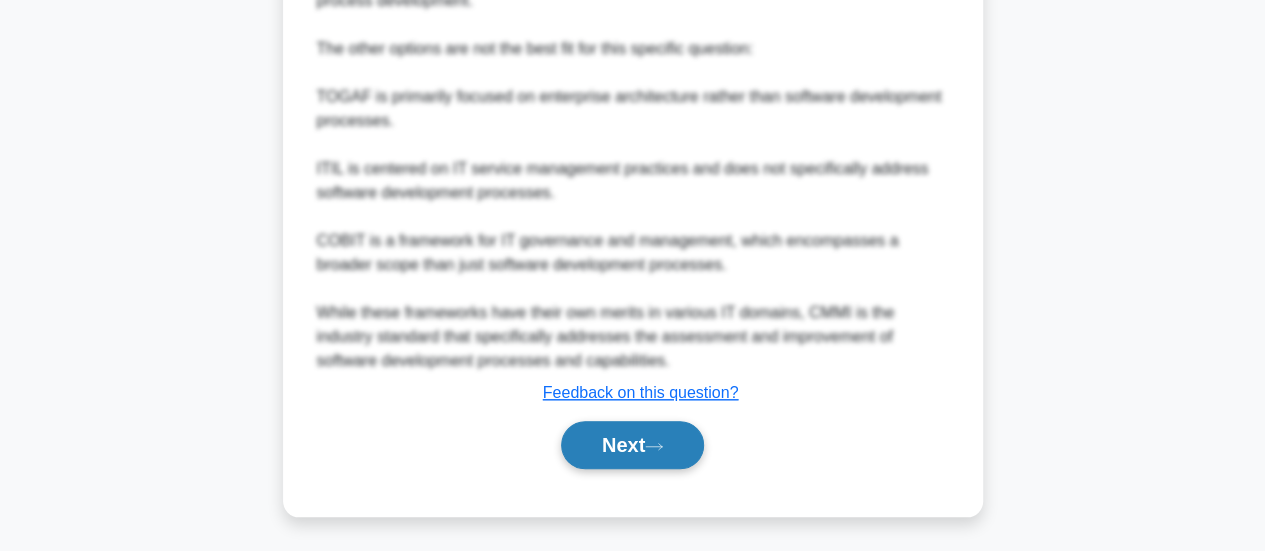 click on "Next" at bounding box center [632, 445] 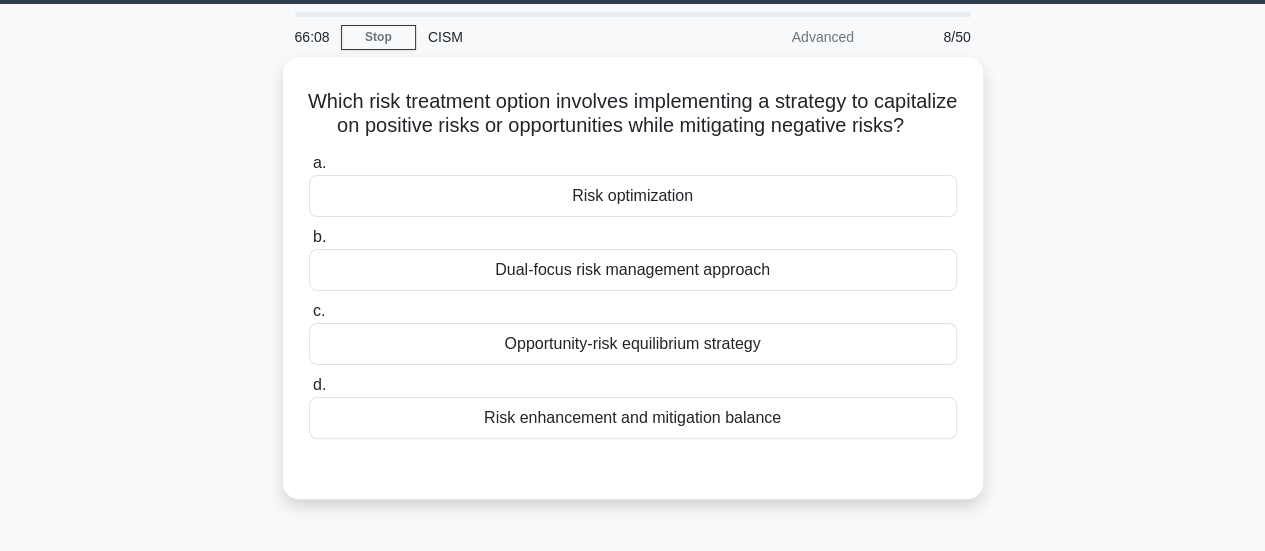 scroll, scrollTop: 65, scrollLeft: 0, axis: vertical 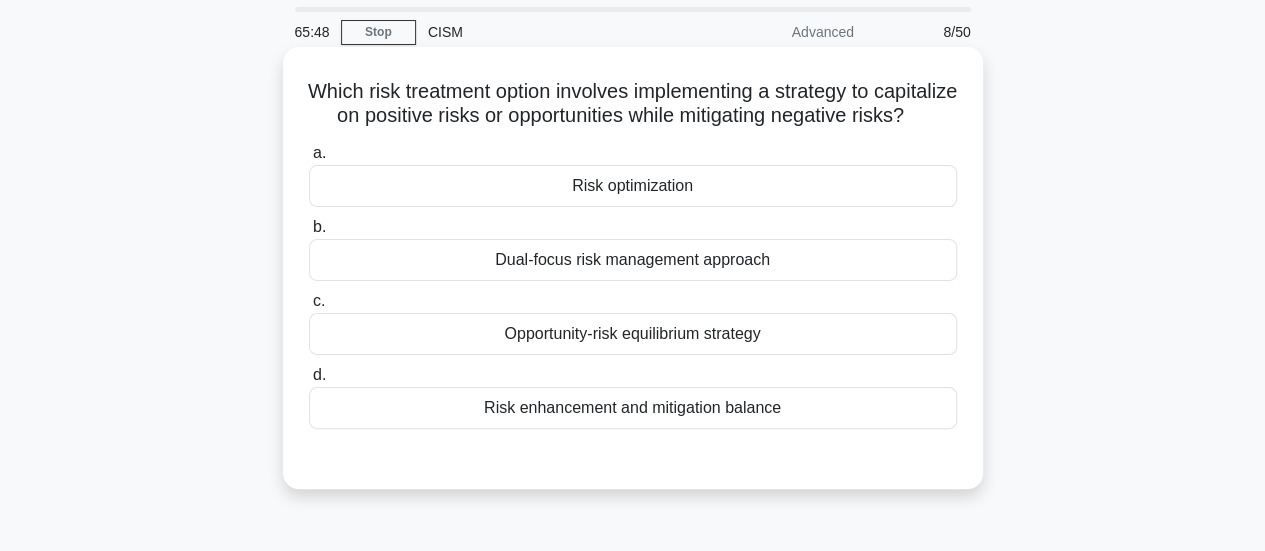 click on "Opportunity-risk equilibrium strategy" at bounding box center [633, 334] 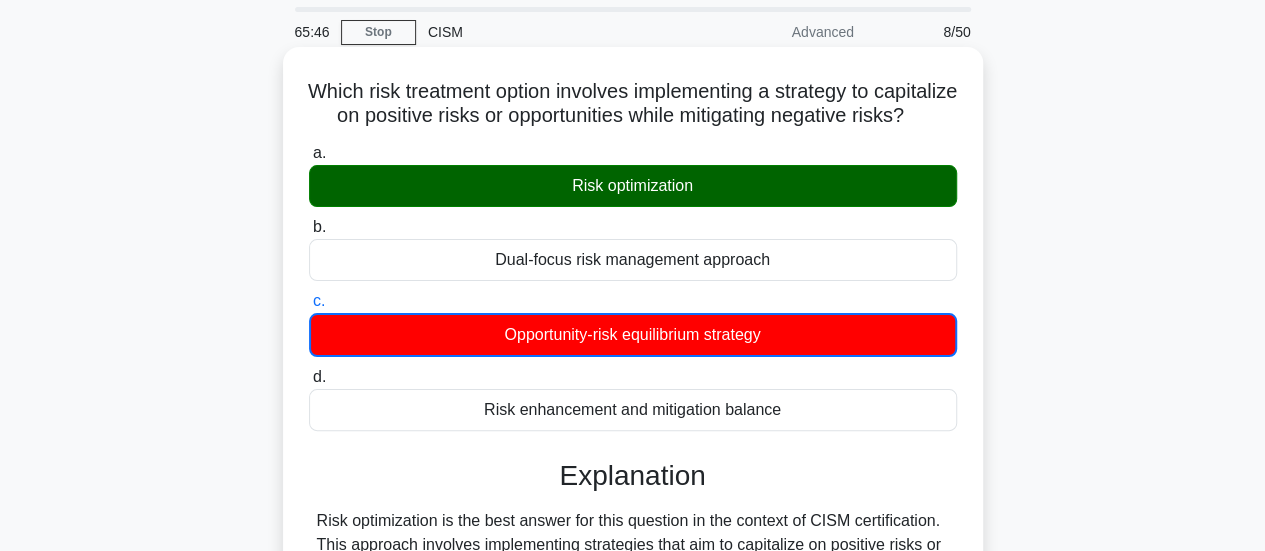 scroll, scrollTop: 826, scrollLeft: 0, axis: vertical 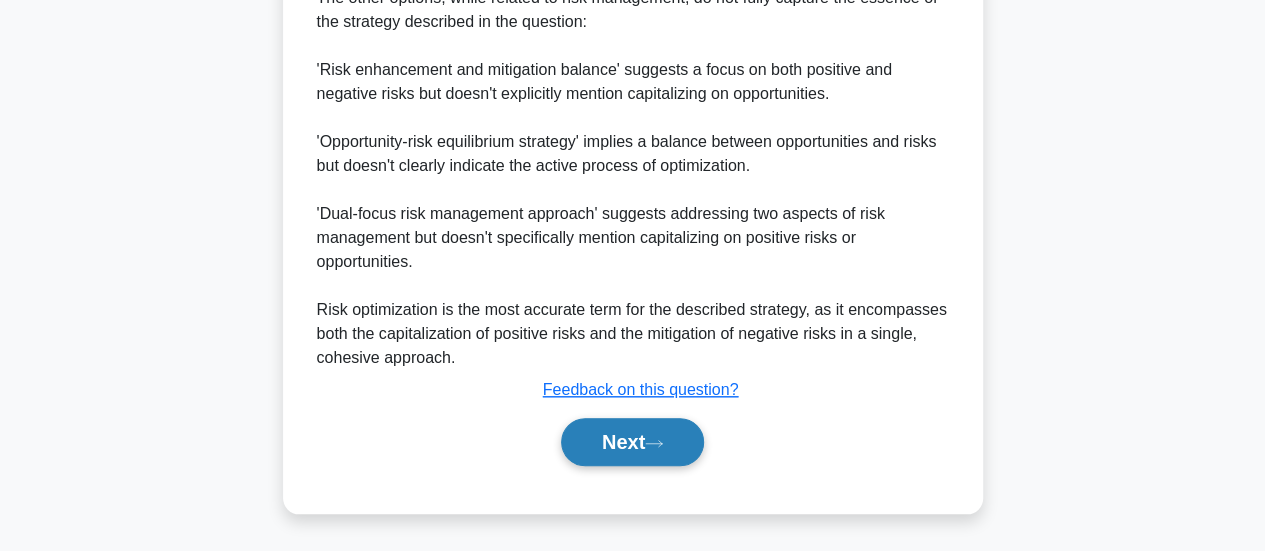 click on "Next" at bounding box center [632, 442] 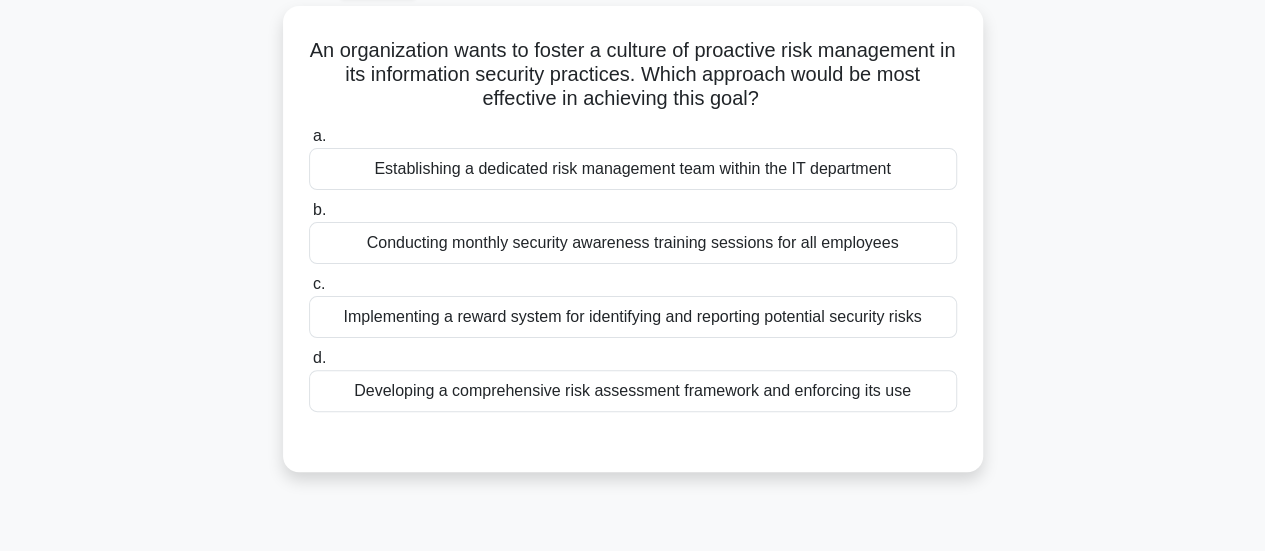 scroll, scrollTop: 116, scrollLeft: 0, axis: vertical 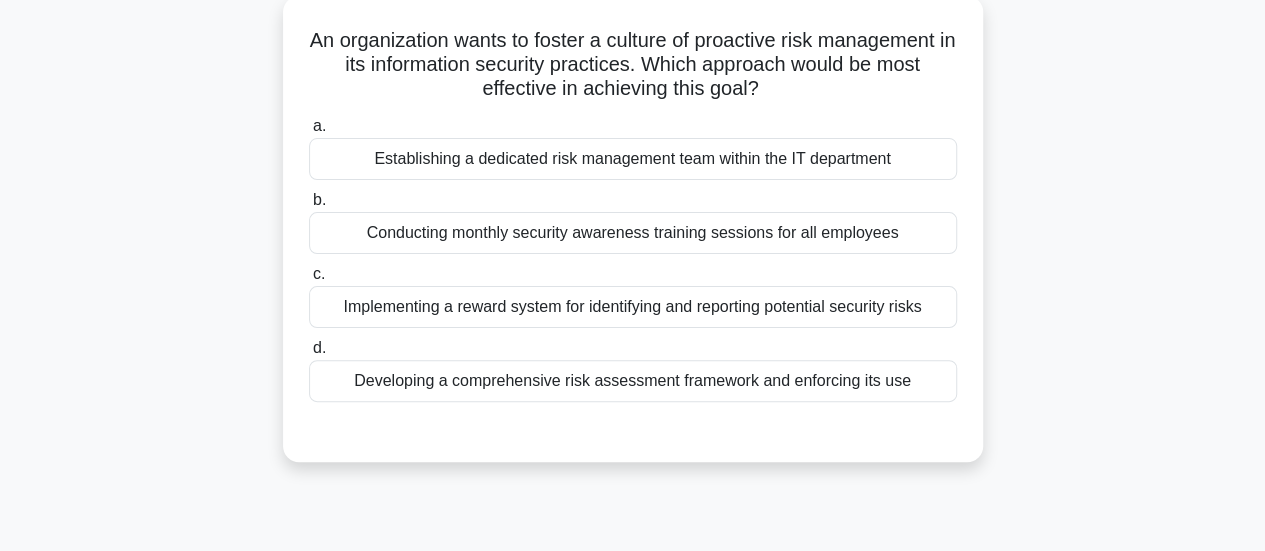 click on "Implementing a reward system for identifying and reporting potential security risks" at bounding box center (633, 307) 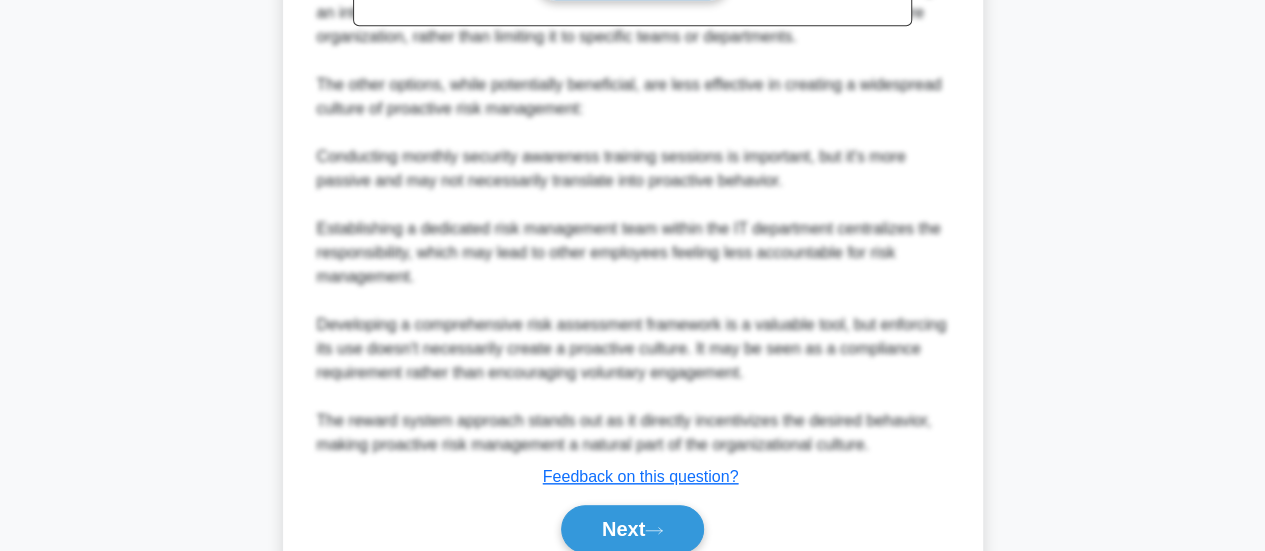 scroll, scrollTop: 847, scrollLeft: 0, axis: vertical 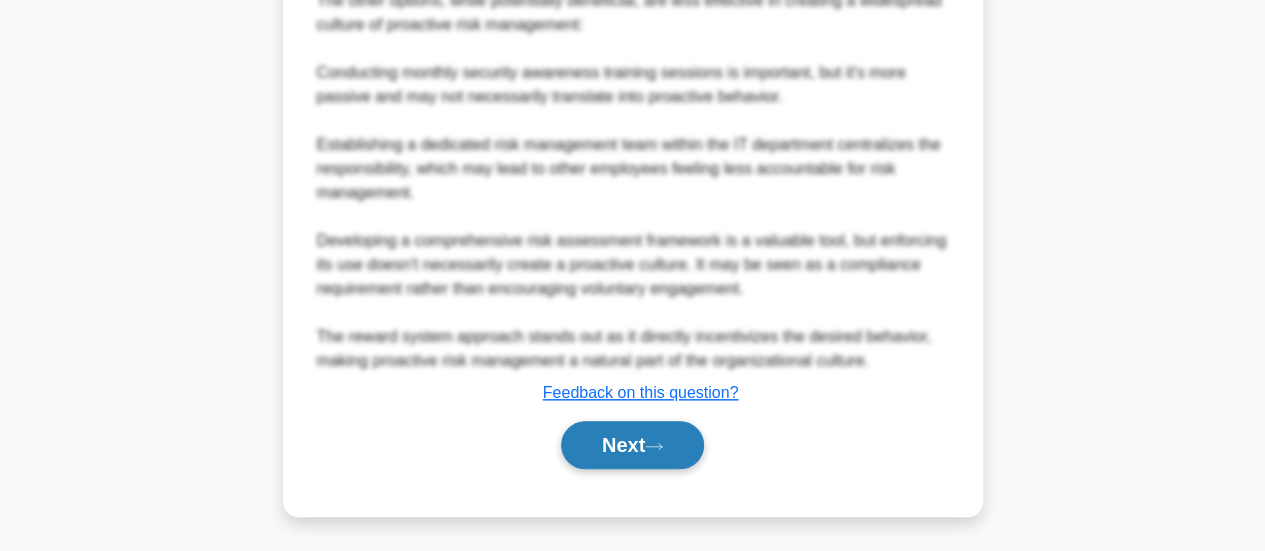 click on "Next" at bounding box center (632, 445) 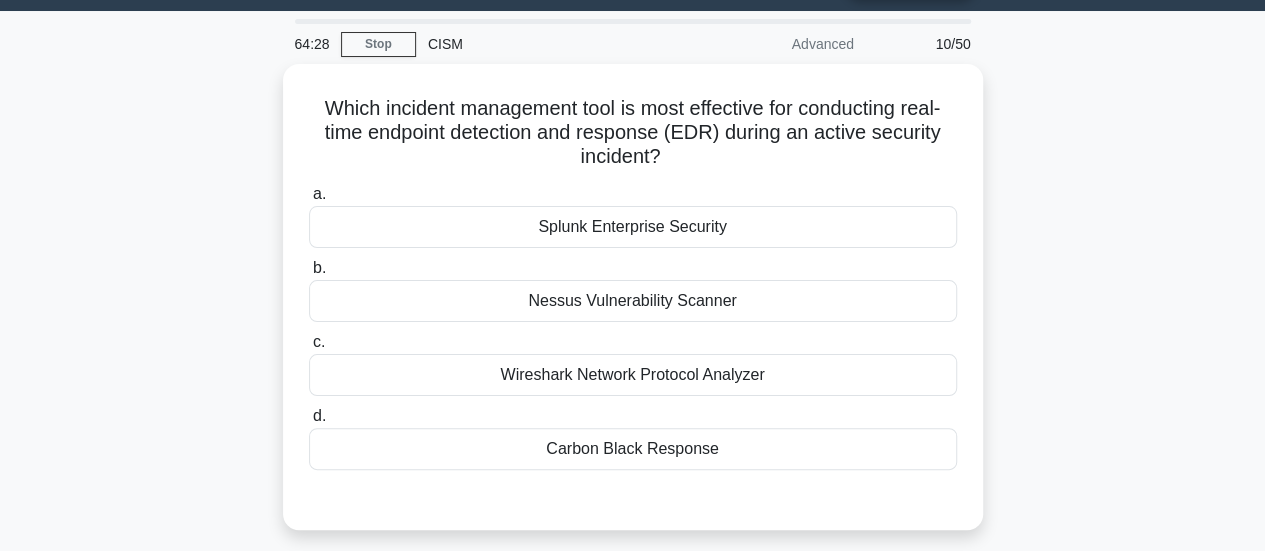 scroll, scrollTop: 97, scrollLeft: 0, axis: vertical 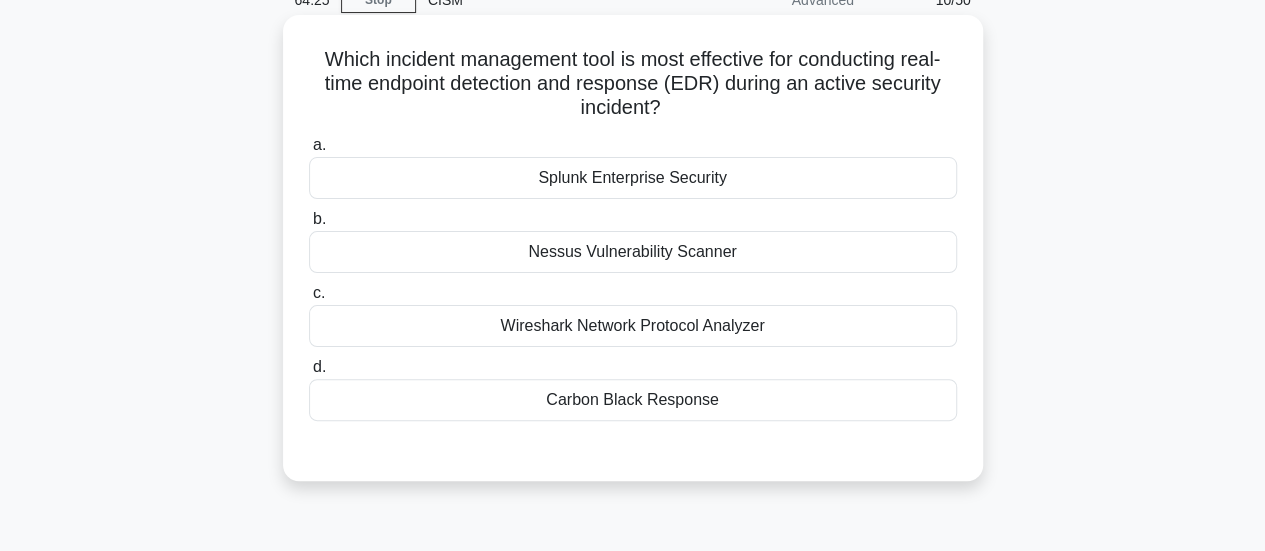 click on "Carbon Black Response" at bounding box center (633, 400) 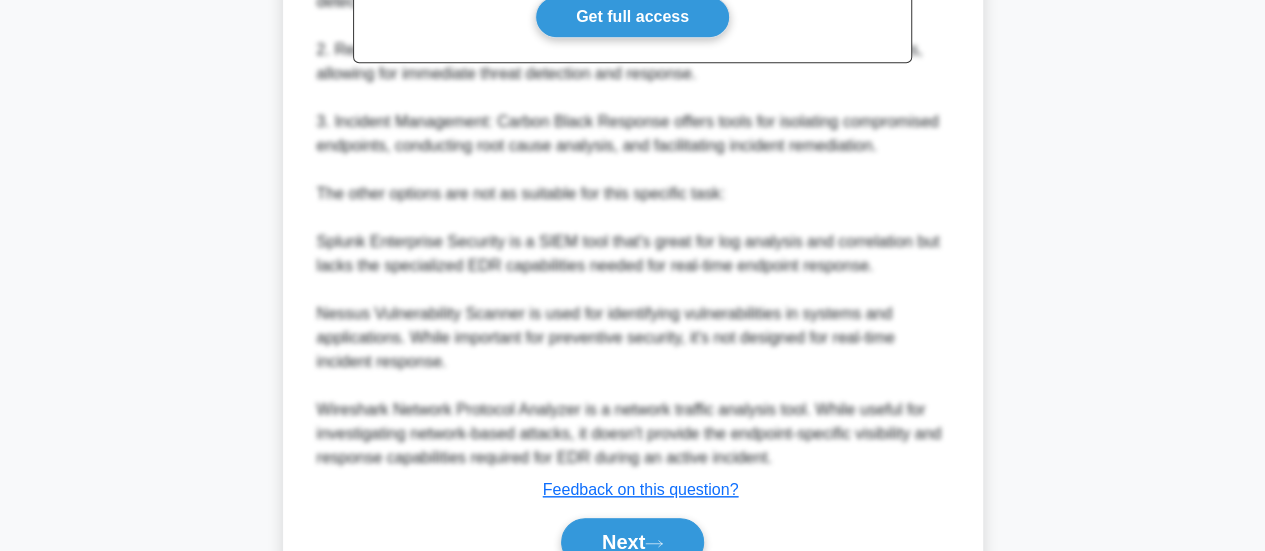 scroll, scrollTop: 823, scrollLeft: 0, axis: vertical 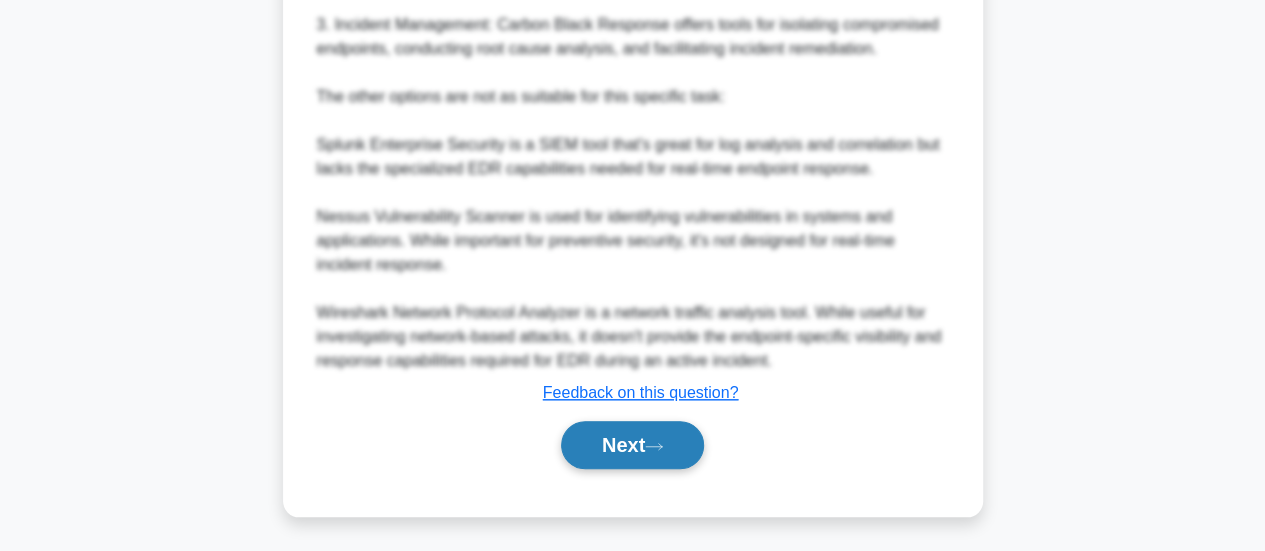 click on "Next" at bounding box center (632, 445) 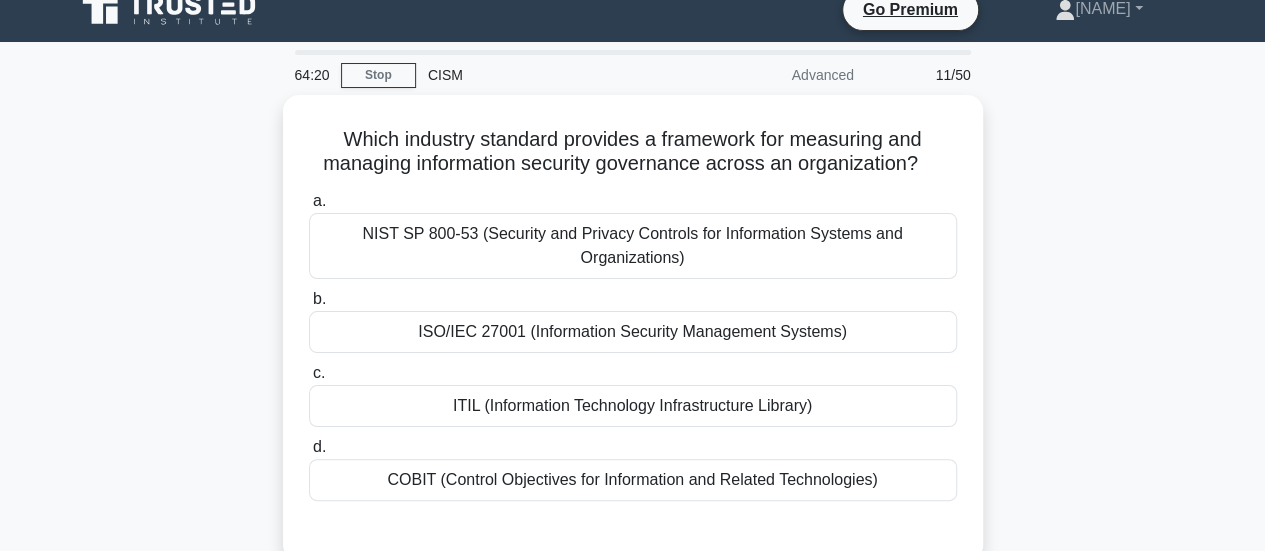 scroll, scrollTop: 19, scrollLeft: 0, axis: vertical 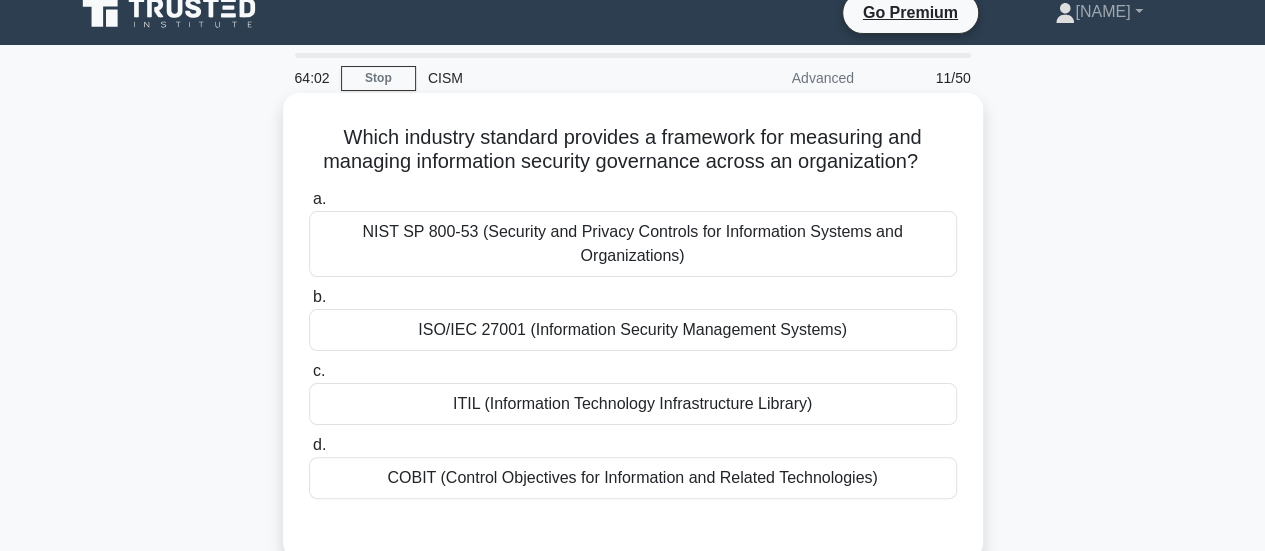 click on "ISO/IEC 27001 (Information Security Management Systems)" at bounding box center [633, 330] 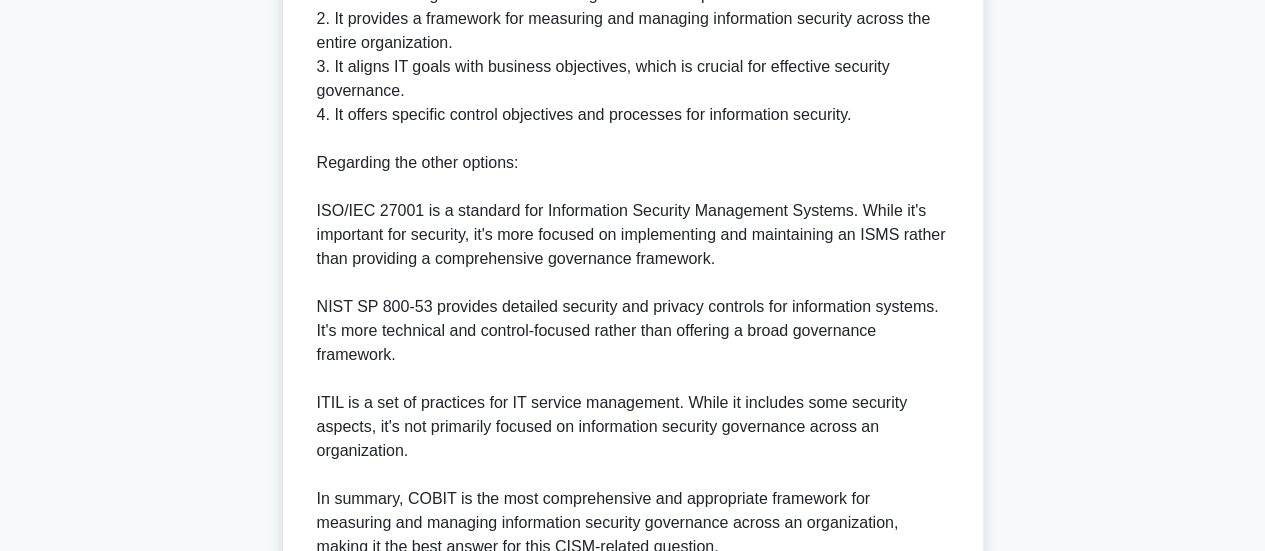 scroll, scrollTop: 1018, scrollLeft: 0, axis: vertical 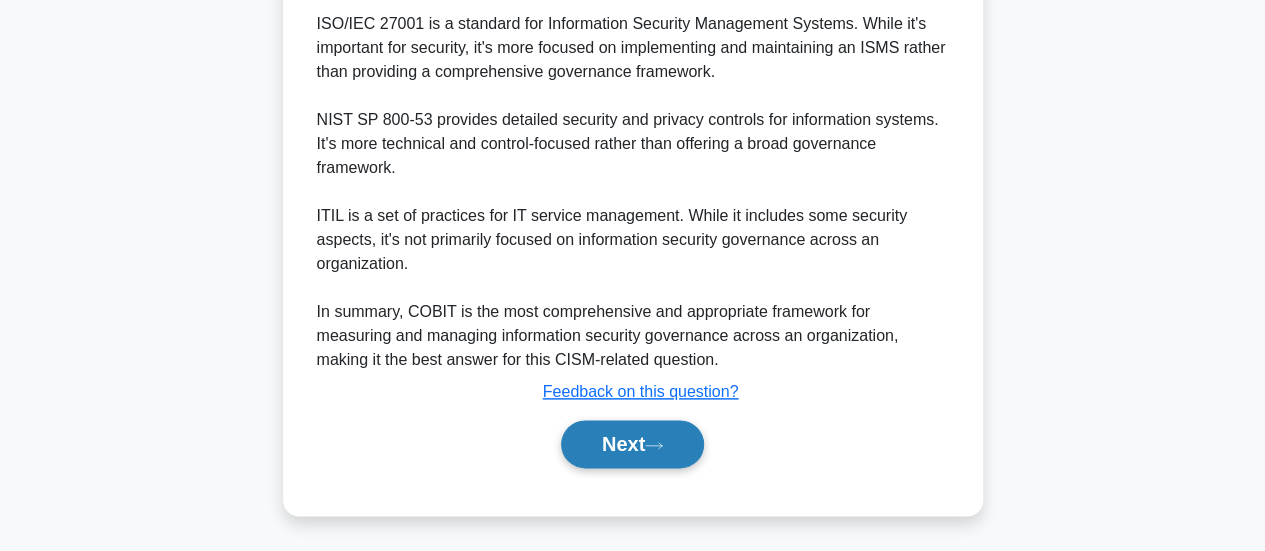 click on "Next" at bounding box center [632, 444] 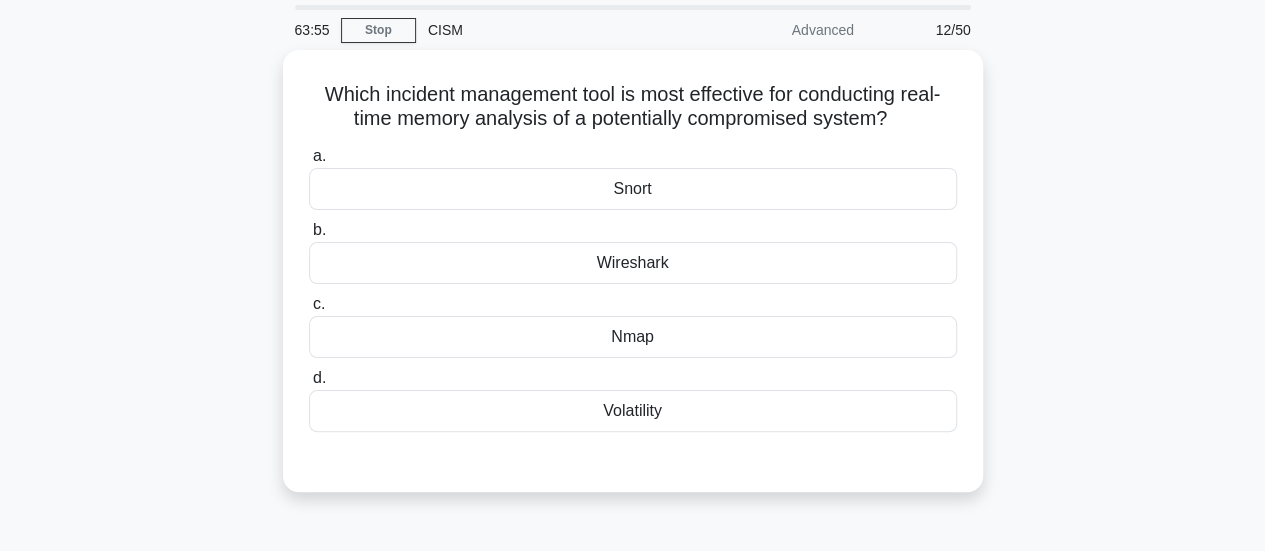 scroll, scrollTop: 83, scrollLeft: 0, axis: vertical 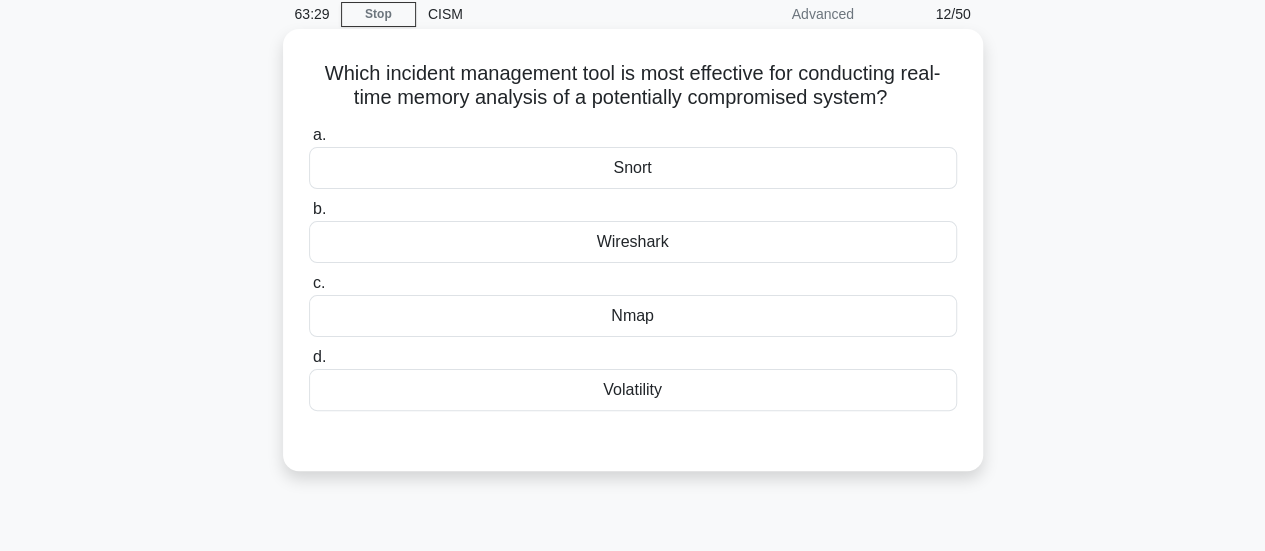 click on "Snort" at bounding box center (633, 168) 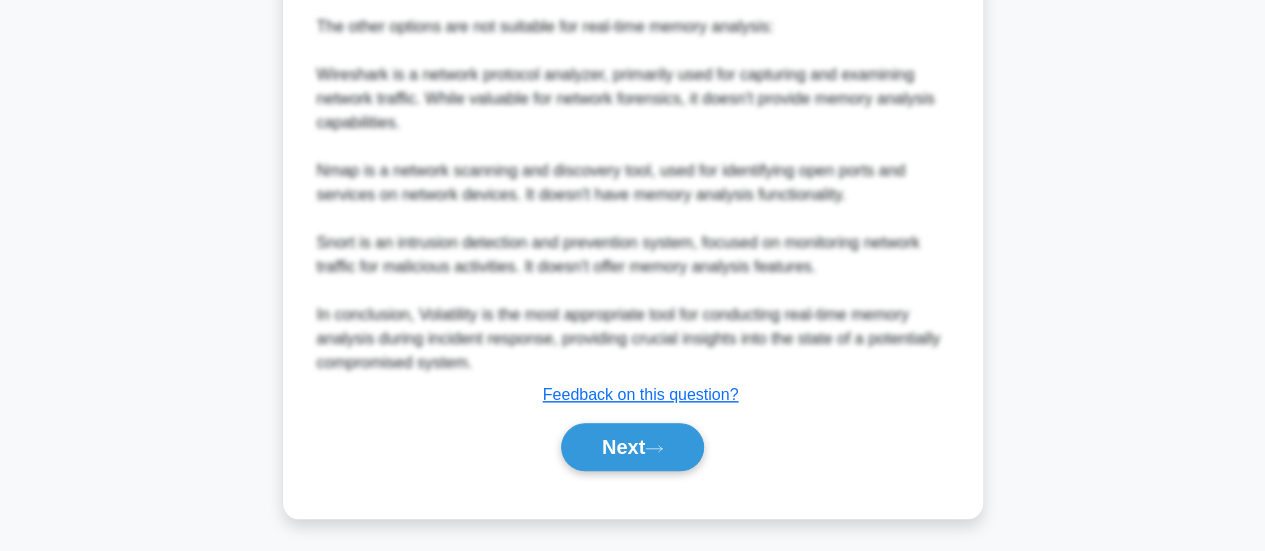 scroll, scrollTop: 898, scrollLeft: 0, axis: vertical 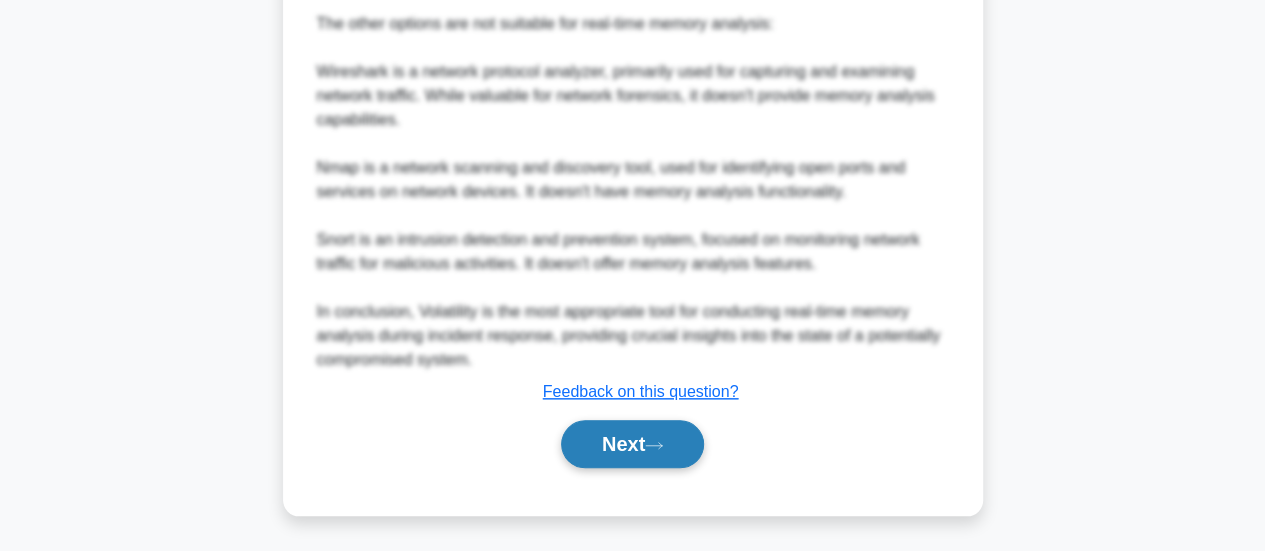 click on "Next" at bounding box center (632, 444) 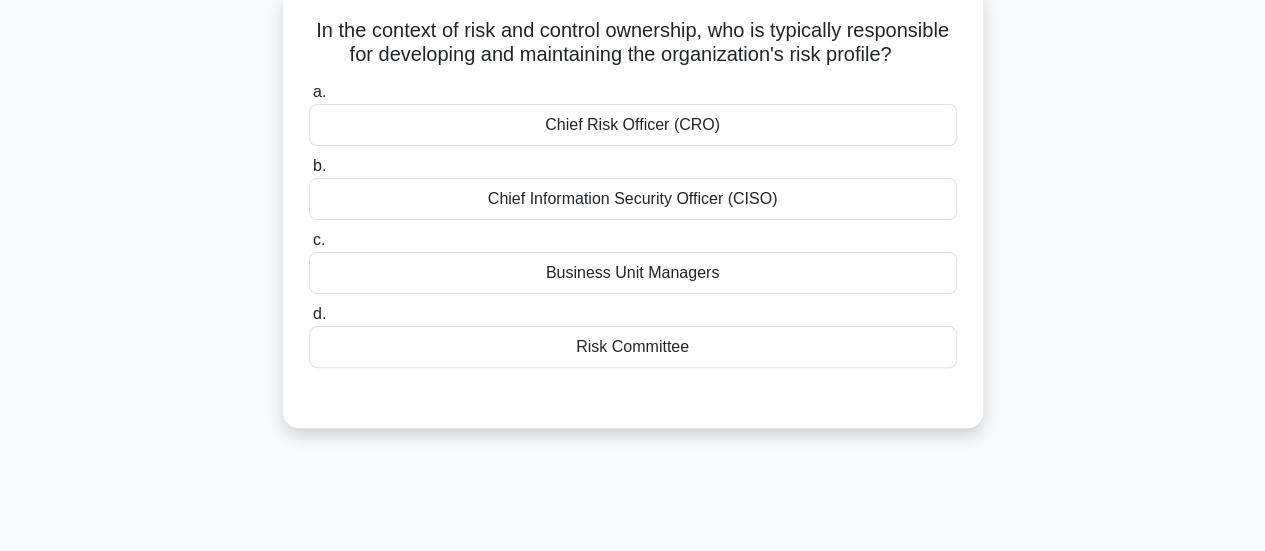 scroll, scrollTop: 129, scrollLeft: 0, axis: vertical 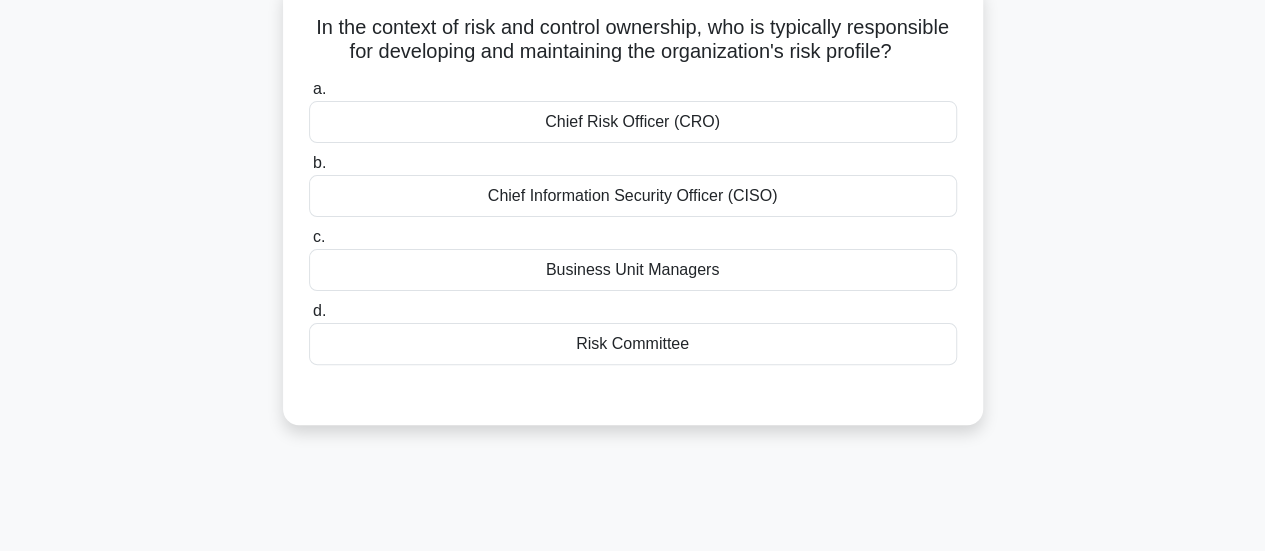 click on "Risk Committee" at bounding box center [633, 344] 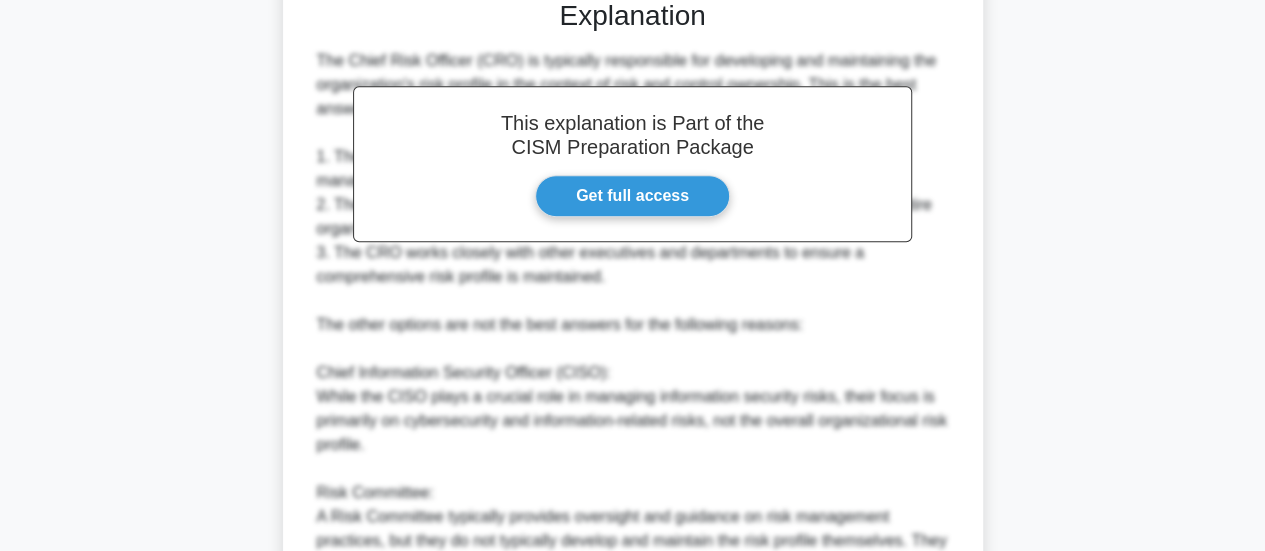 scroll, scrollTop: 898, scrollLeft: 0, axis: vertical 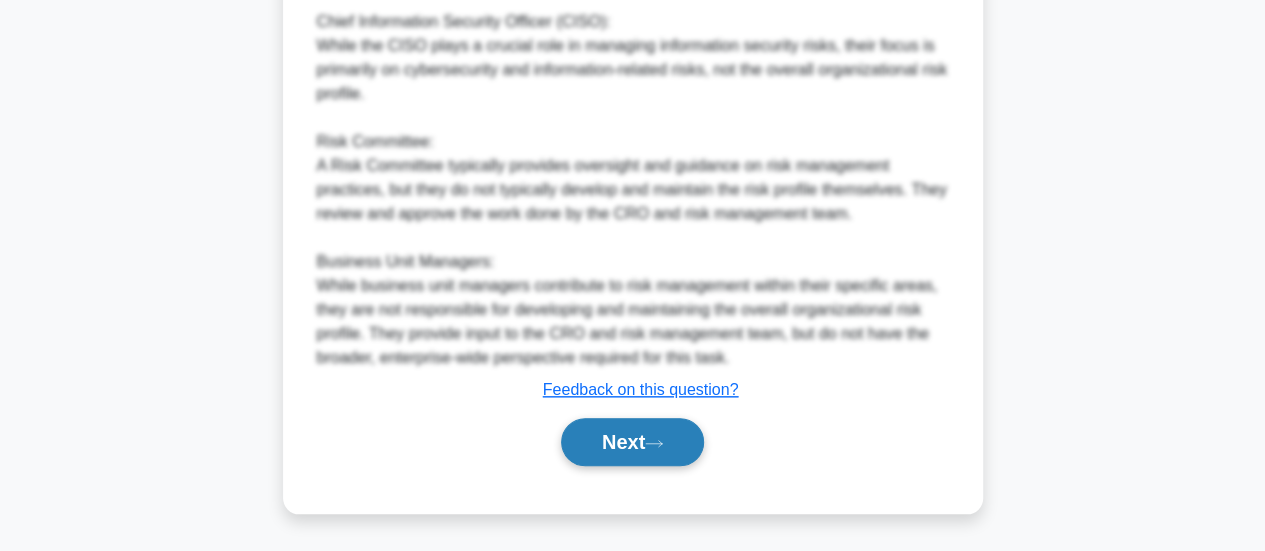 click on "Next" at bounding box center (632, 442) 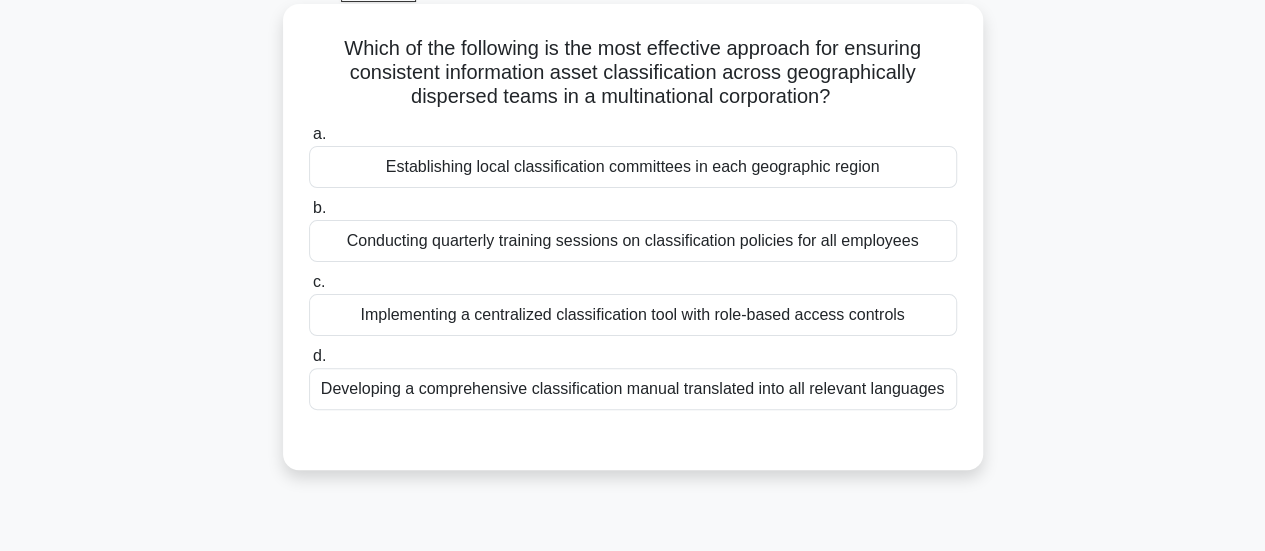 scroll, scrollTop: 107, scrollLeft: 0, axis: vertical 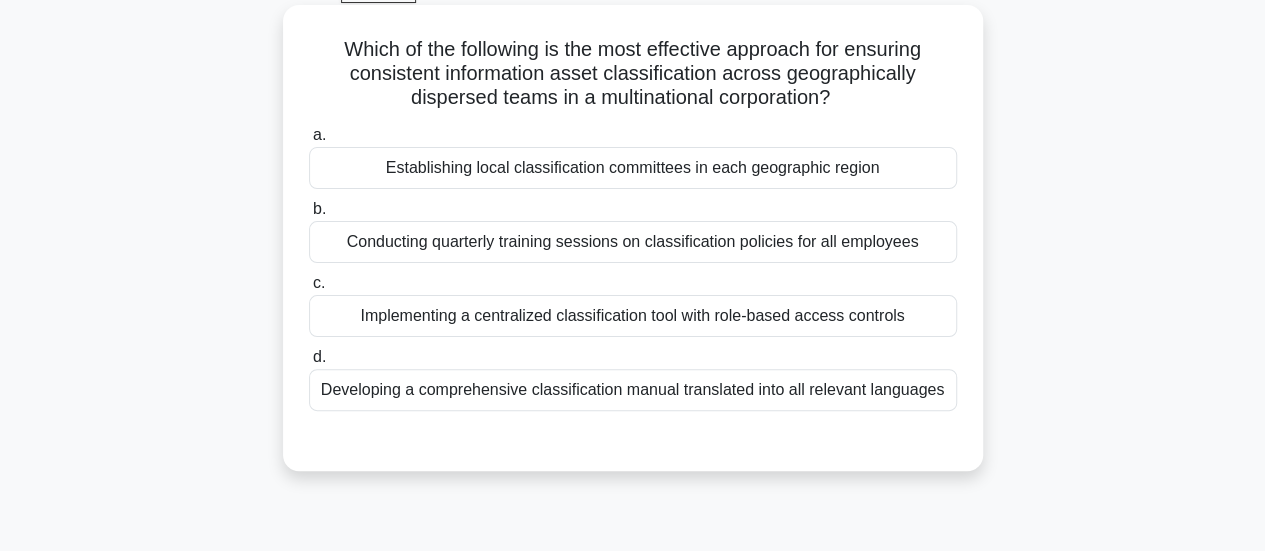 click on "Developing a comprehensive classification manual translated into all relevant languages" at bounding box center (633, 390) 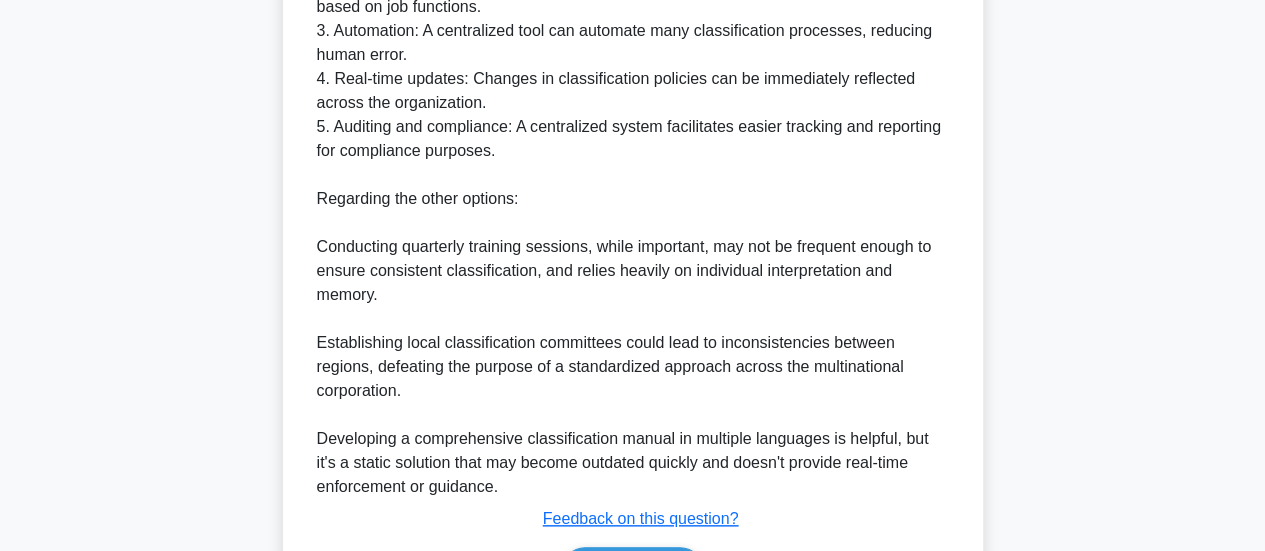 scroll, scrollTop: 899, scrollLeft: 0, axis: vertical 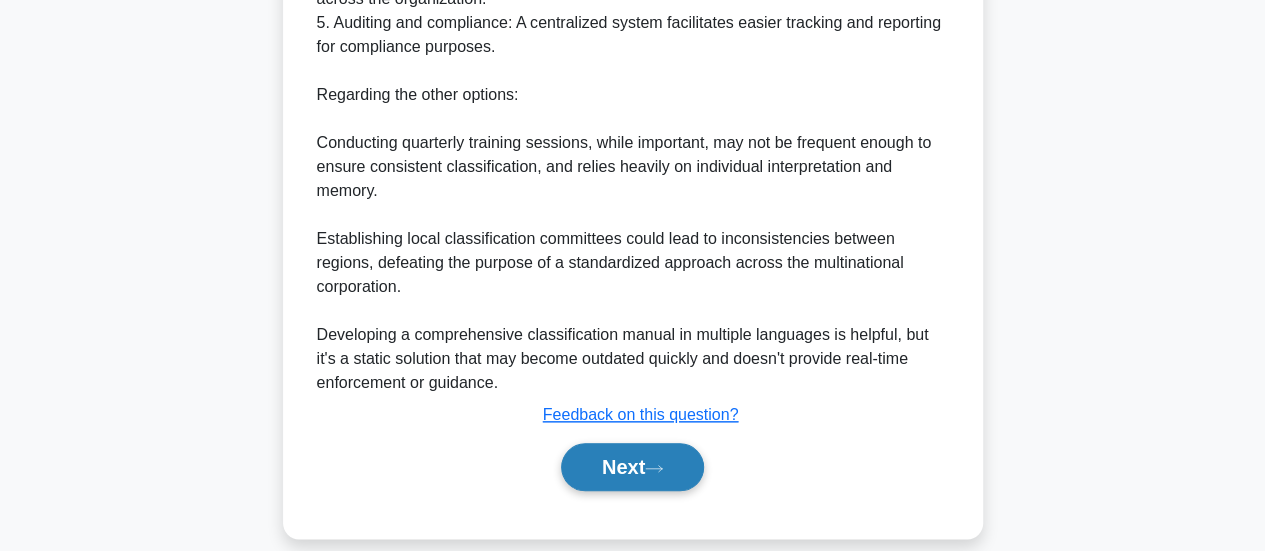 click on "Next" at bounding box center (632, 467) 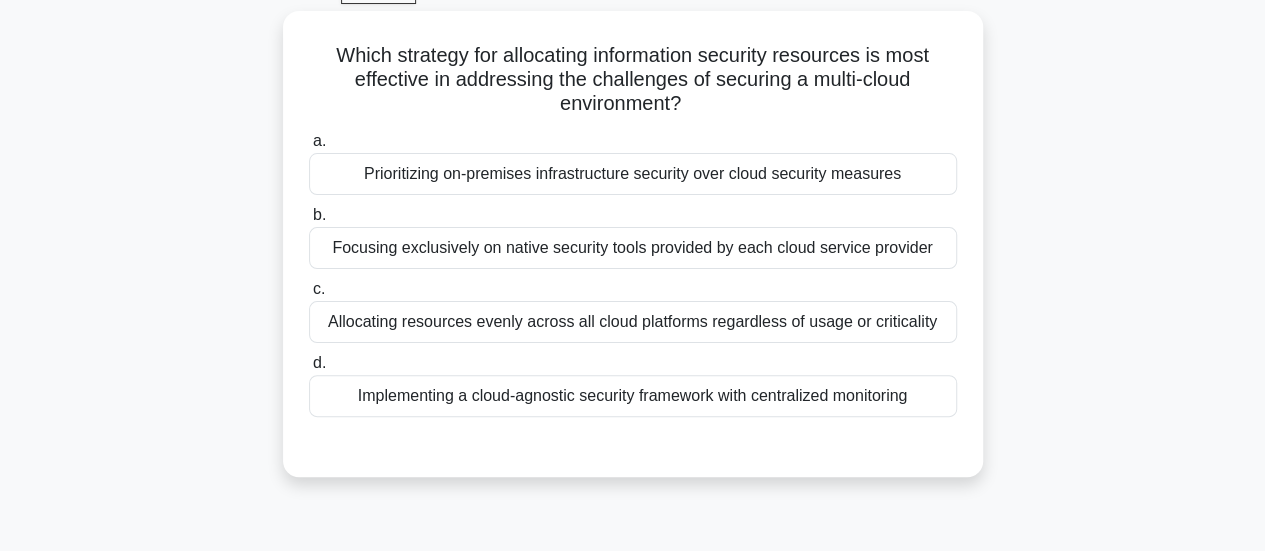 scroll, scrollTop: 107, scrollLeft: 0, axis: vertical 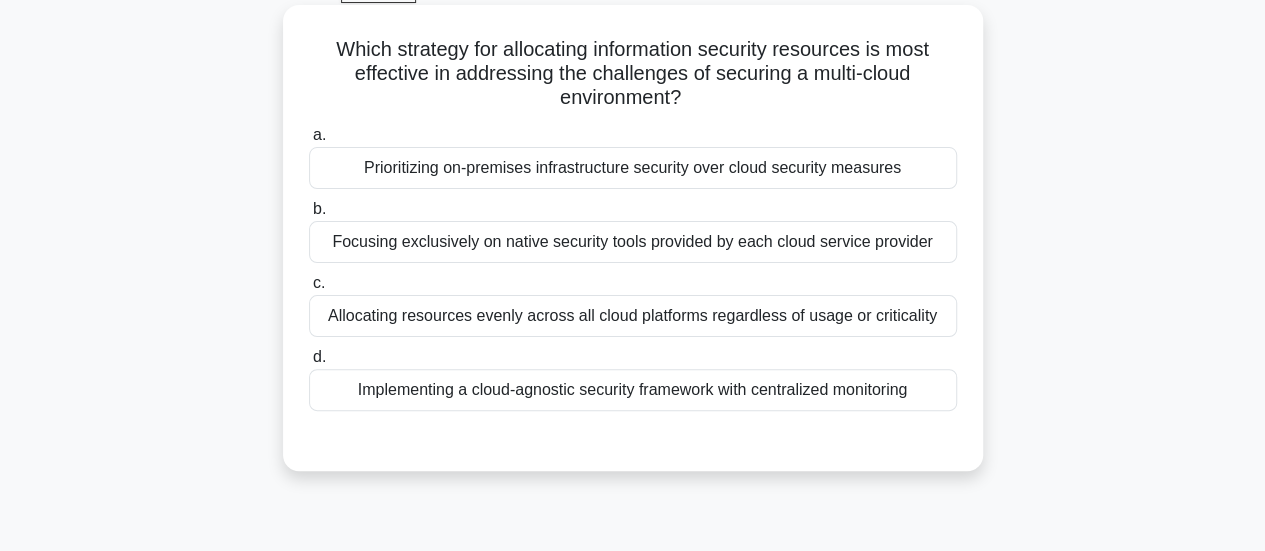 click on "Implementing a cloud-agnostic security framework with centralized monitoring" at bounding box center [633, 390] 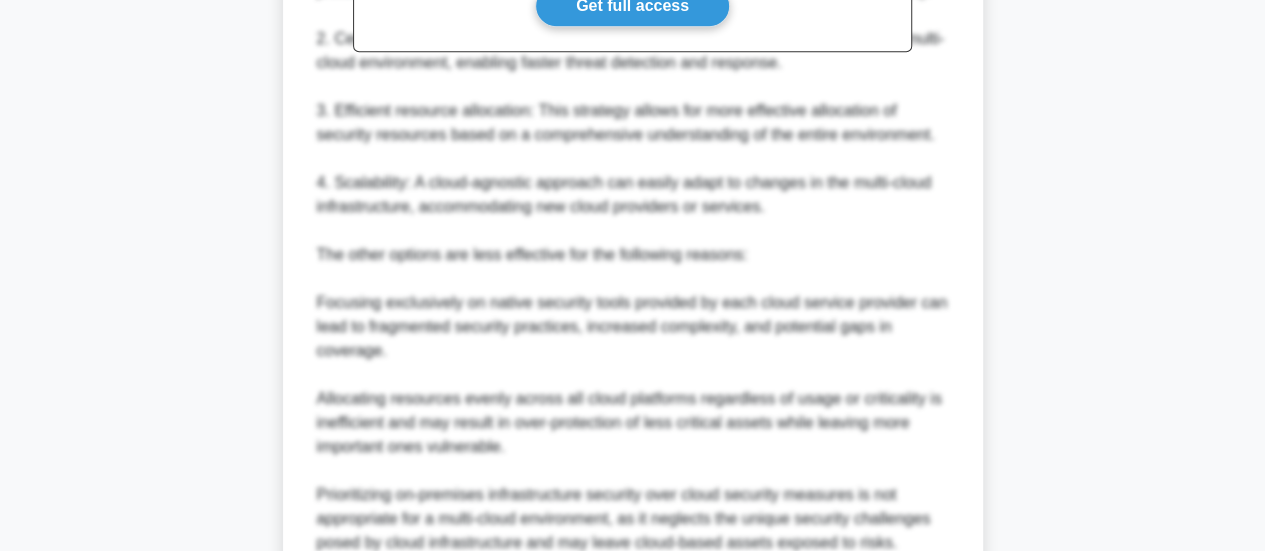 scroll, scrollTop: 883, scrollLeft: 0, axis: vertical 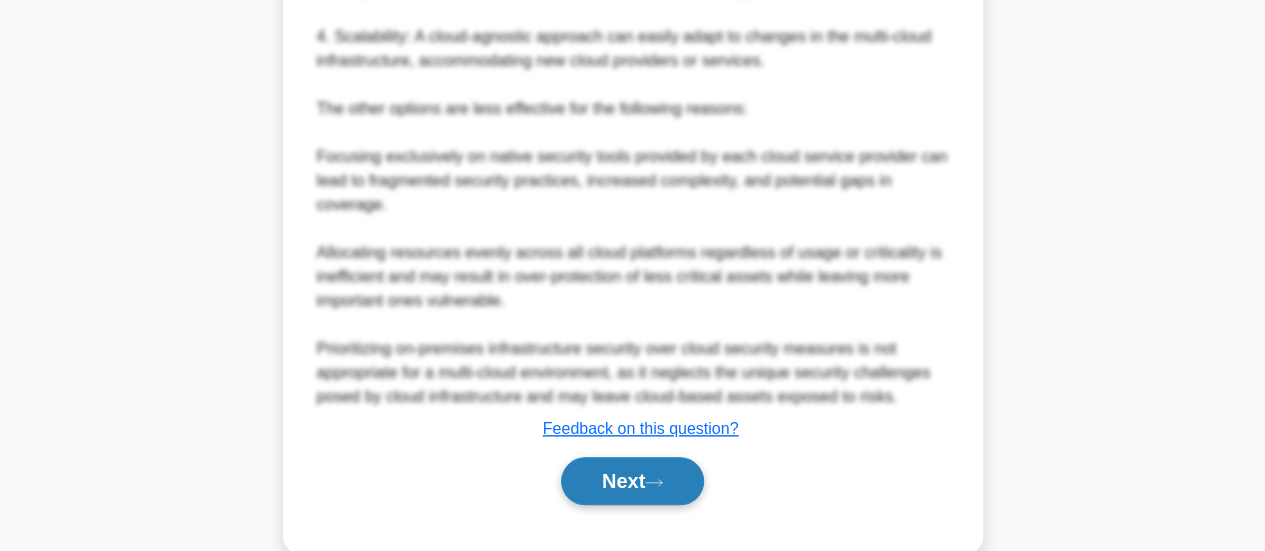 click on "Next" at bounding box center (632, 481) 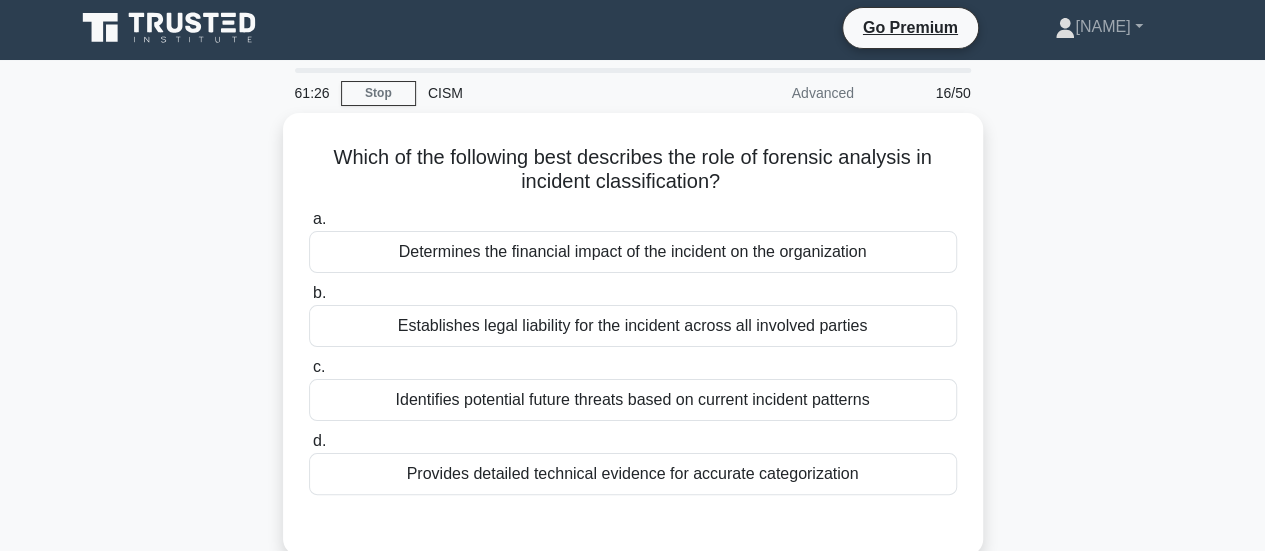 scroll, scrollTop: 31, scrollLeft: 0, axis: vertical 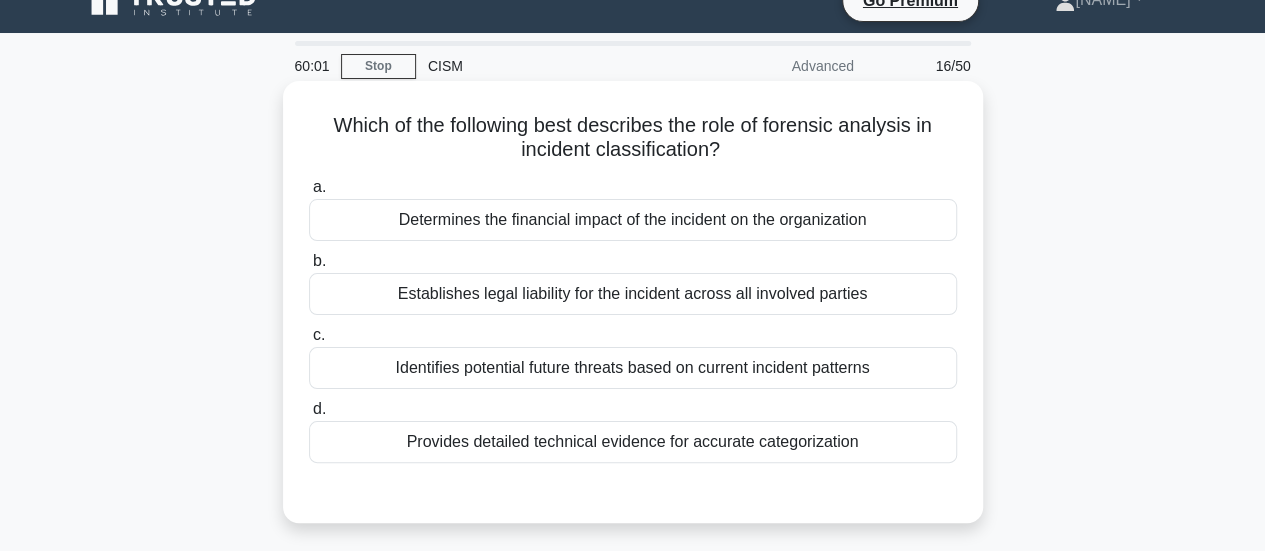 click on "Which of the following best describes the role of forensic analysis in incident classification?
.spinner_0XTQ{transform-origin:center;animation:spinner_y6GP .75s linear infinite}@keyframes spinner_y6GP{100%{transform:rotate(360deg)}}" at bounding box center [633, 138] 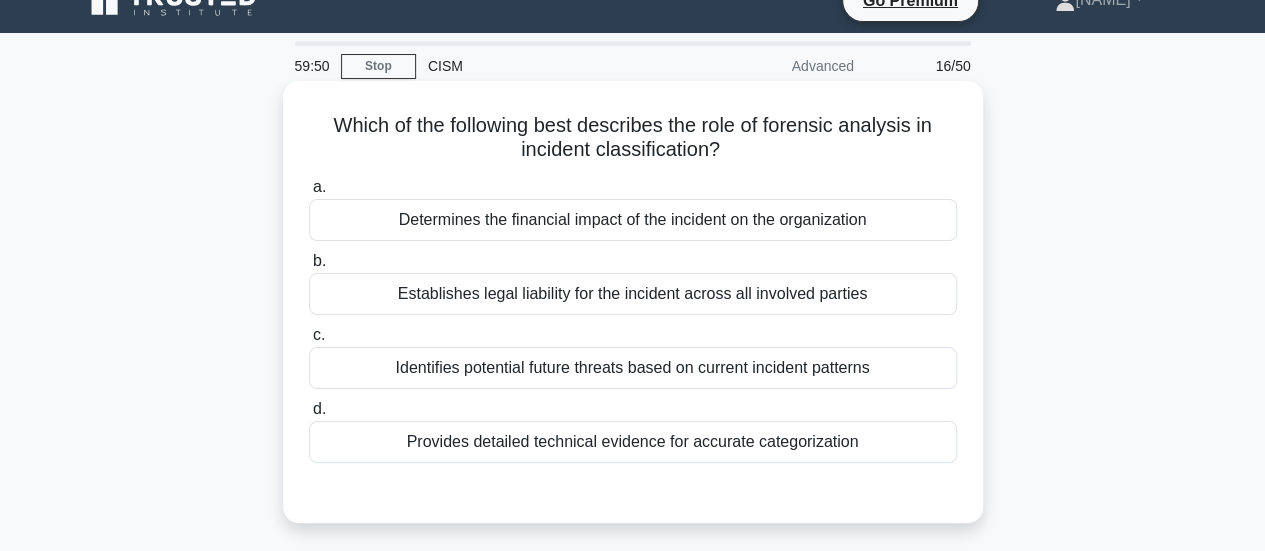 click on "Provides detailed technical evidence for accurate categorization" at bounding box center (633, 442) 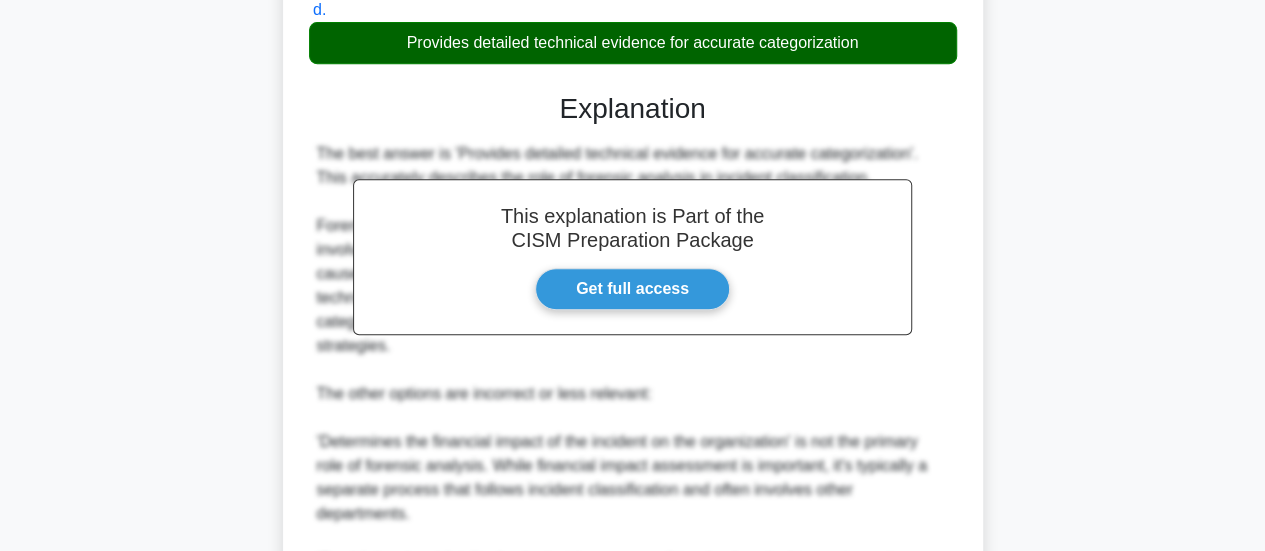 scroll, scrollTop: 751, scrollLeft: 0, axis: vertical 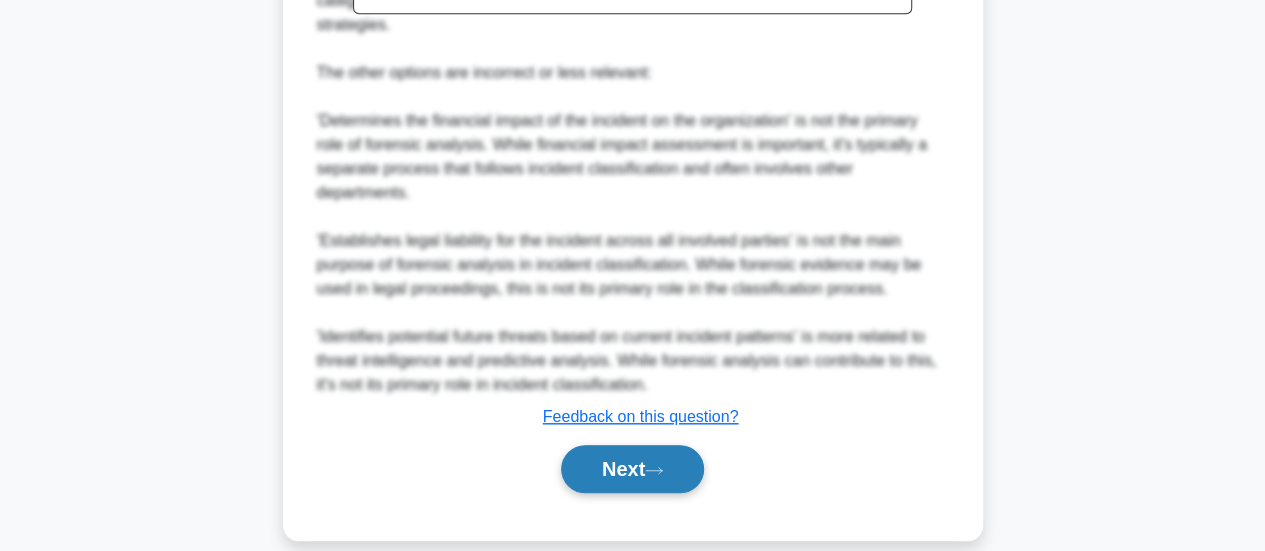 click on "Next" at bounding box center [632, 469] 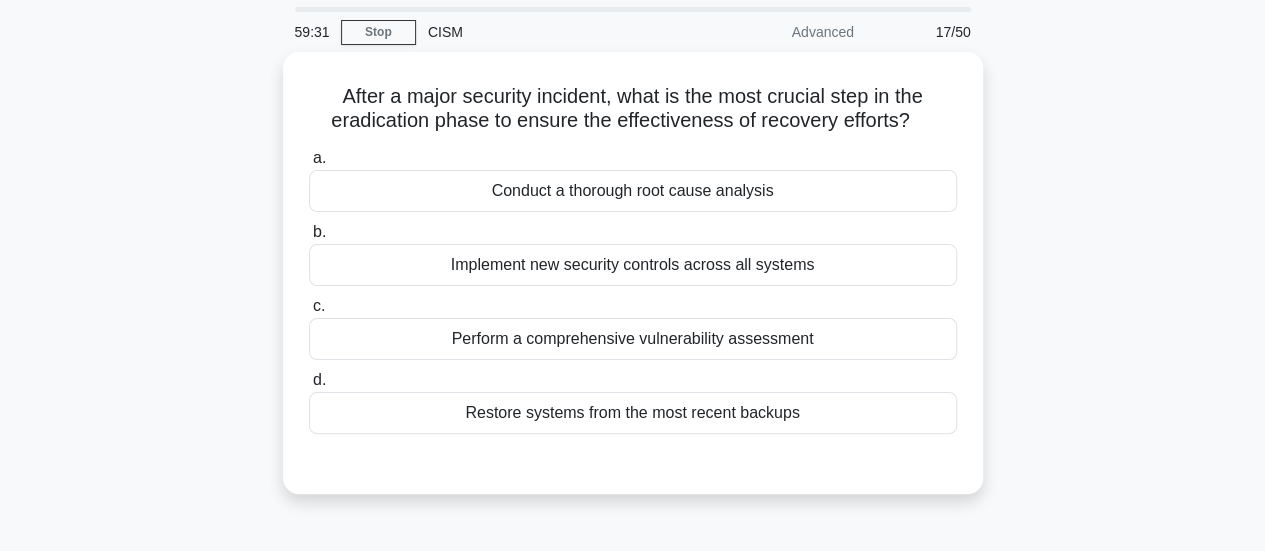 scroll, scrollTop: 64, scrollLeft: 0, axis: vertical 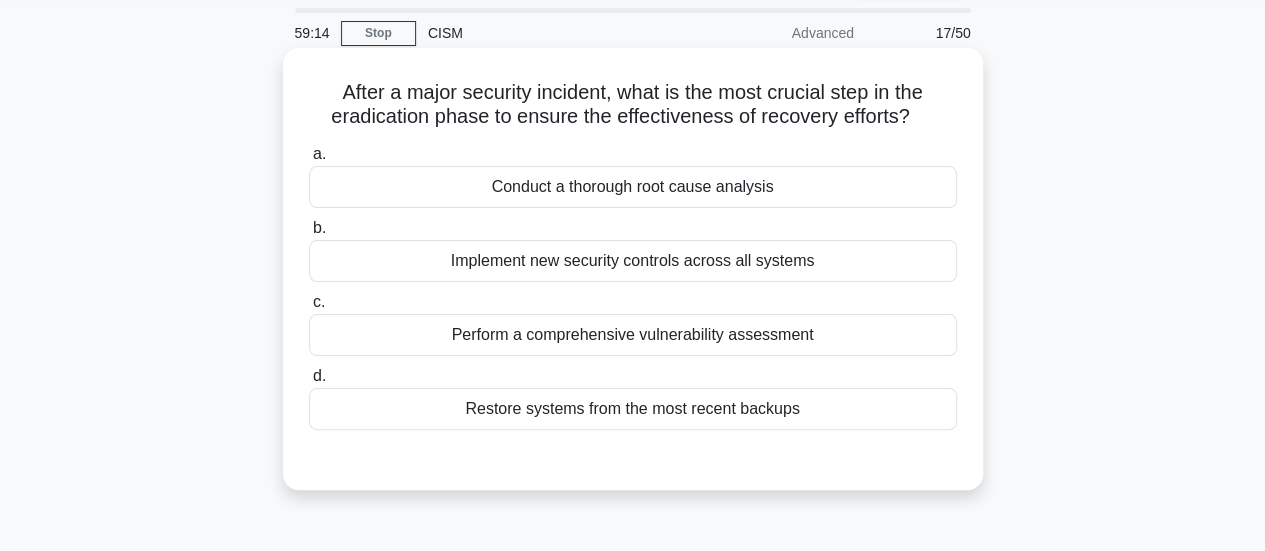 click on "Conduct a thorough root cause analysis" at bounding box center (633, 187) 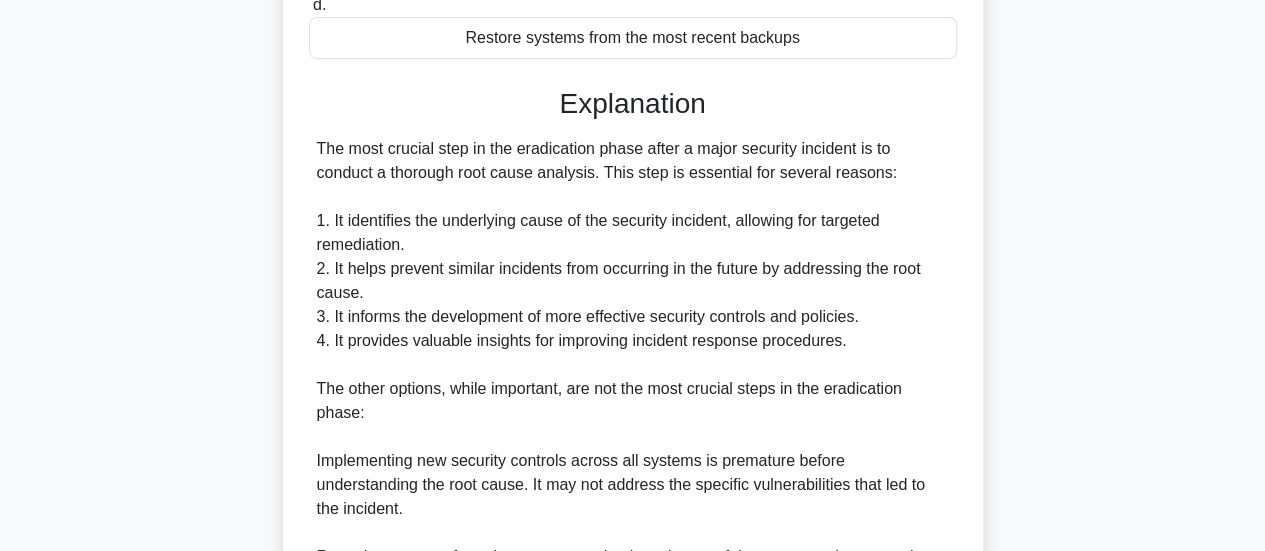 scroll, scrollTop: 823, scrollLeft: 0, axis: vertical 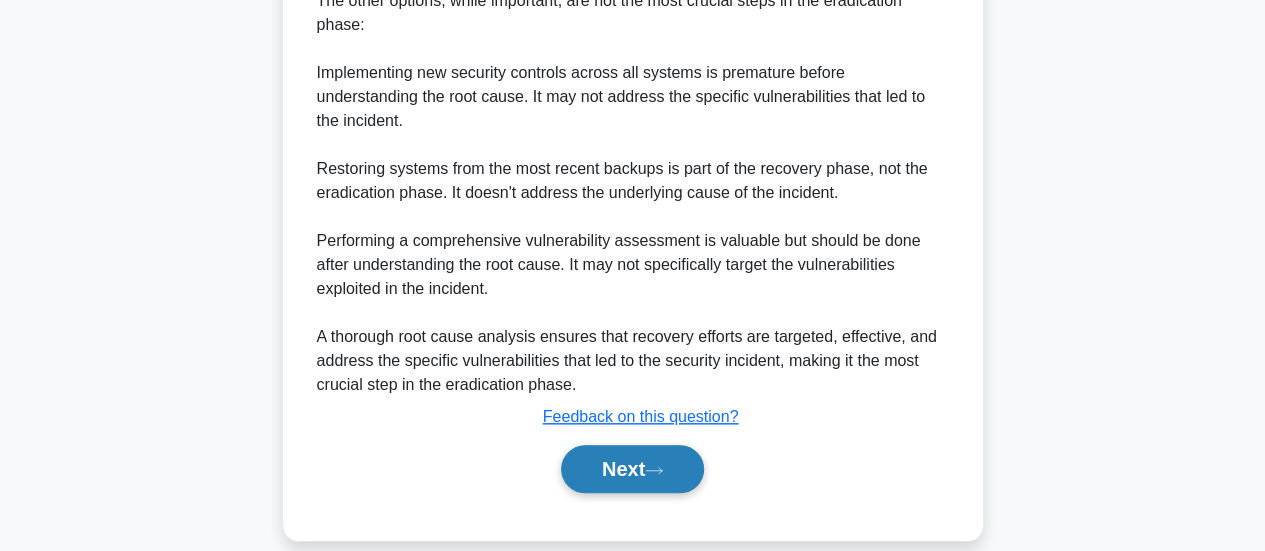 click on "Next" at bounding box center [632, 469] 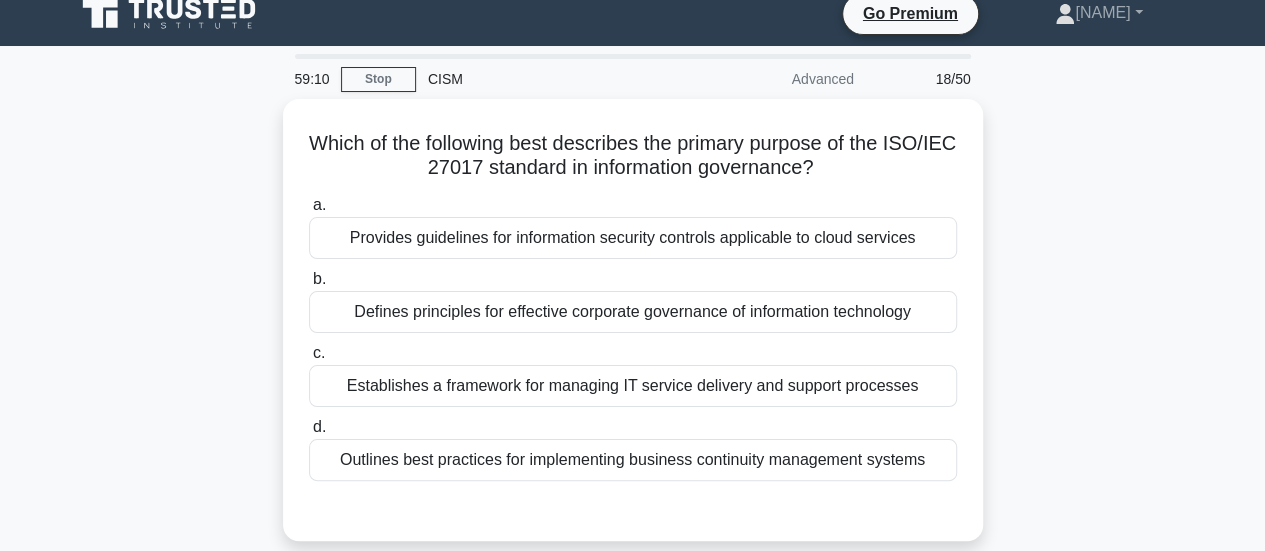 scroll, scrollTop: 16, scrollLeft: 0, axis: vertical 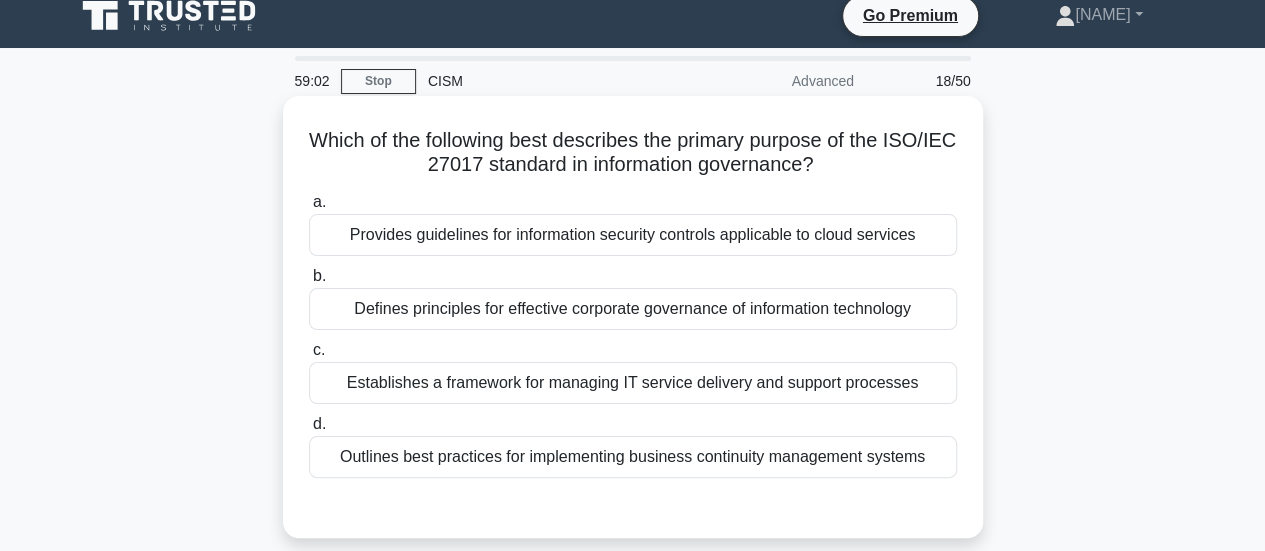 click on "Provides guidelines for information security controls applicable to cloud services" at bounding box center [633, 235] 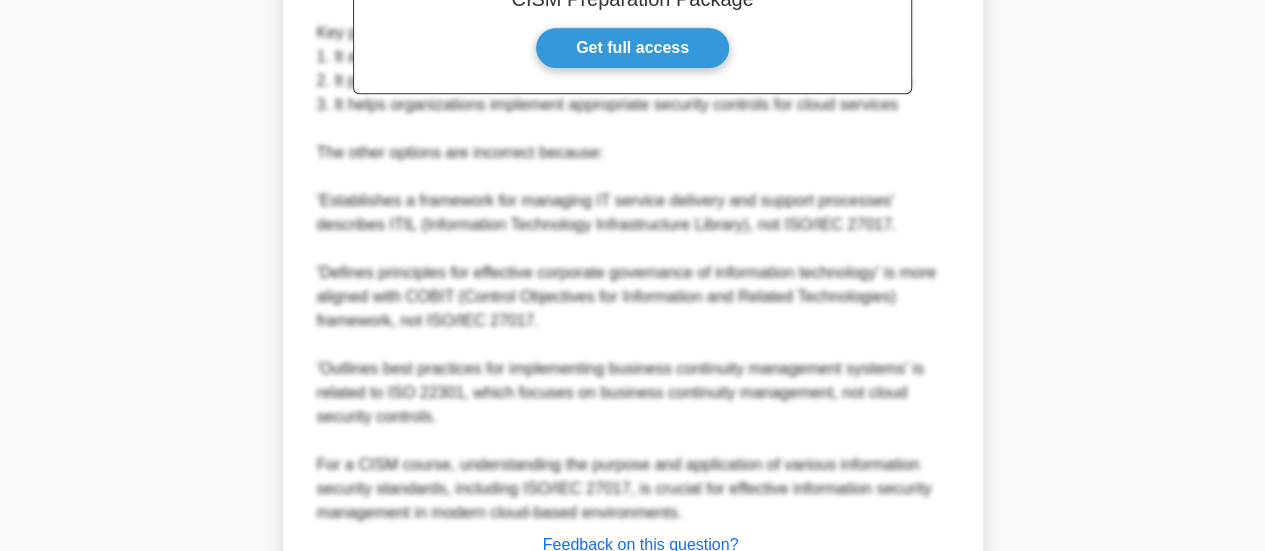 scroll, scrollTop: 823, scrollLeft: 0, axis: vertical 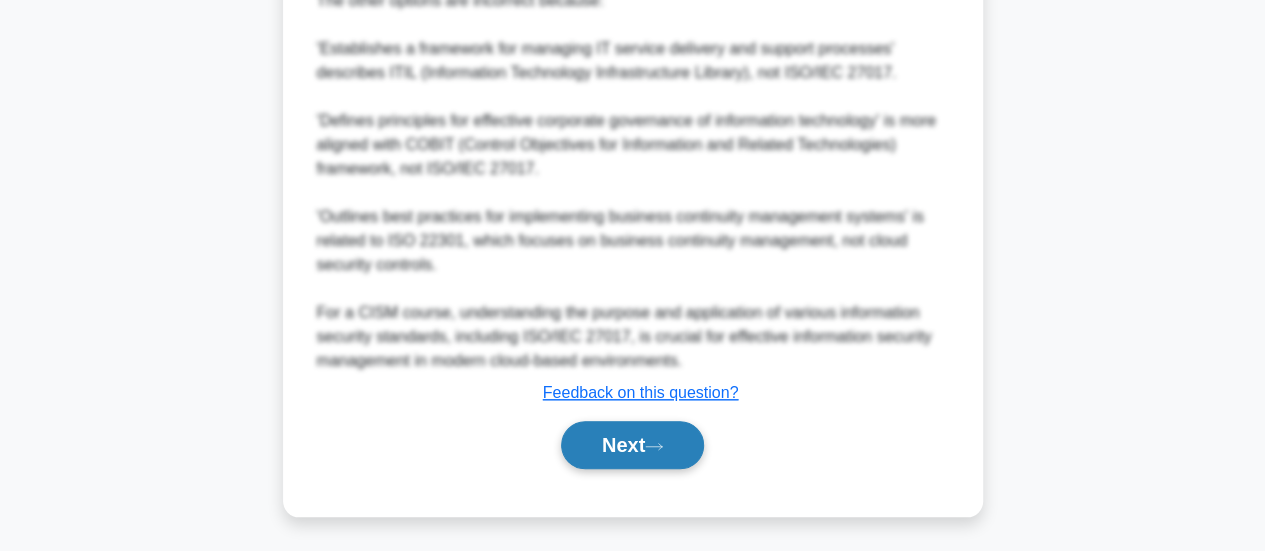 click on "Next" at bounding box center (632, 445) 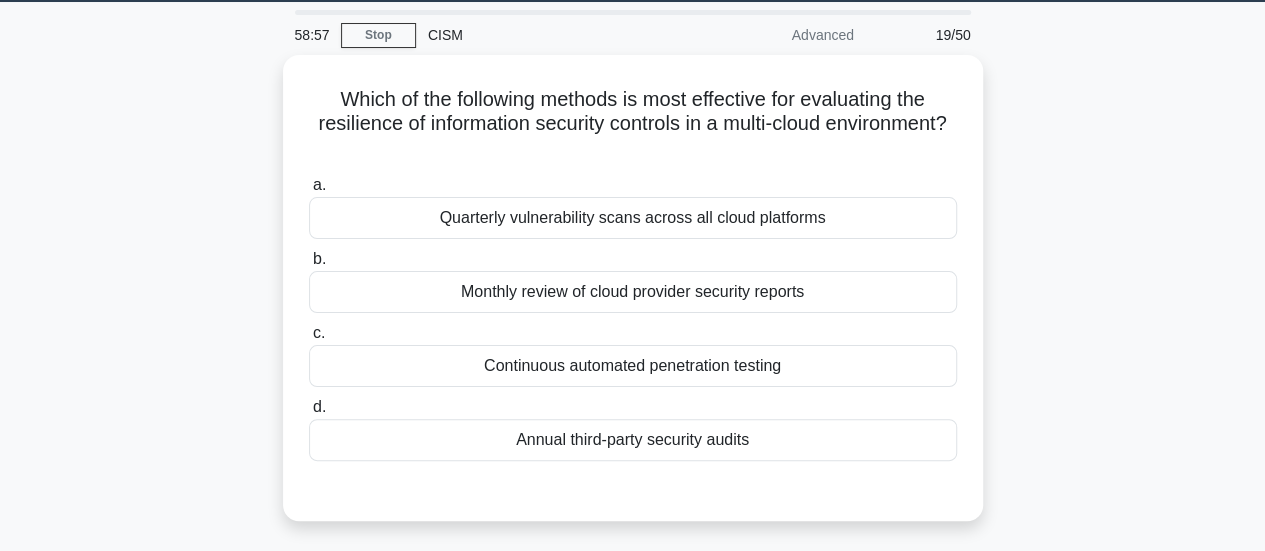 scroll, scrollTop: 60, scrollLeft: 0, axis: vertical 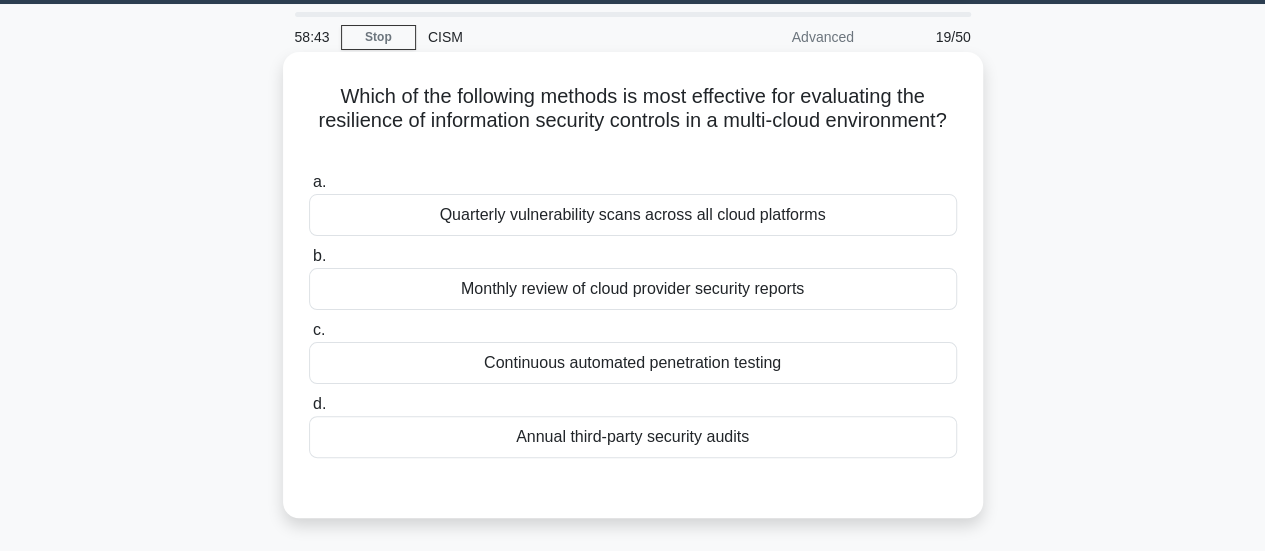 click on "Continuous automated penetration testing" at bounding box center [633, 363] 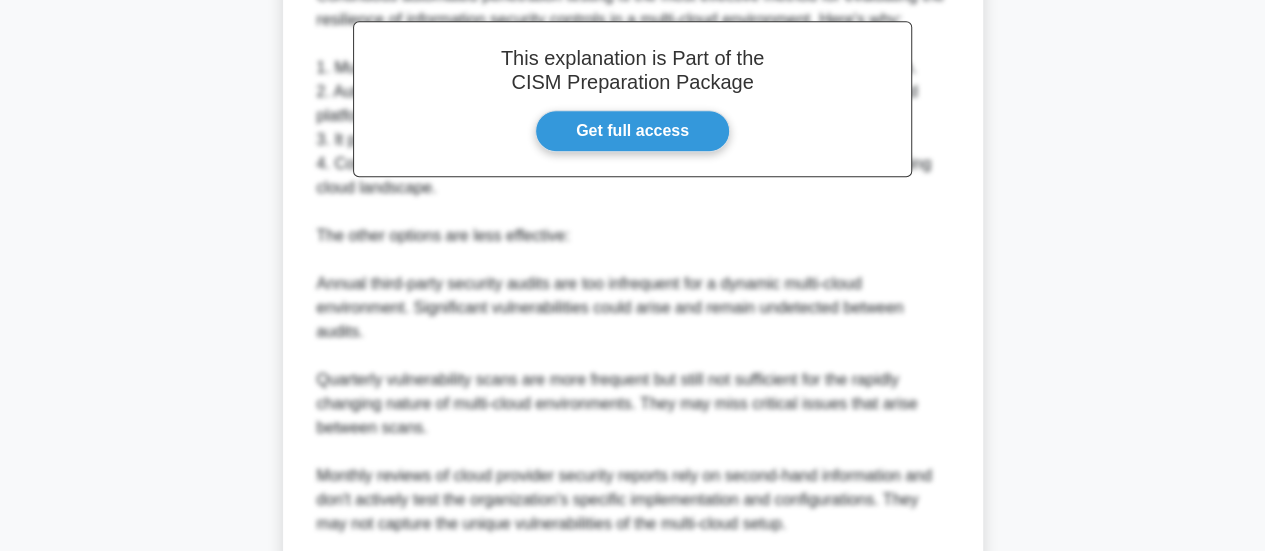 scroll, scrollTop: 871, scrollLeft: 0, axis: vertical 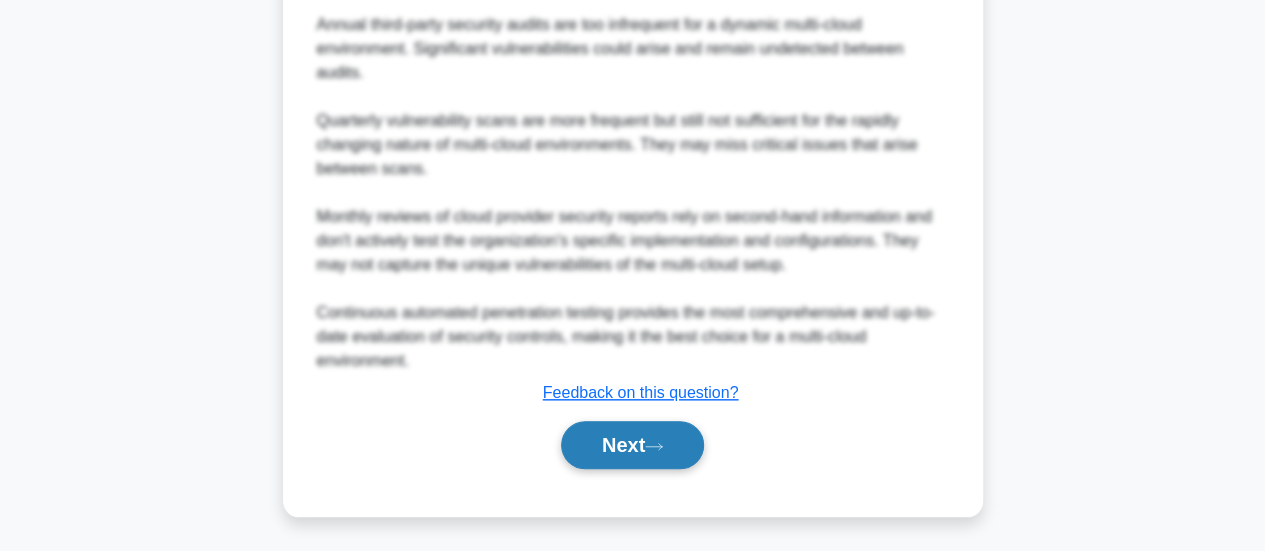 click on "Next" at bounding box center (632, 445) 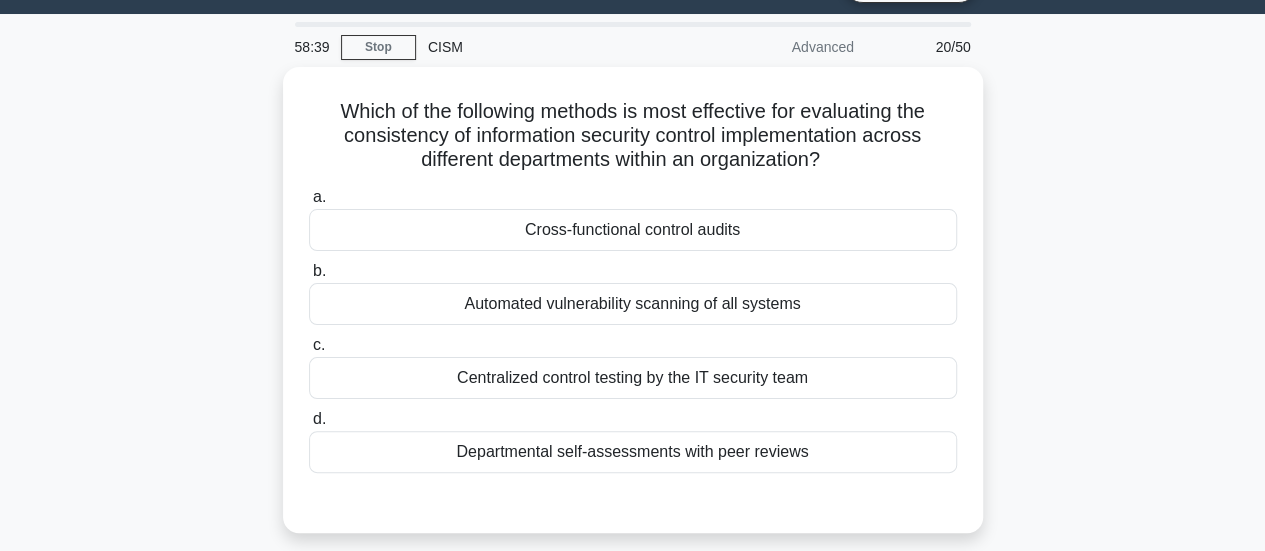scroll, scrollTop: 48, scrollLeft: 0, axis: vertical 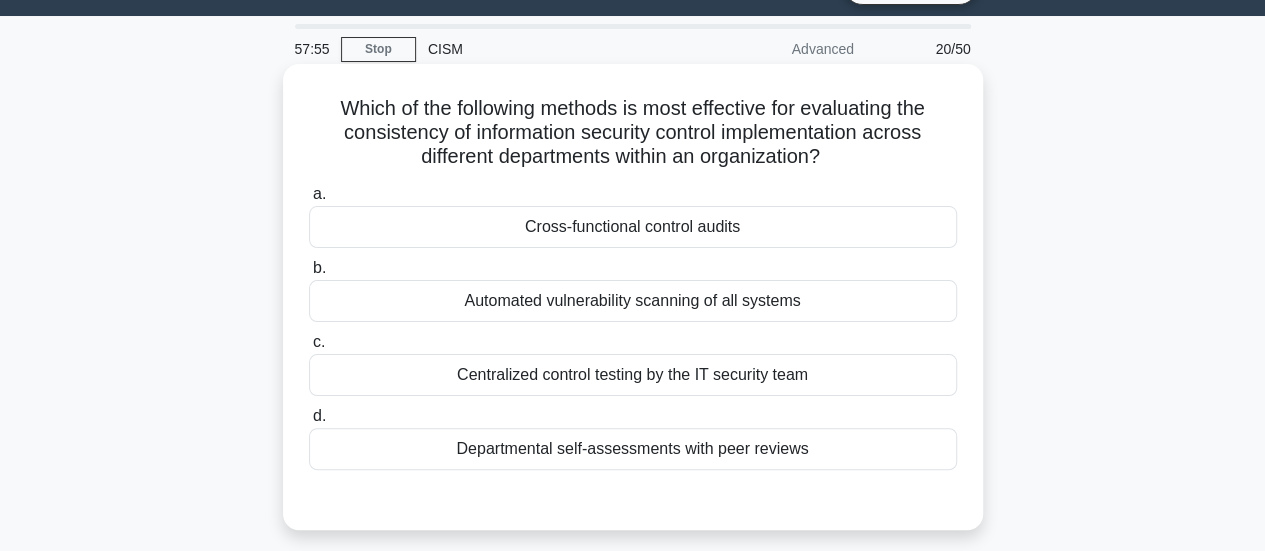 click on "Centralized control testing by the IT security team" at bounding box center [633, 375] 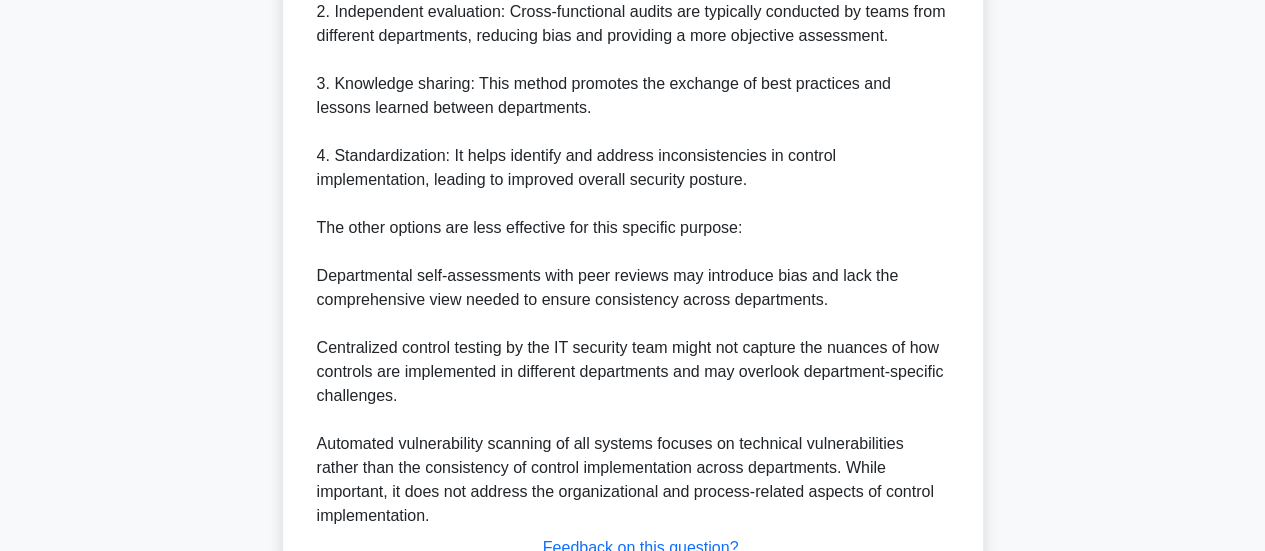 scroll, scrollTop: 854, scrollLeft: 0, axis: vertical 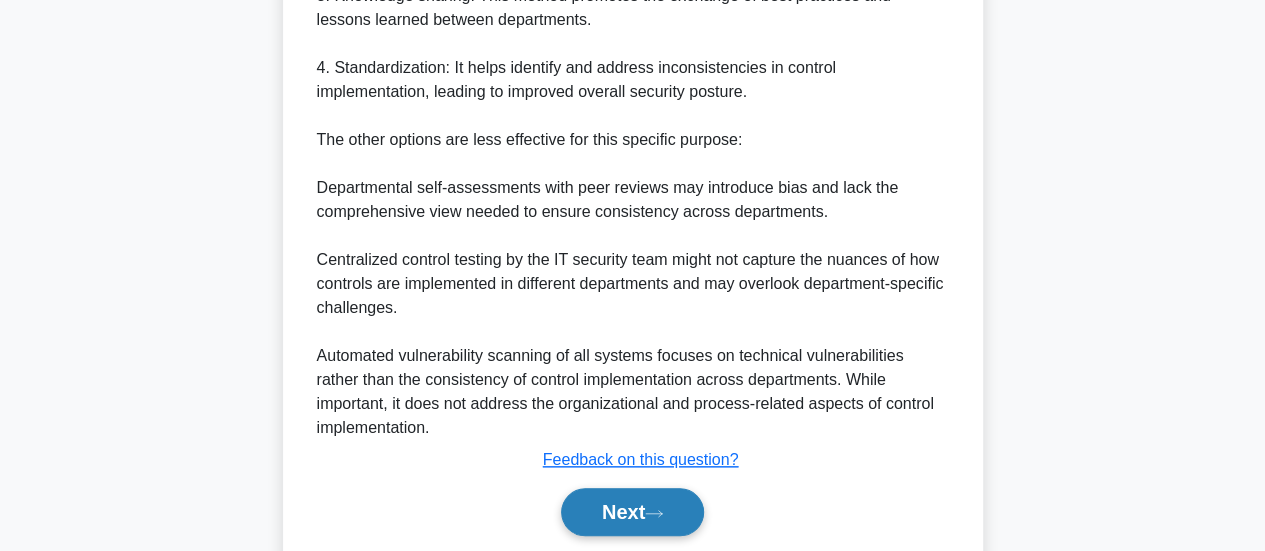 click on "Next" at bounding box center [632, 512] 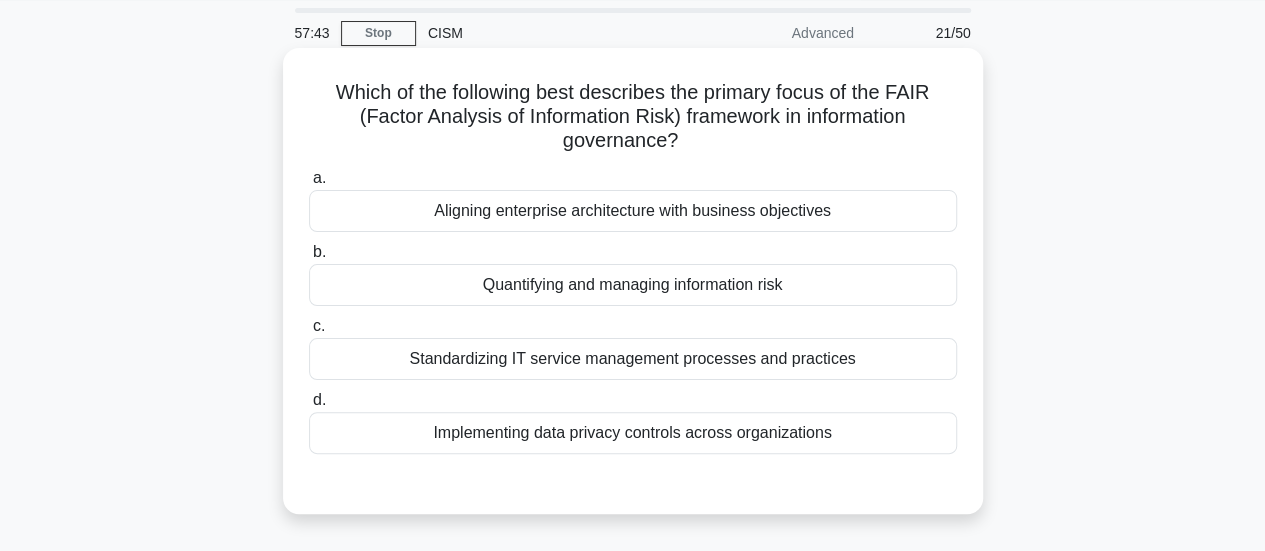 scroll, scrollTop: 63, scrollLeft: 0, axis: vertical 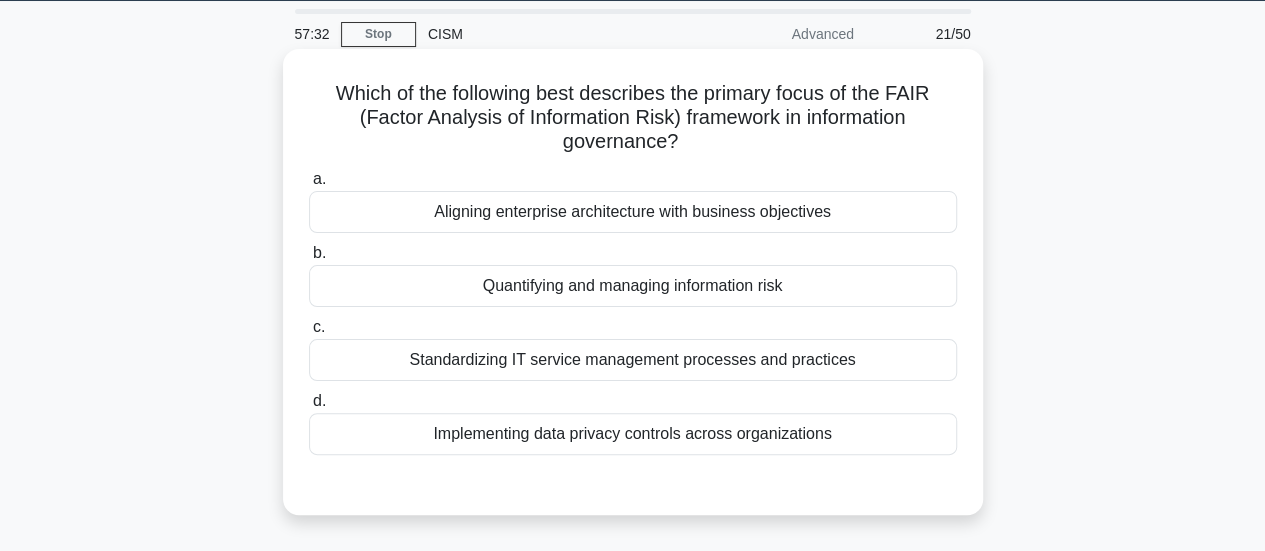 click on "Quantifying and managing information risk" at bounding box center [633, 286] 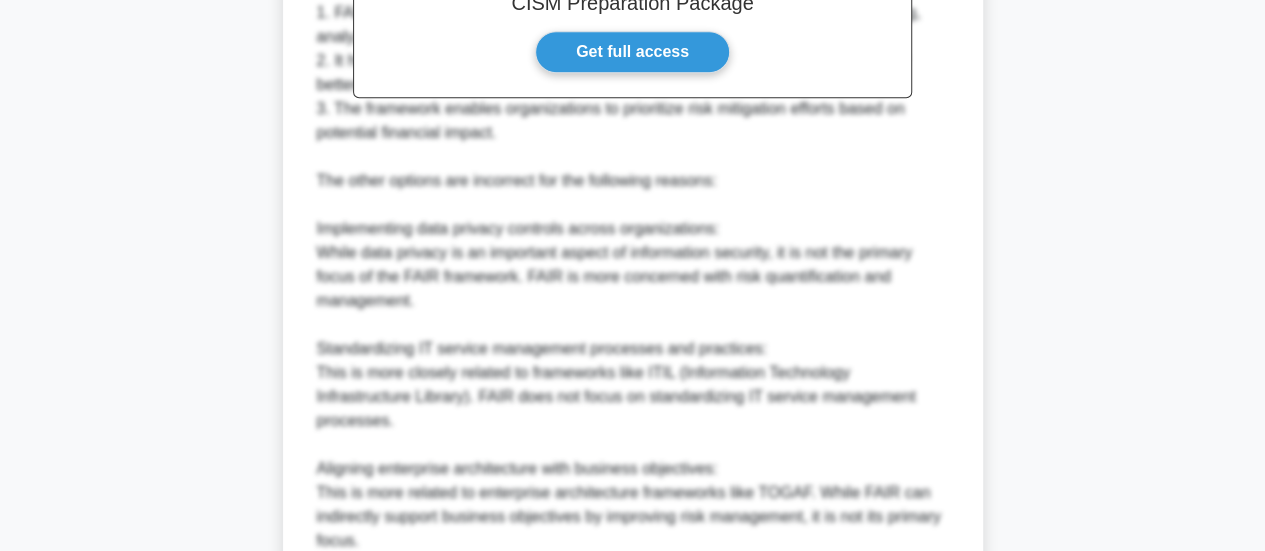 scroll, scrollTop: 865, scrollLeft: 0, axis: vertical 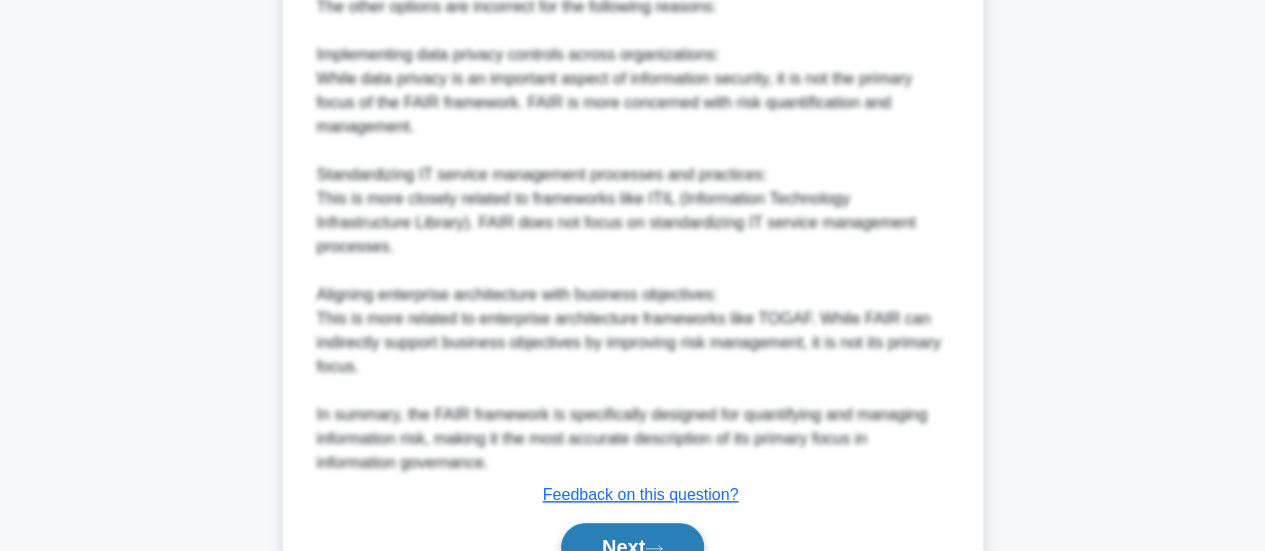 click 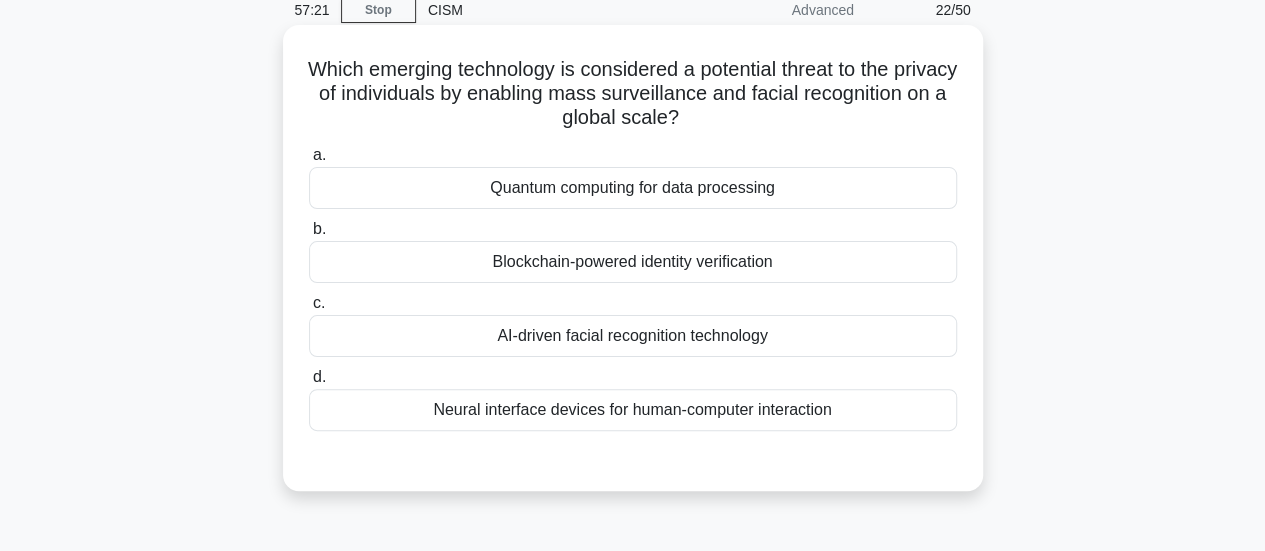 scroll, scrollTop: 86, scrollLeft: 0, axis: vertical 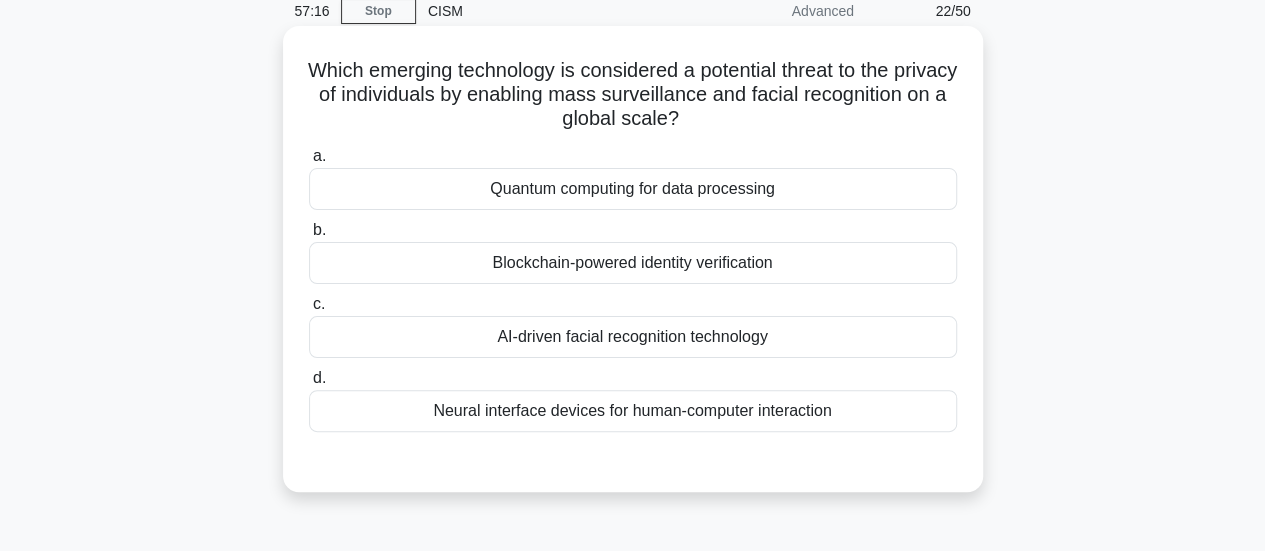 click on "AI-driven facial recognition technology" at bounding box center [633, 337] 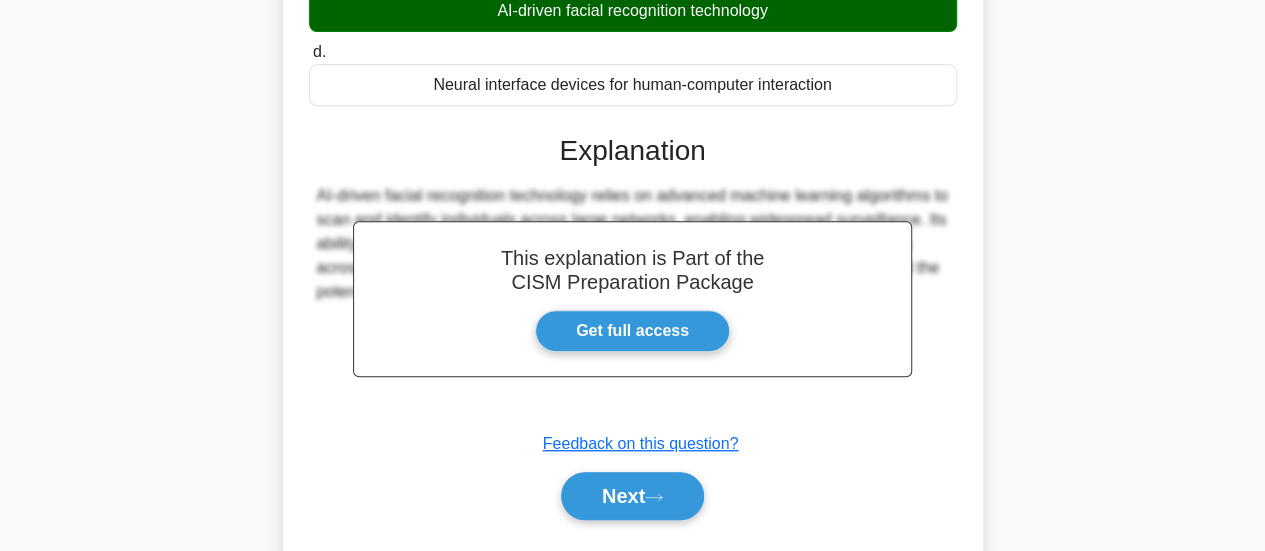 scroll, scrollTop: 529, scrollLeft: 0, axis: vertical 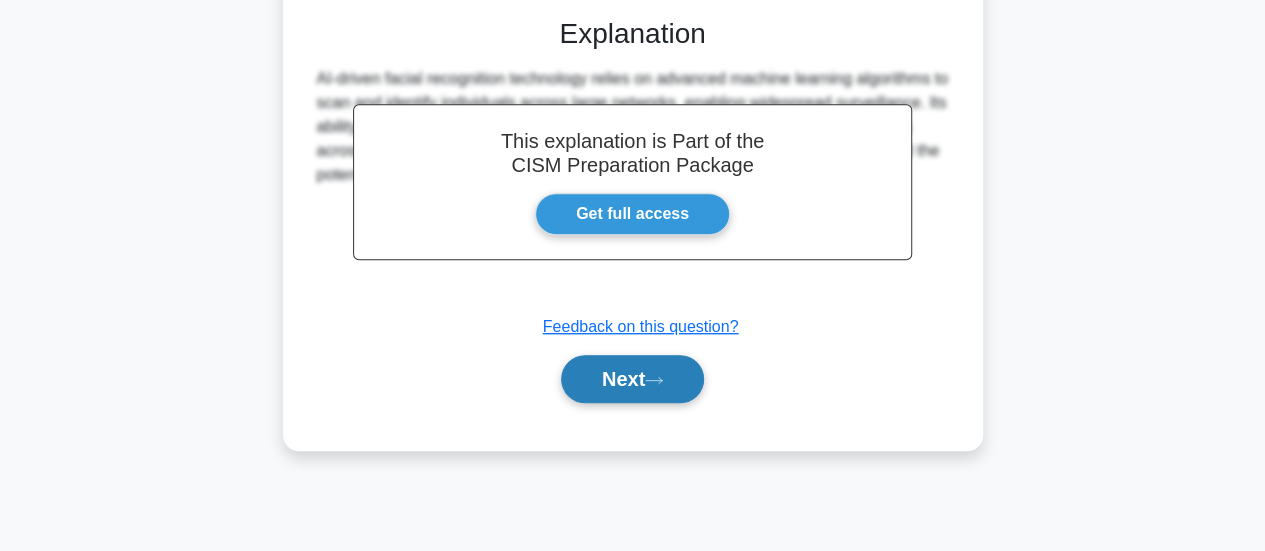 click on "Next" at bounding box center [632, 379] 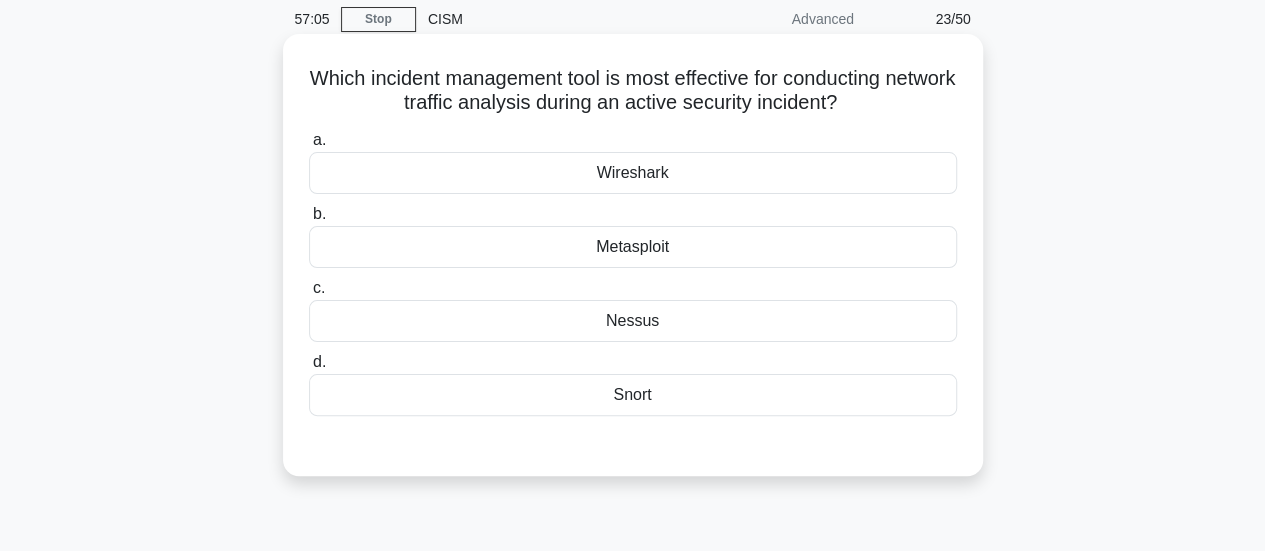 scroll, scrollTop: 78, scrollLeft: 0, axis: vertical 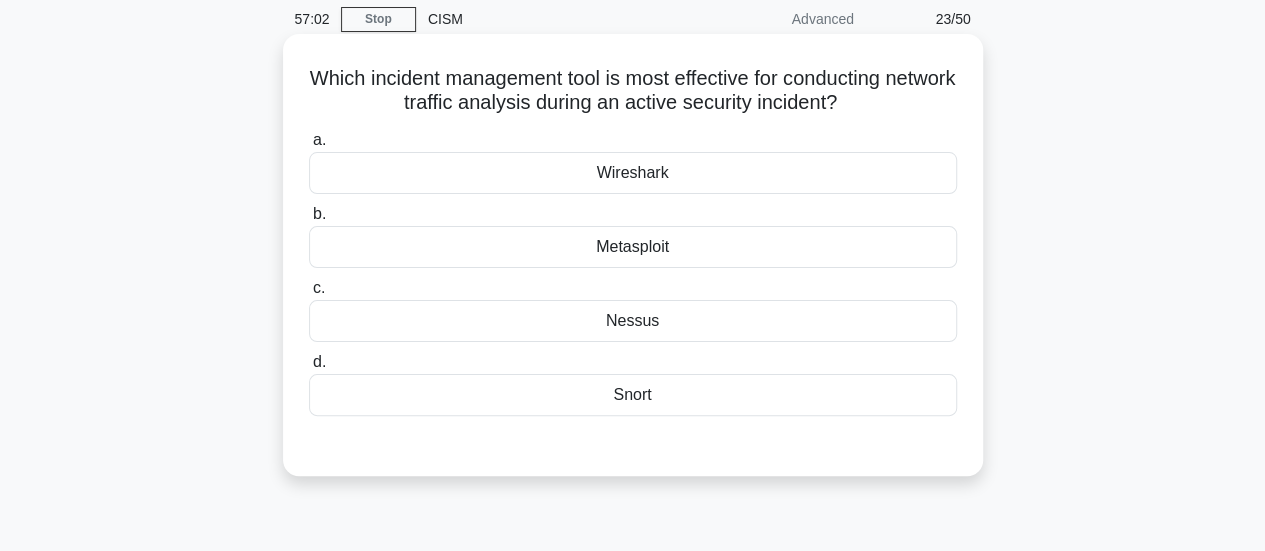 click on "Wireshark" at bounding box center (633, 173) 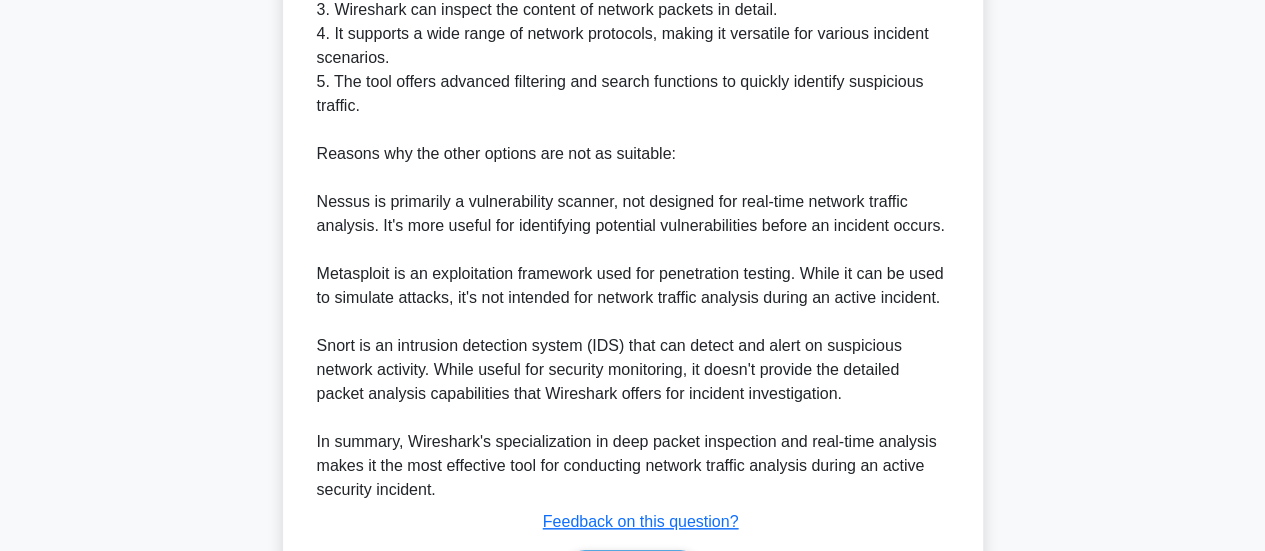 scroll, scrollTop: 823, scrollLeft: 0, axis: vertical 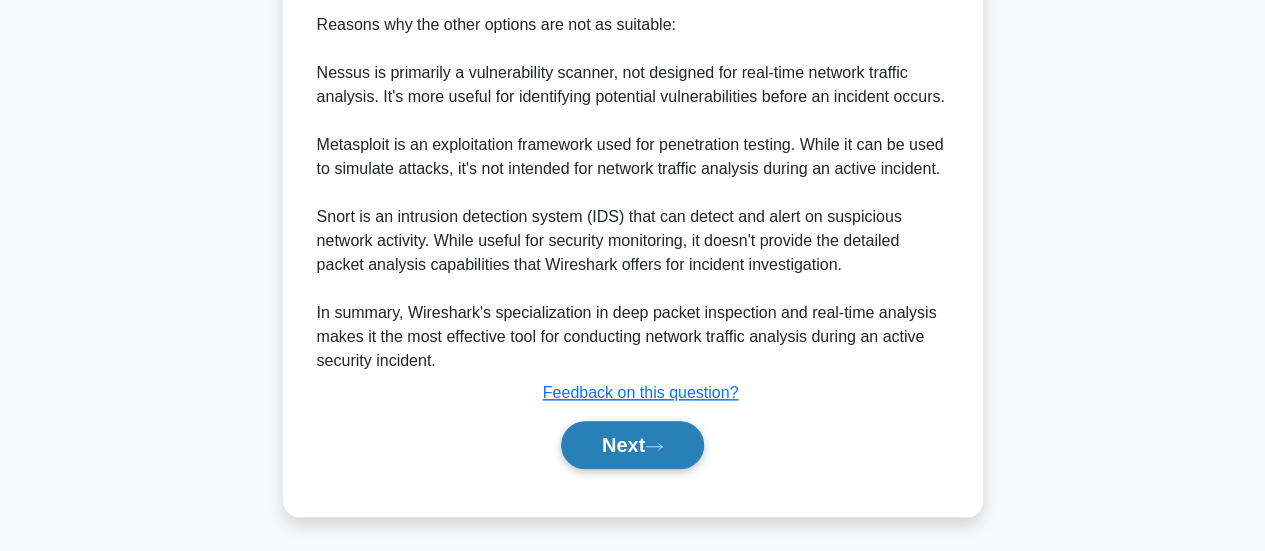 click 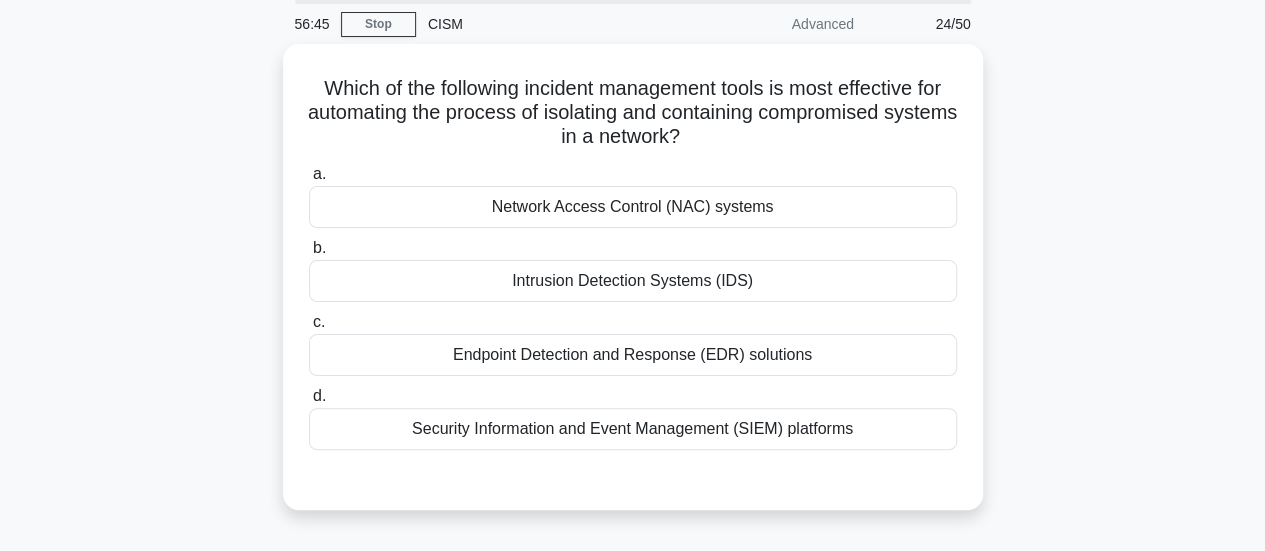 scroll, scrollTop: 74, scrollLeft: 0, axis: vertical 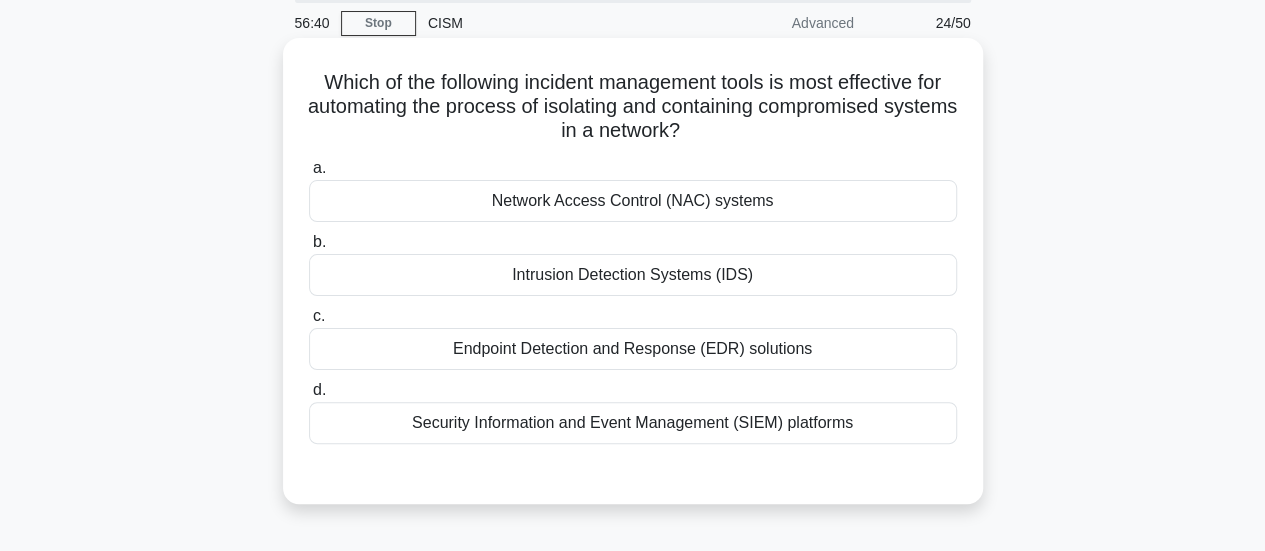 click on "Network Access Control (NAC) systems" at bounding box center (633, 201) 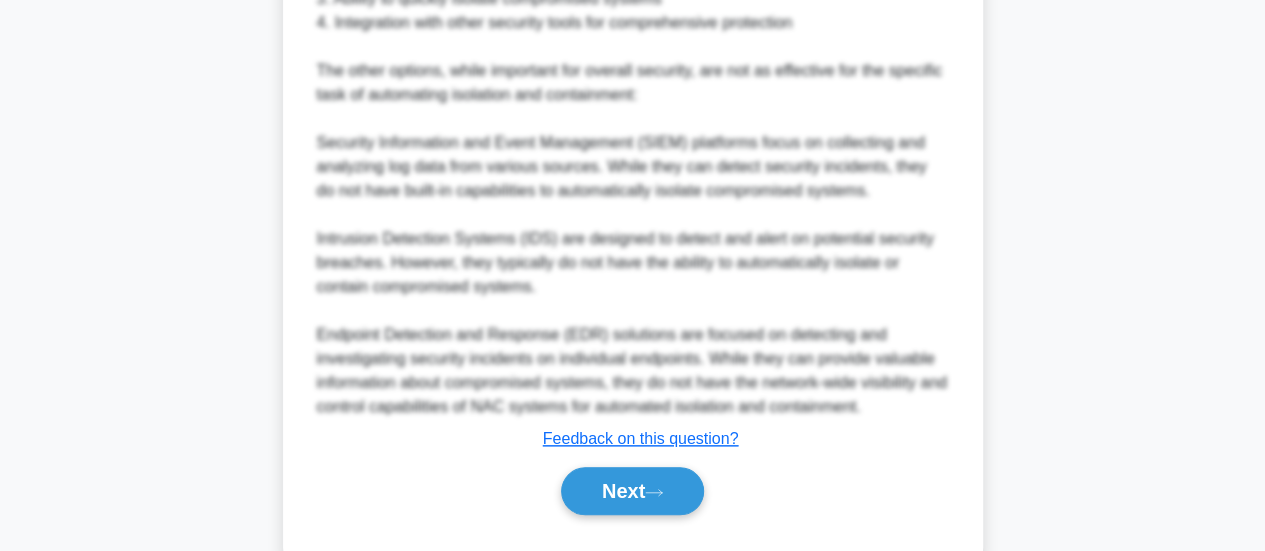 scroll, scrollTop: 934, scrollLeft: 0, axis: vertical 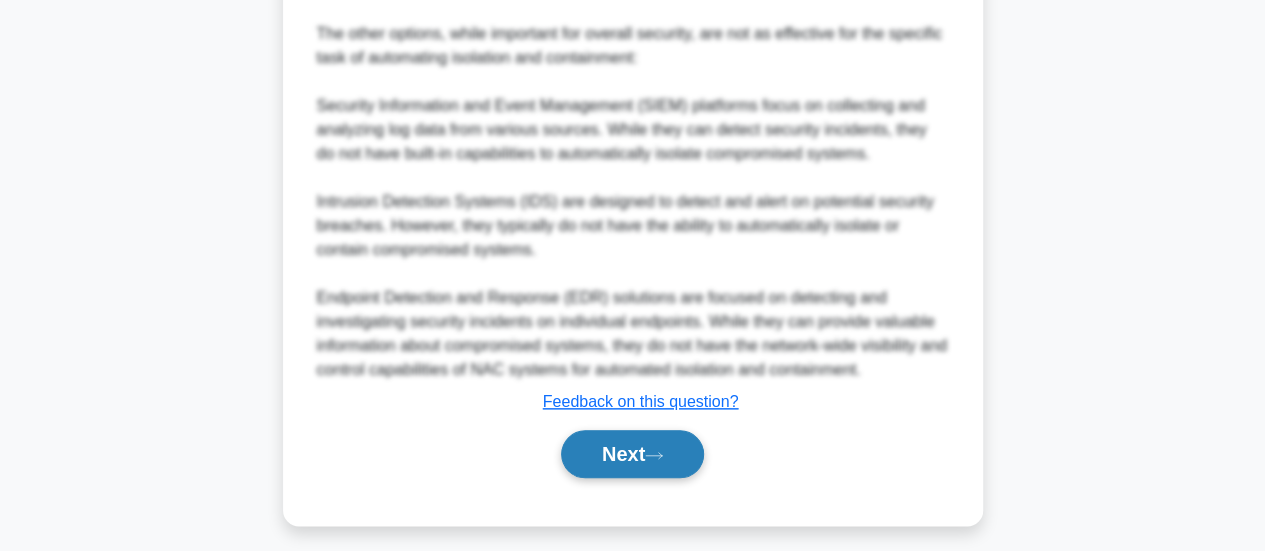 click on "Next" at bounding box center [632, 454] 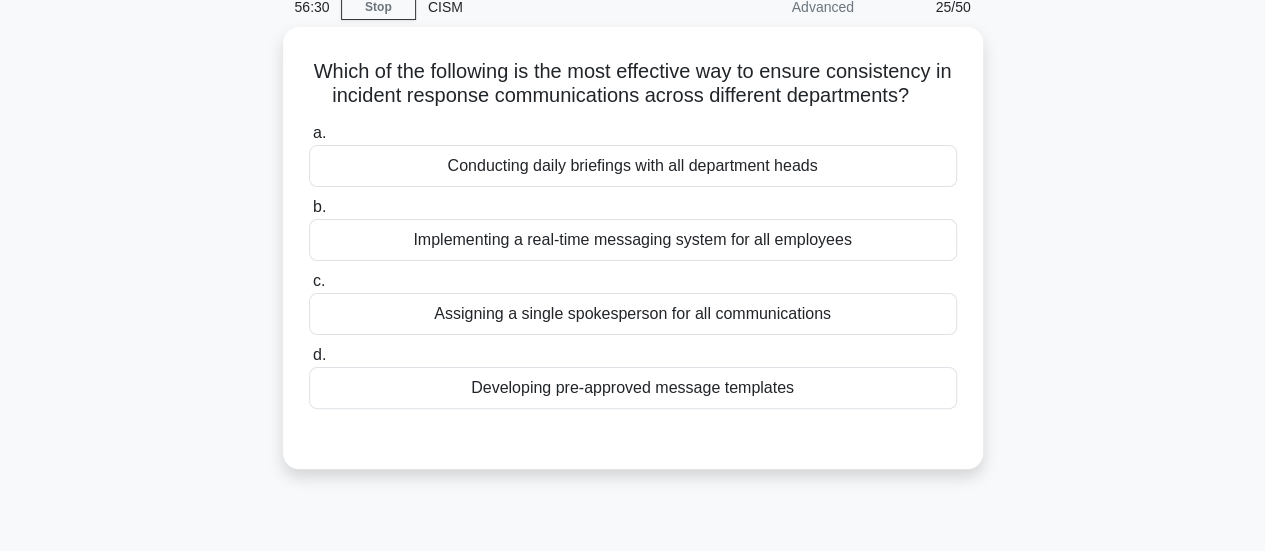 scroll, scrollTop: 91, scrollLeft: 0, axis: vertical 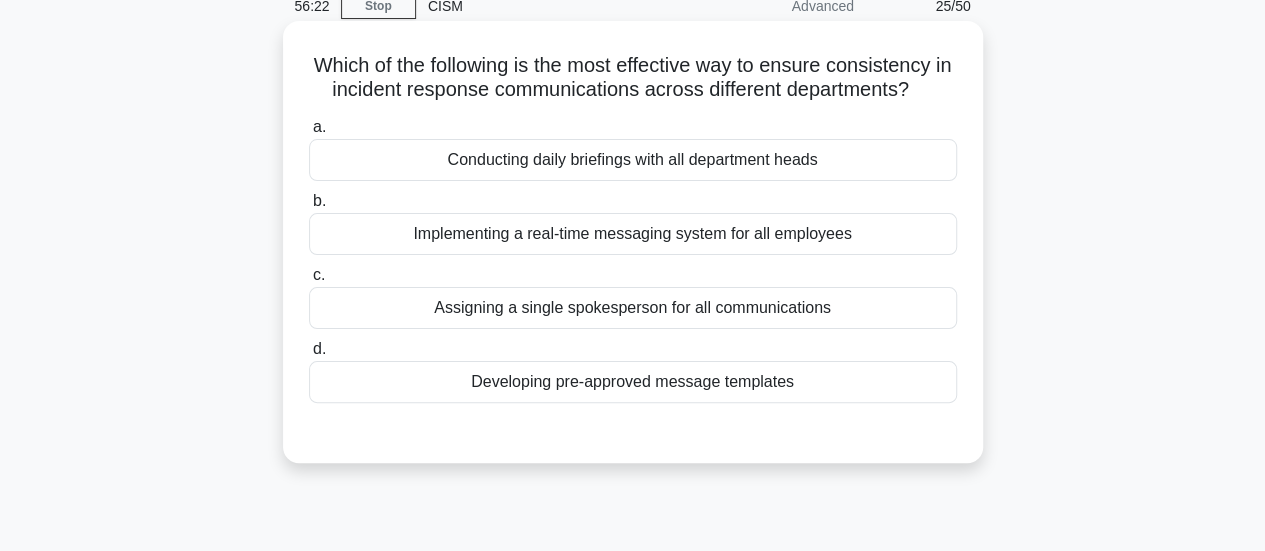 click on "Developing pre-approved message templates" at bounding box center [633, 382] 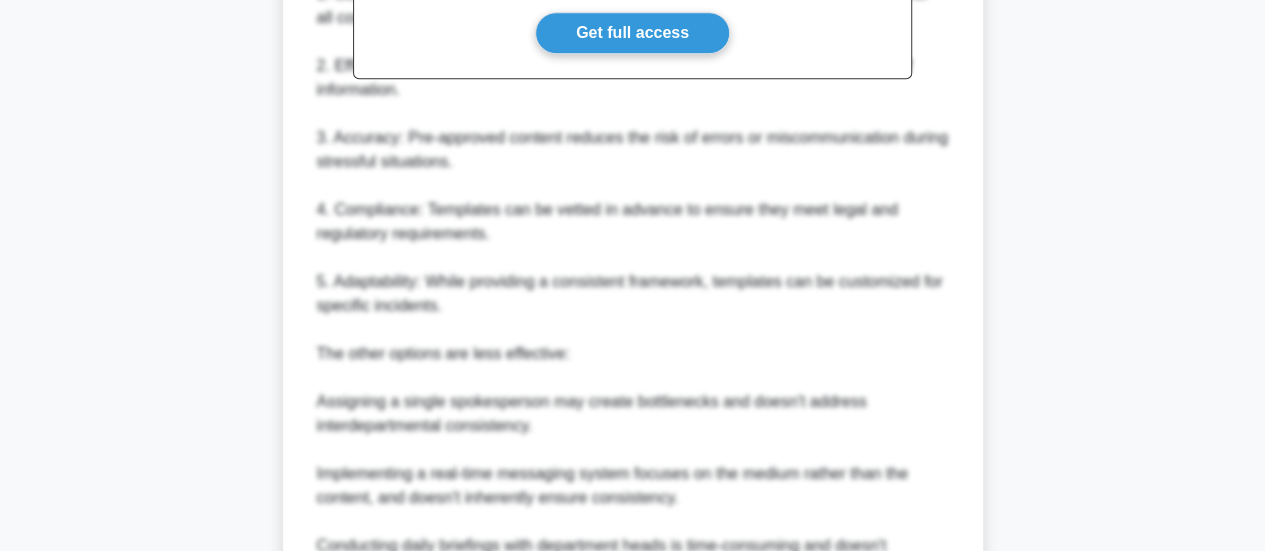 scroll, scrollTop: 895, scrollLeft: 0, axis: vertical 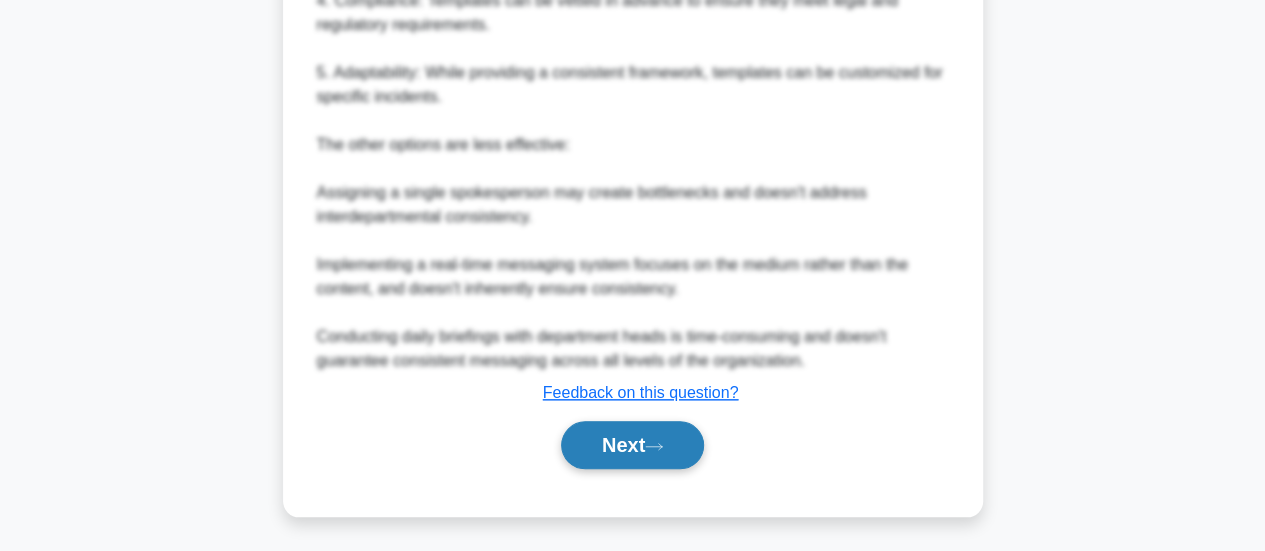 click on "Next" at bounding box center (632, 445) 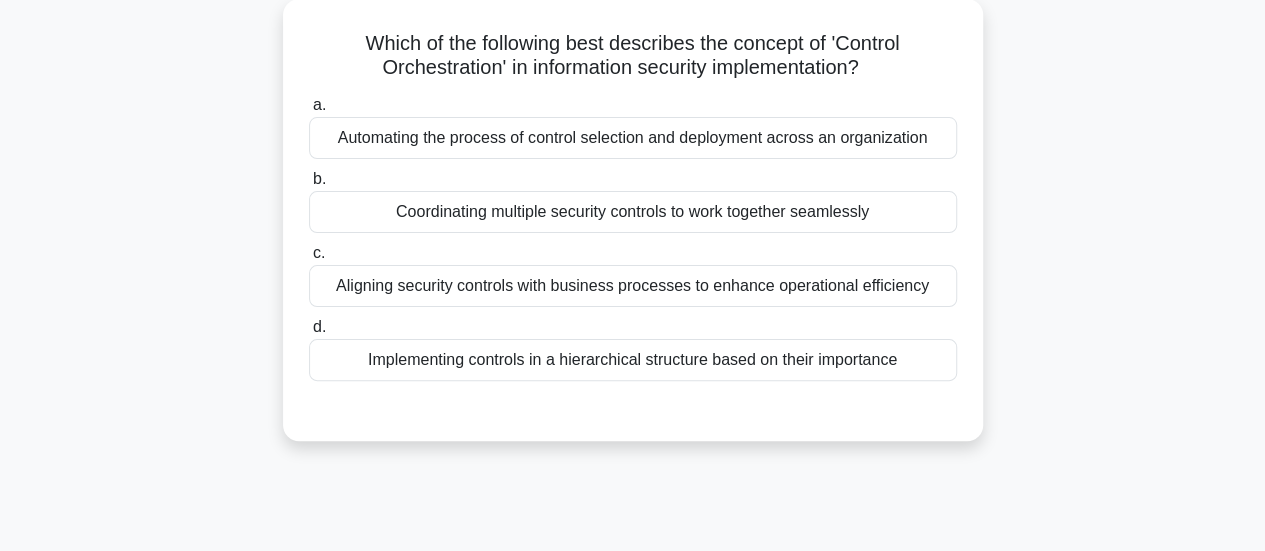 scroll, scrollTop: 117, scrollLeft: 0, axis: vertical 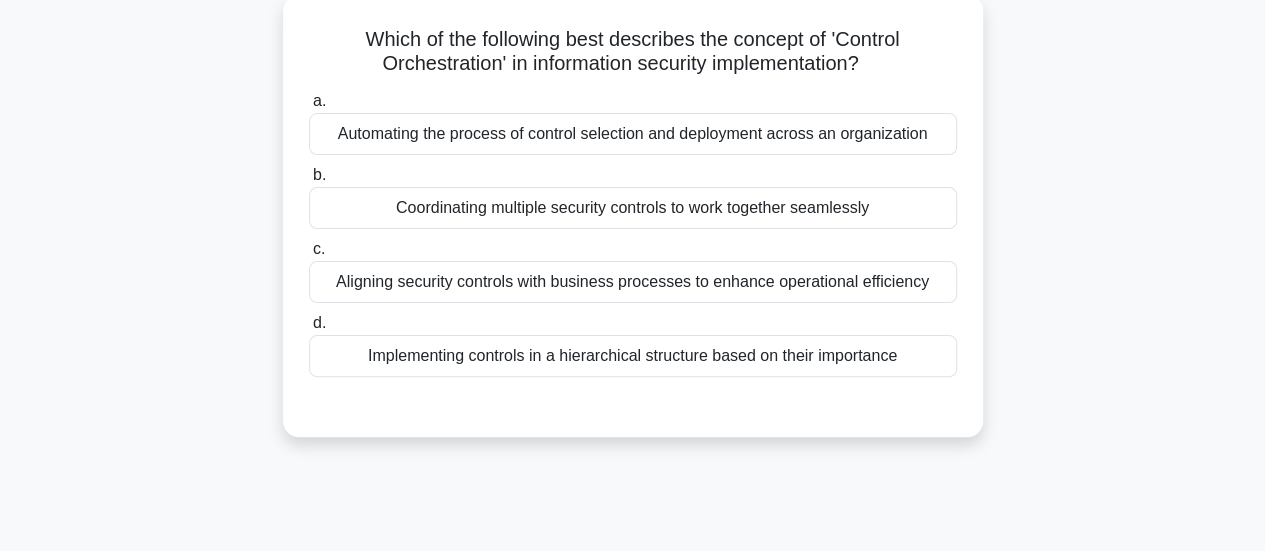 click on "Coordinating multiple security controls to work together seamlessly" at bounding box center (633, 208) 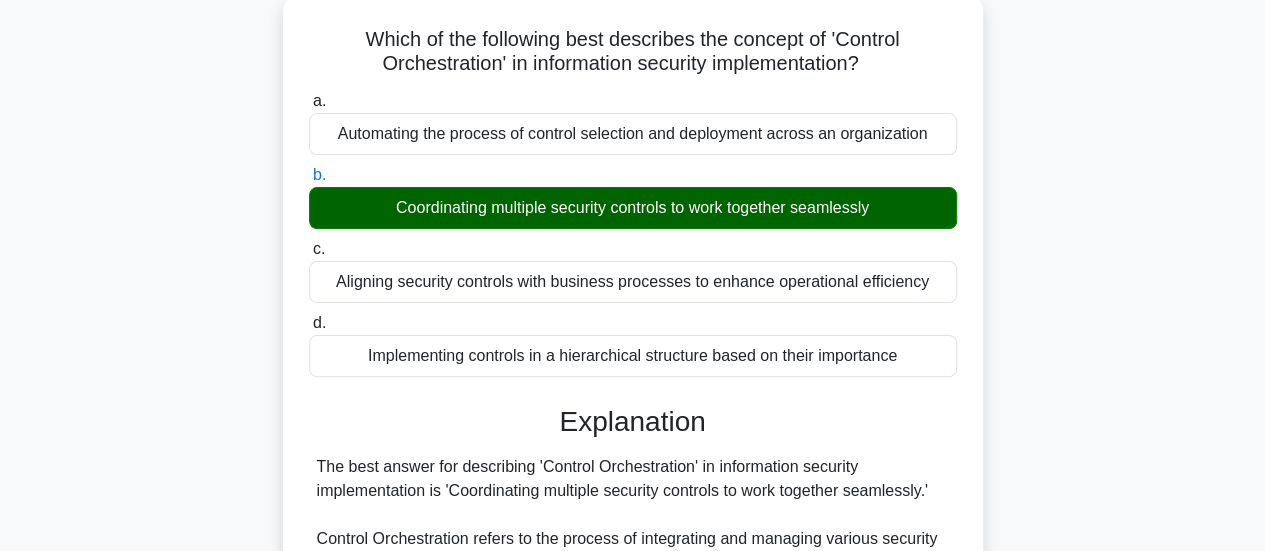 scroll, scrollTop: 991, scrollLeft: 0, axis: vertical 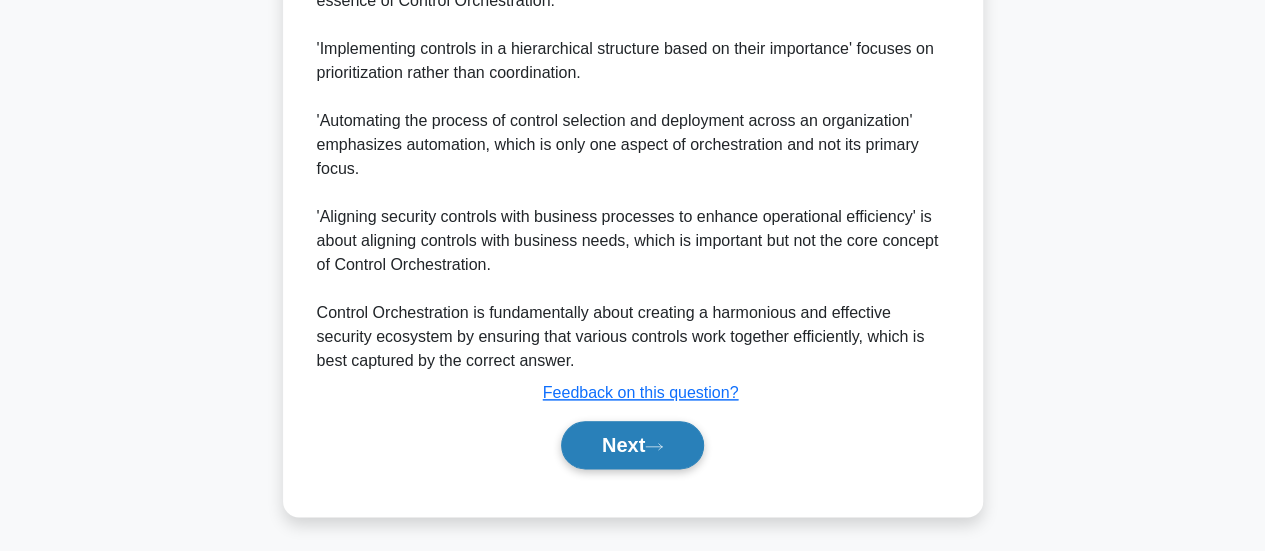 click on "Next" at bounding box center (632, 445) 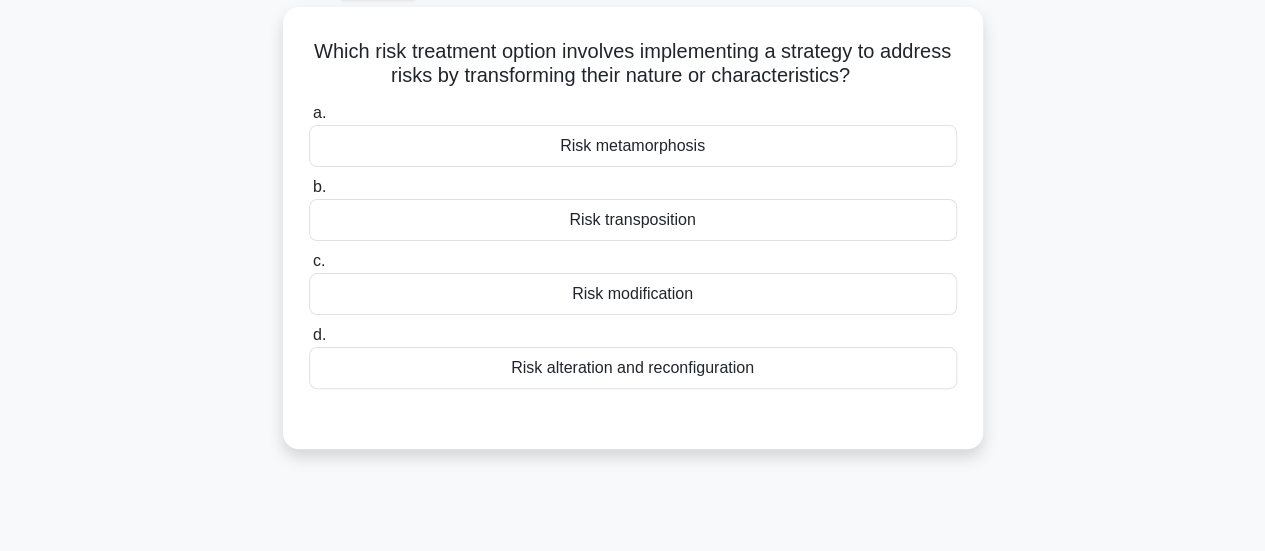 scroll, scrollTop: 117, scrollLeft: 0, axis: vertical 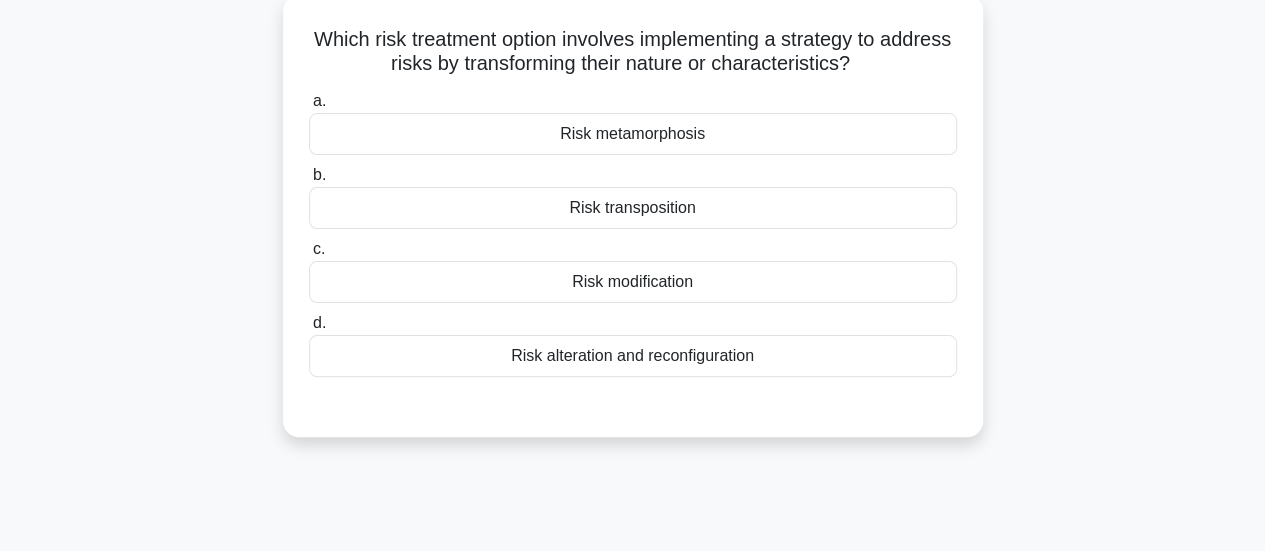 click on "Risk modification" at bounding box center (633, 282) 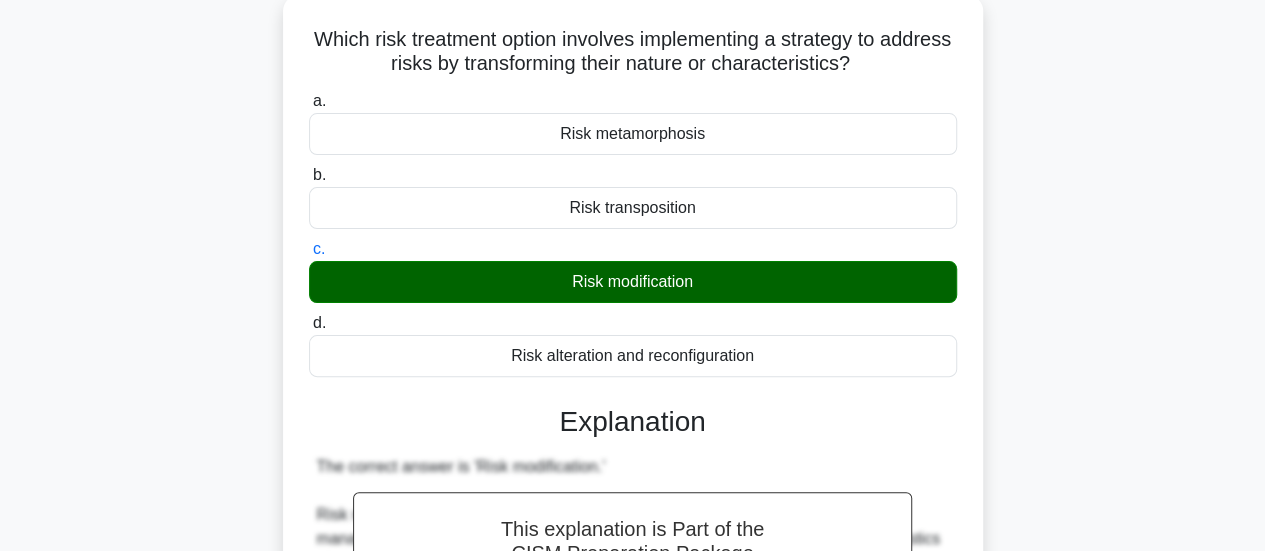 scroll, scrollTop: 799, scrollLeft: 0, axis: vertical 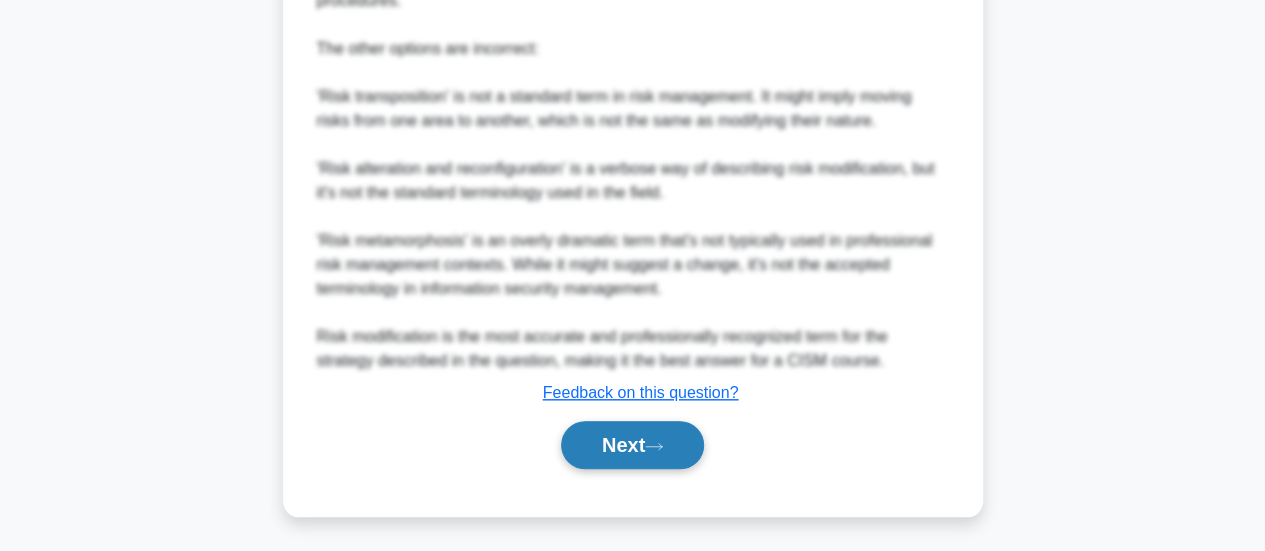click on "Next" at bounding box center (632, 445) 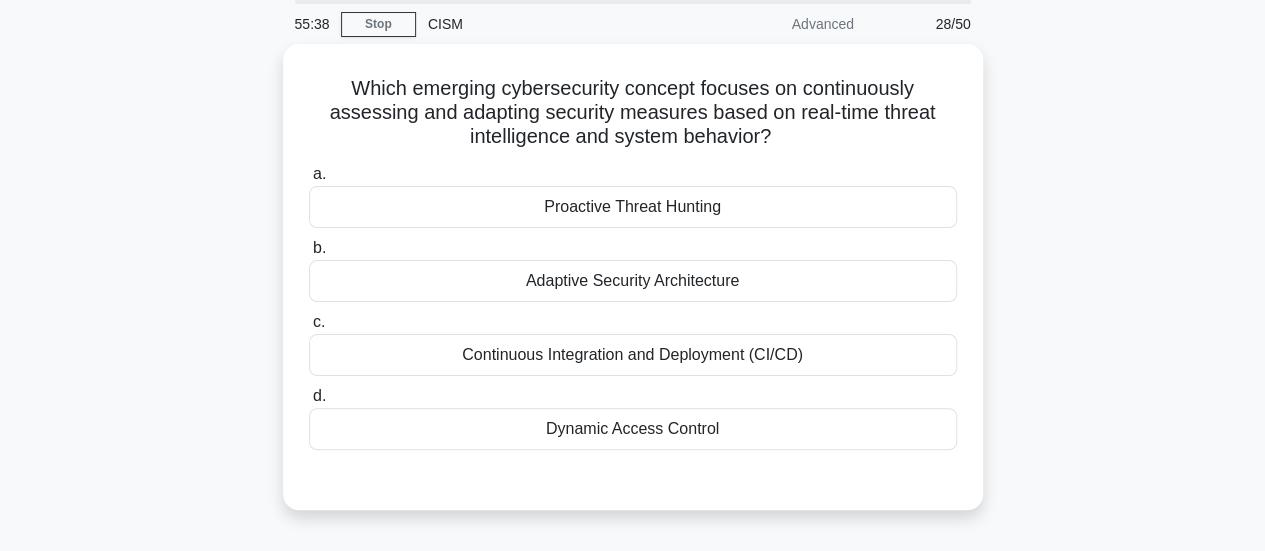 scroll, scrollTop: 85, scrollLeft: 0, axis: vertical 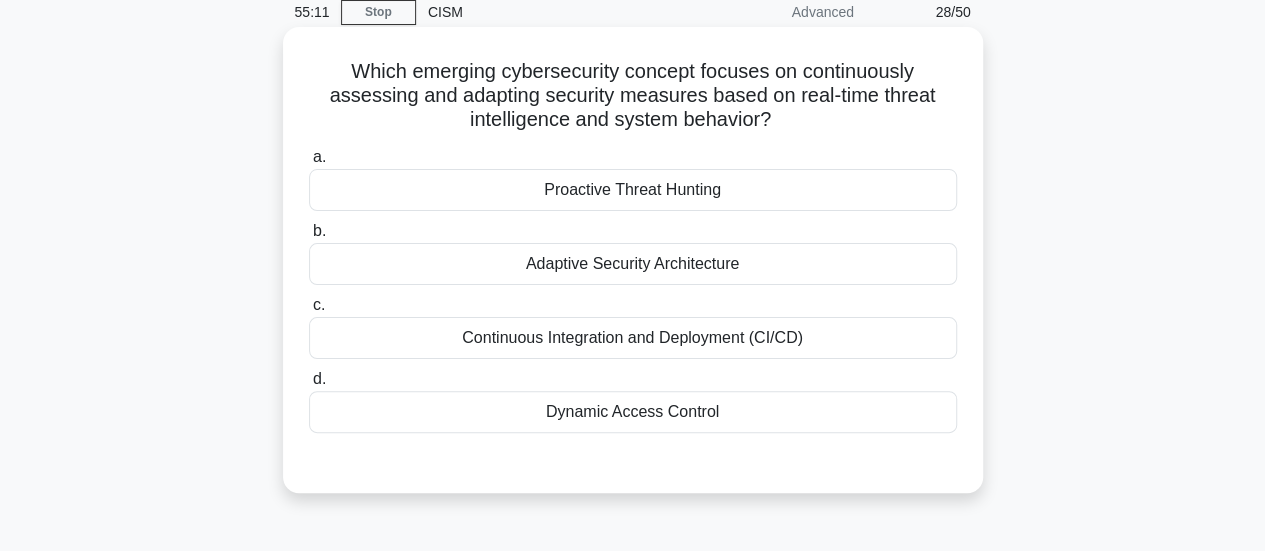 click on "Adaptive Security Architecture" at bounding box center (633, 264) 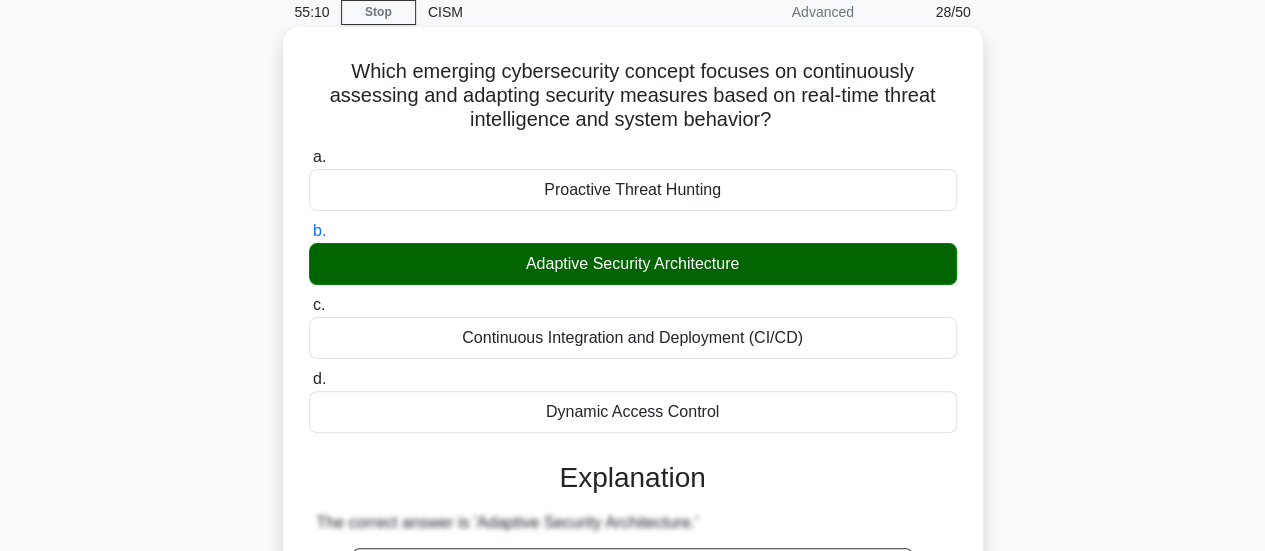 scroll, scrollTop: 943, scrollLeft: 0, axis: vertical 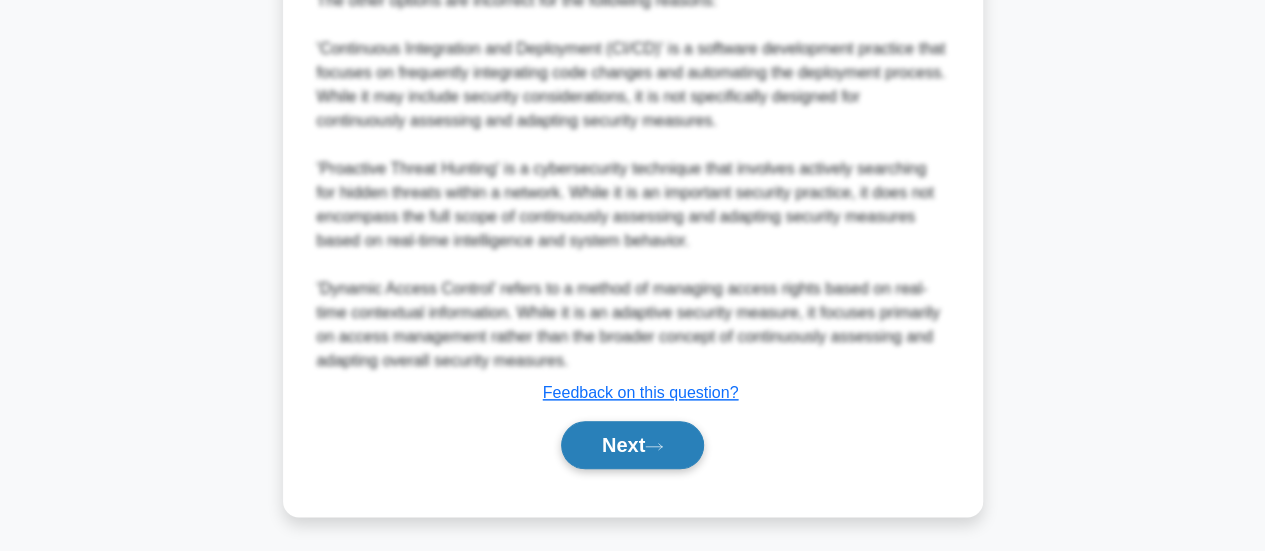 click on "Next" at bounding box center (632, 445) 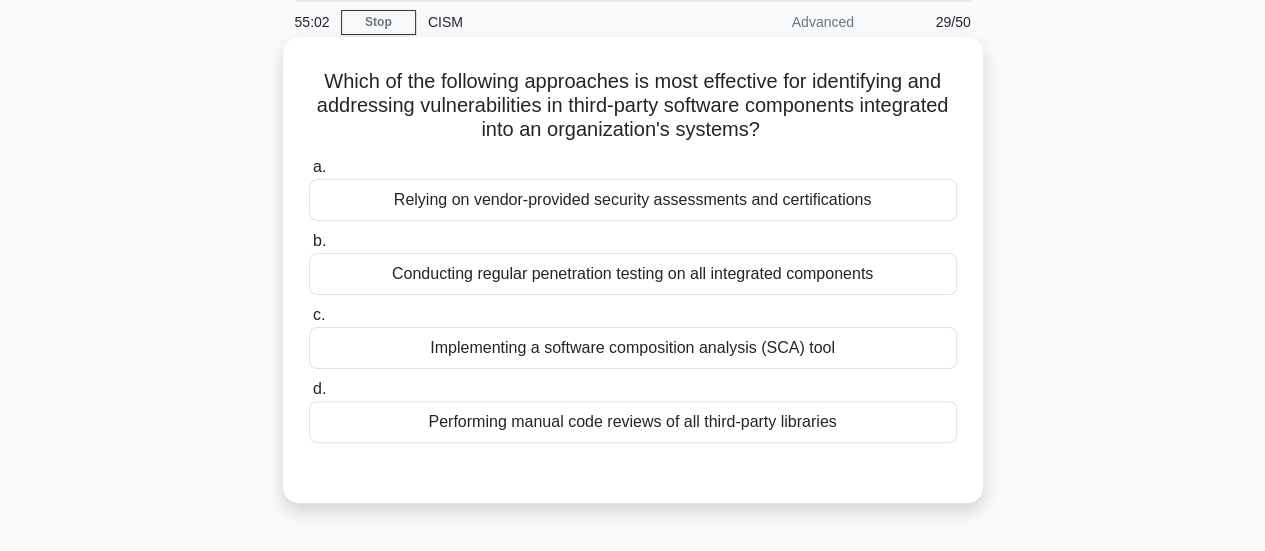 scroll, scrollTop: 79, scrollLeft: 0, axis: vertical 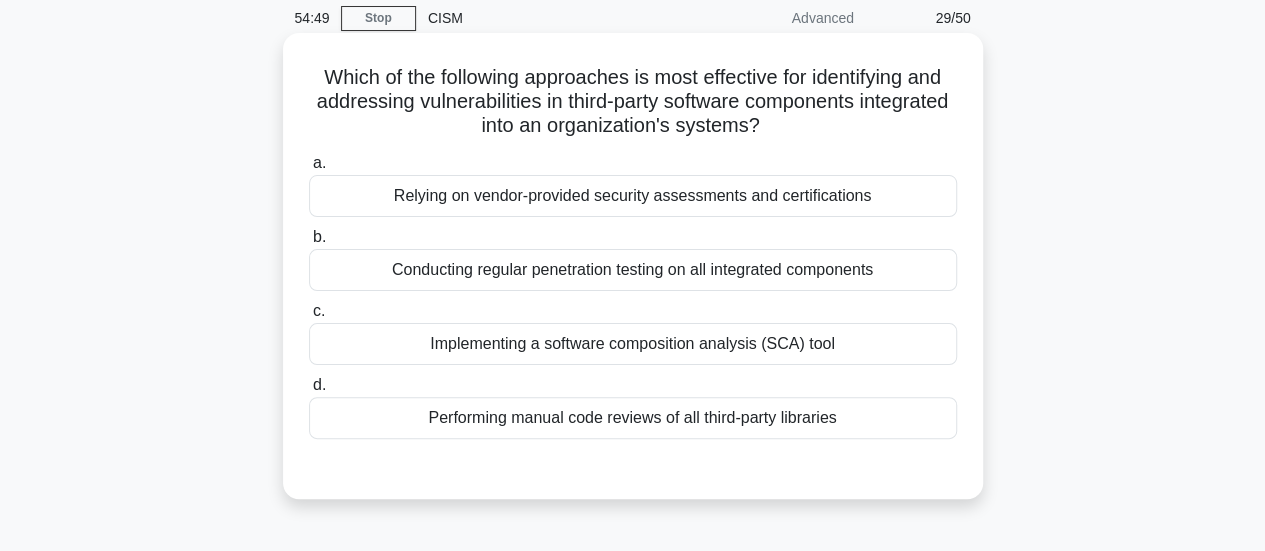 click on "Implementing a software composition analysis (SCA) tool" at bounding box center (633, 344) 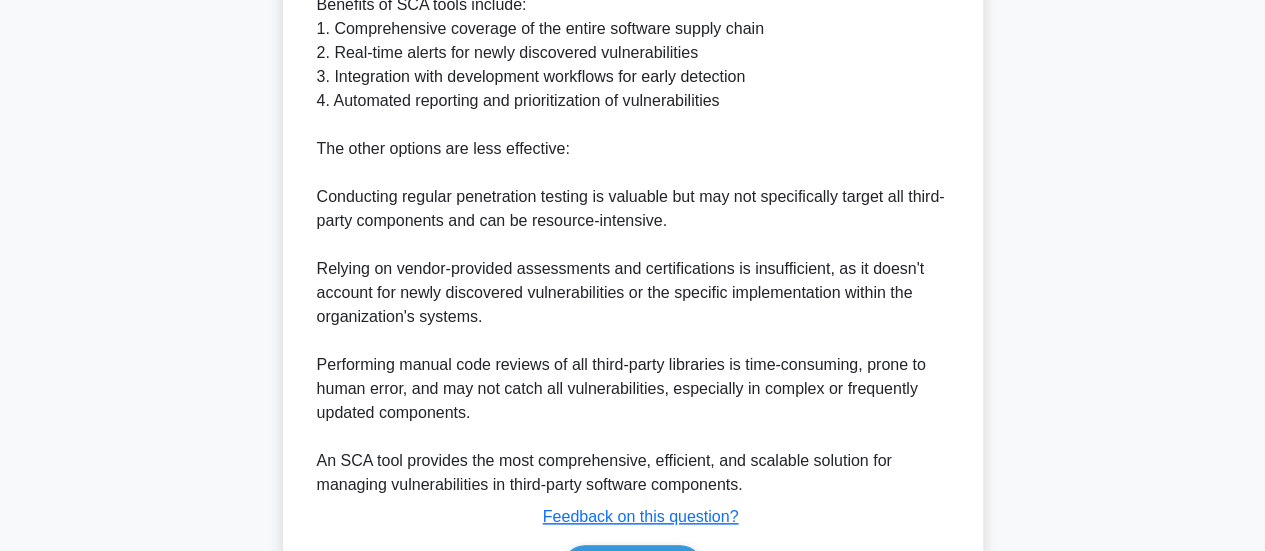 scroll, scrollTop: 857, scrollLeft: 0, axis: vertical 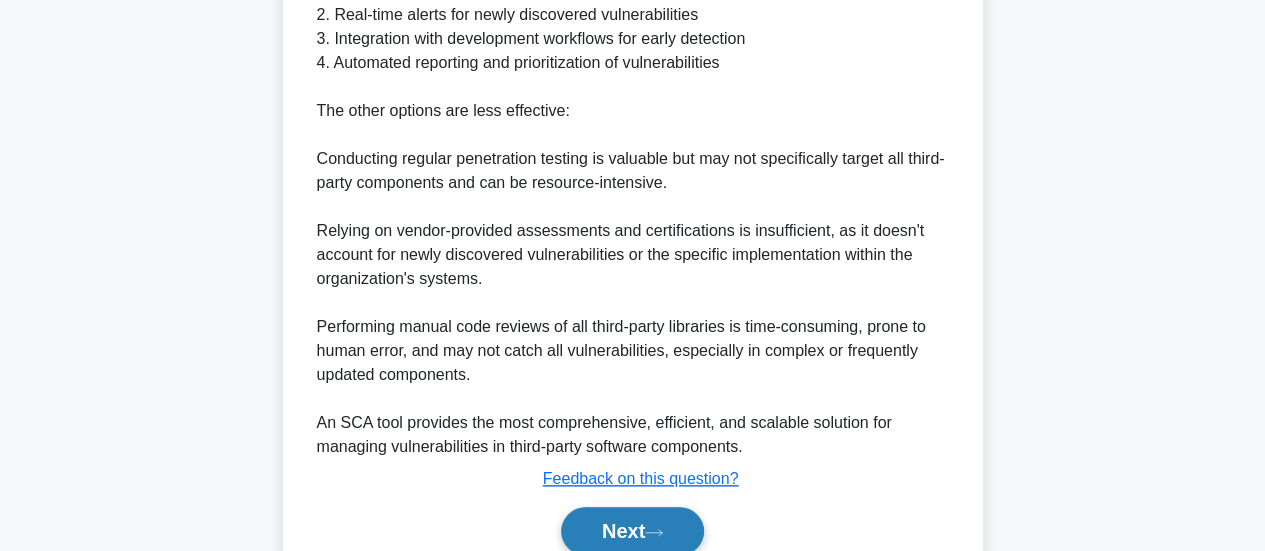 click on "Next" at bounding box center [632, 531] 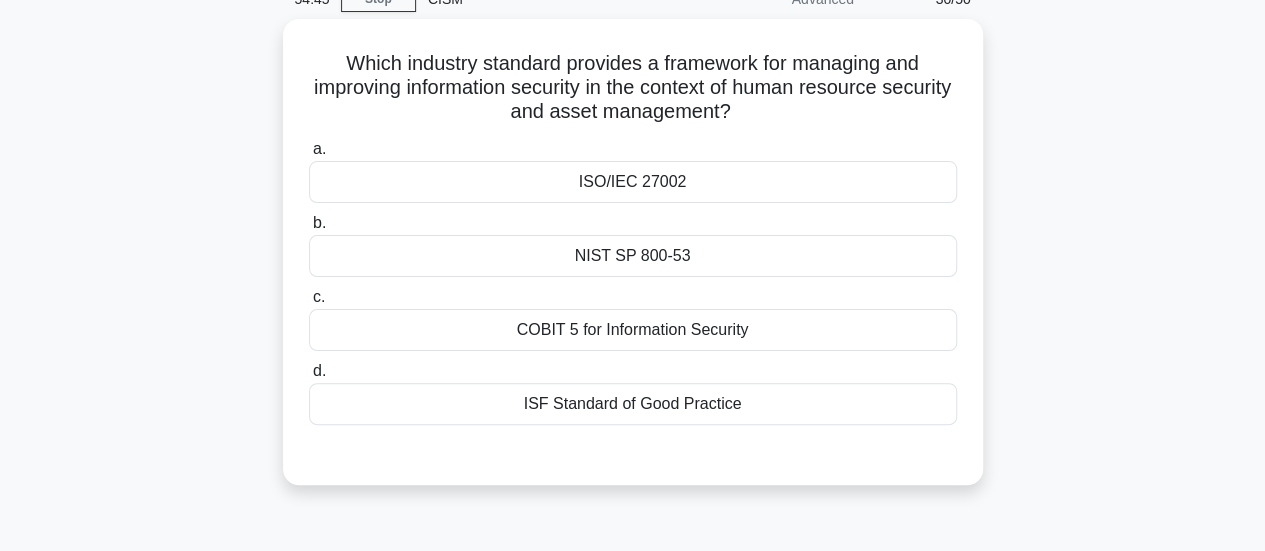 scroll, scrollTop: 96, scrollLeft: 0, axis: vertical 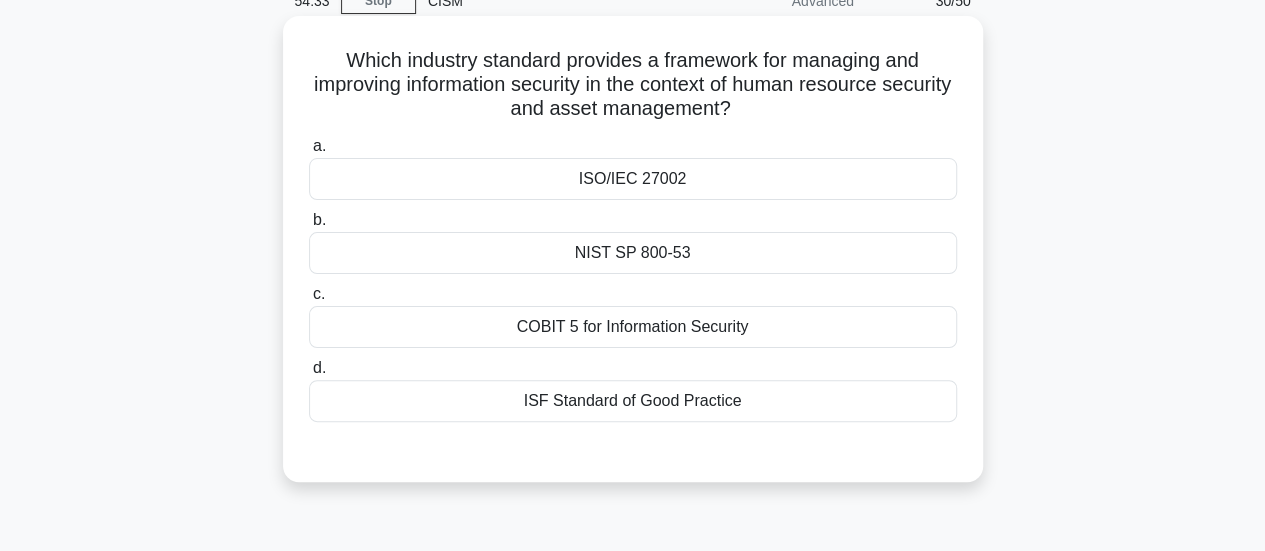 click on "ISO/IEC 27002" at bounding box center [633, 179] 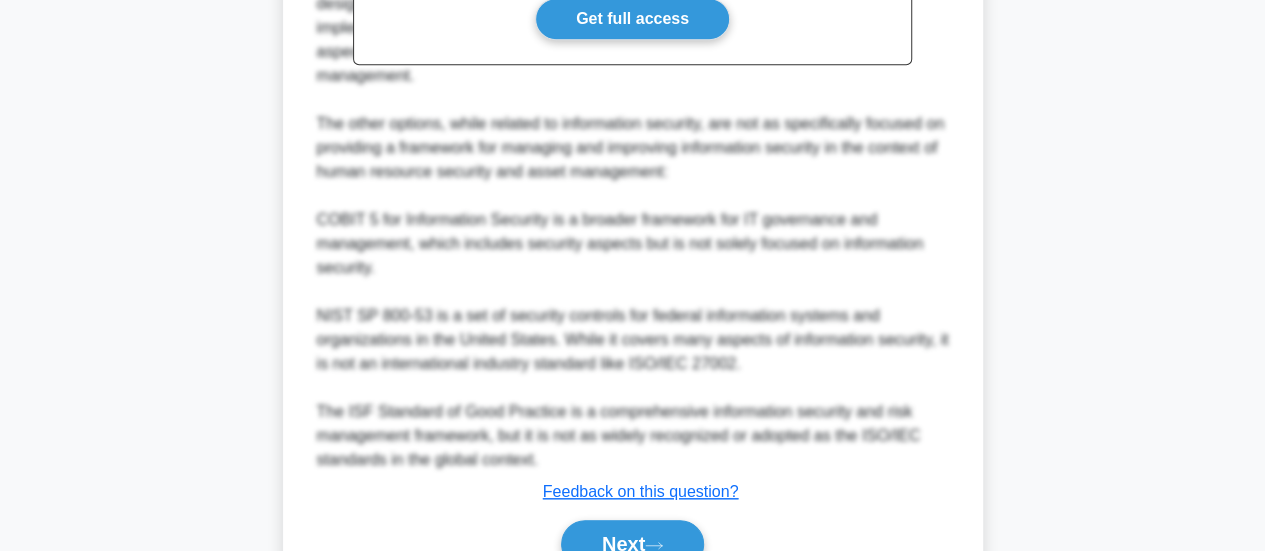 scroll, scrollTop: 823, scrollLeft: 0, axis: vertical 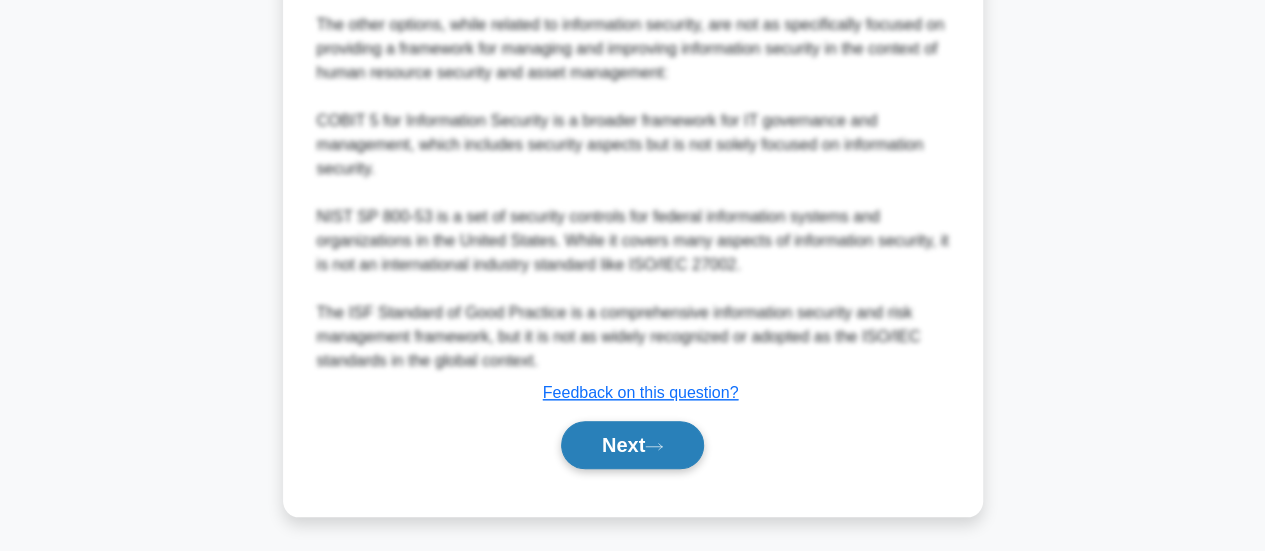 click on "Next" at bounding box center (632, 445) 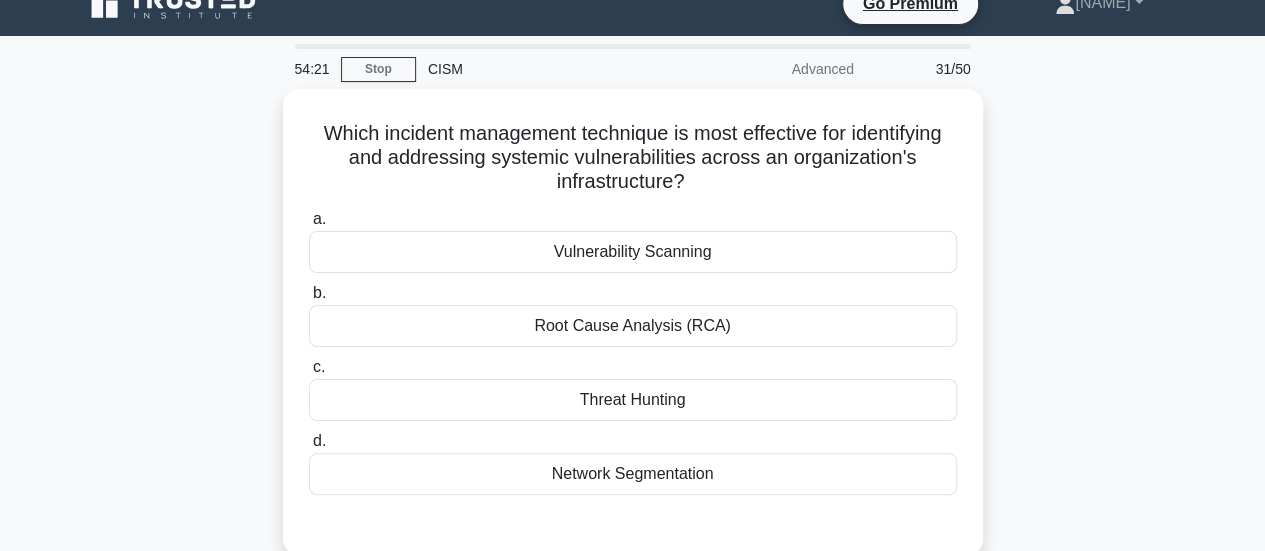 scroll, scrollTop: 57, scrollLeft: 0, axis: vertical 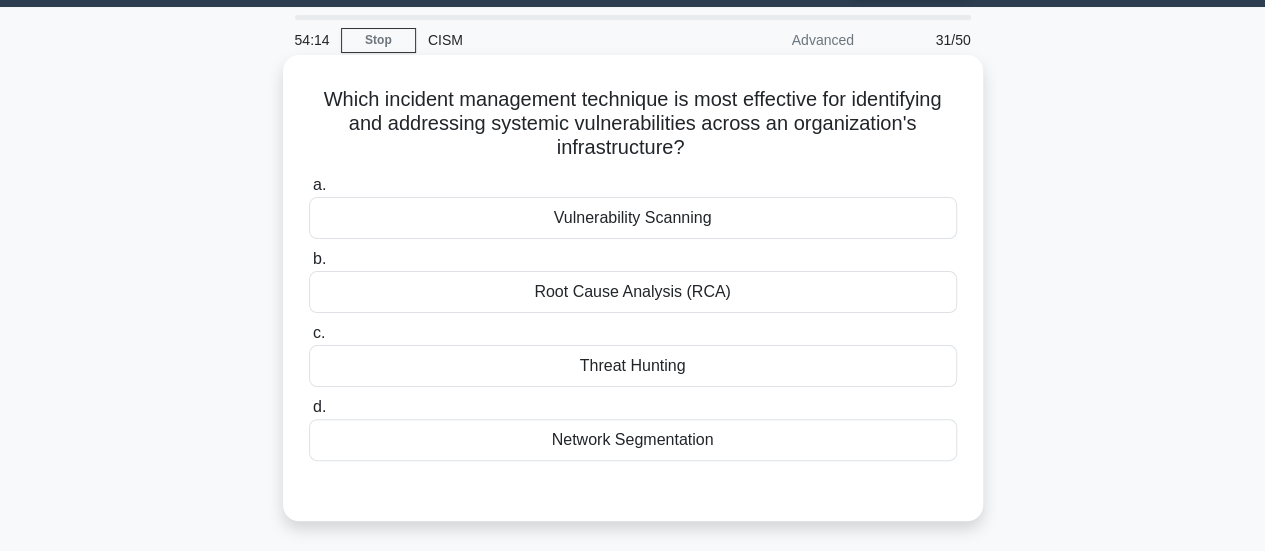 click on "Vulnerability Scanning" at bounding box center [633, 218] 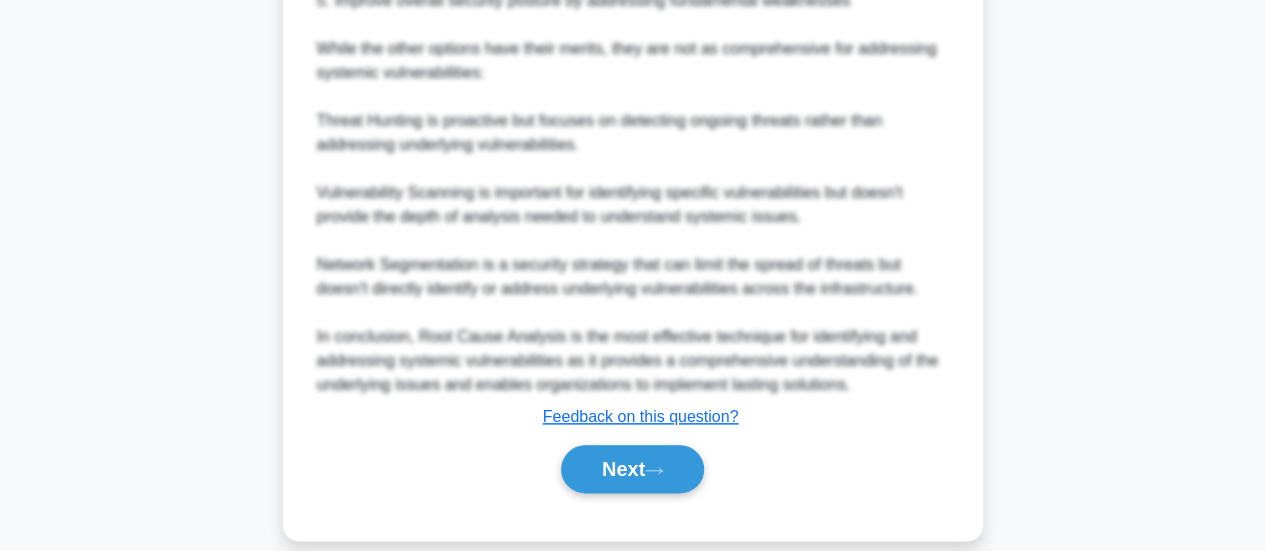 scroll, scrollTop: 994, scrollLeft: 0, axis: vertical 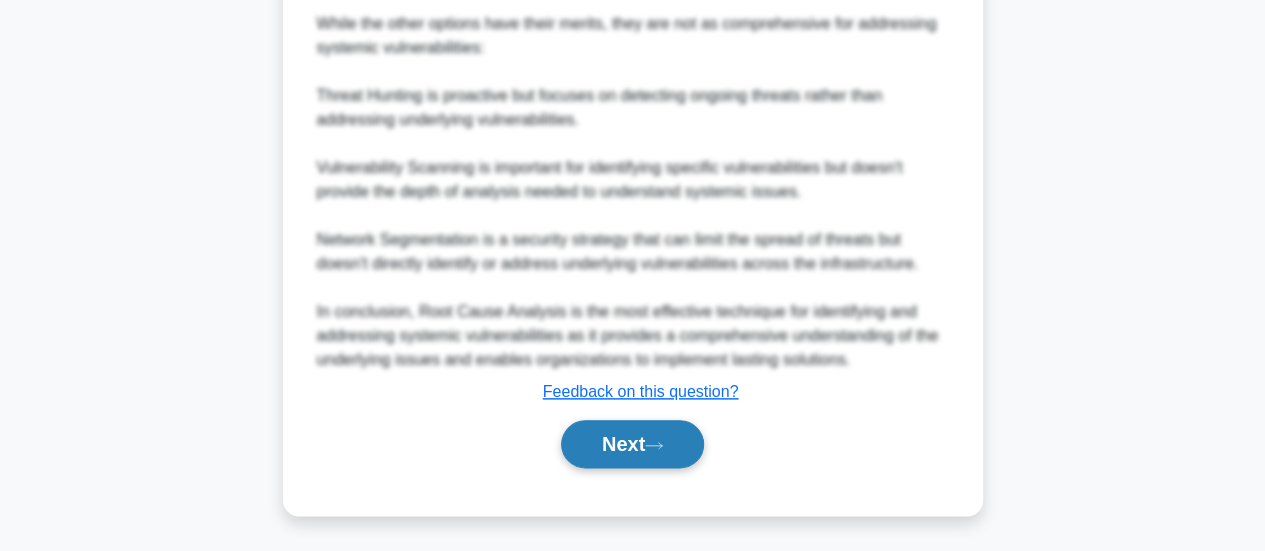 click on "Next" at bounding box center [632, 444] 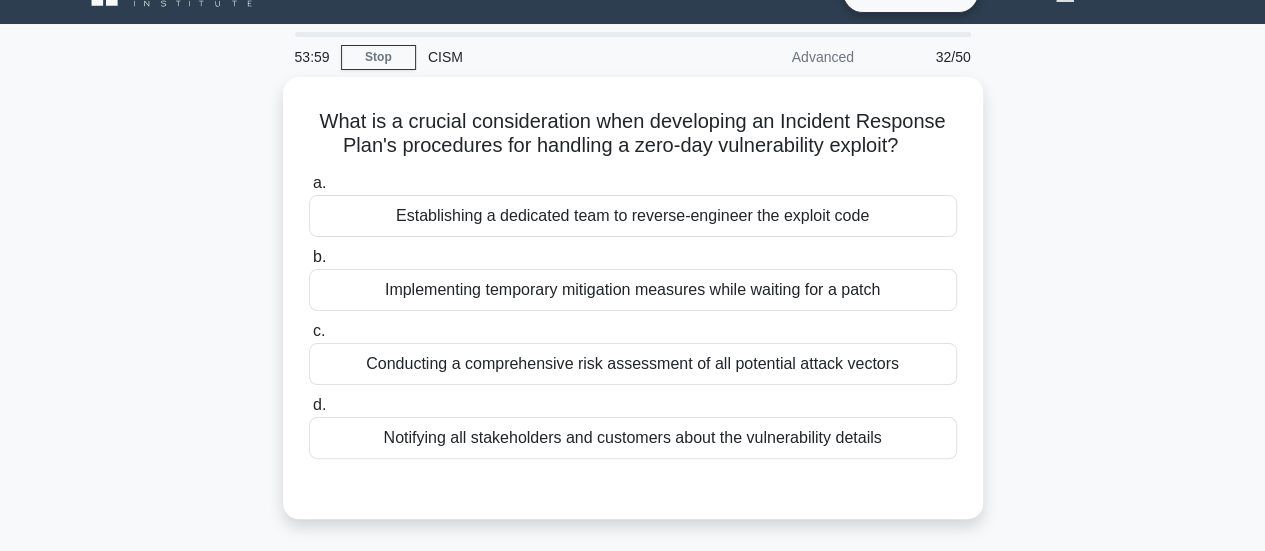 scroll, scrollTop: 41, scrollLeft: 0, axis: vertical 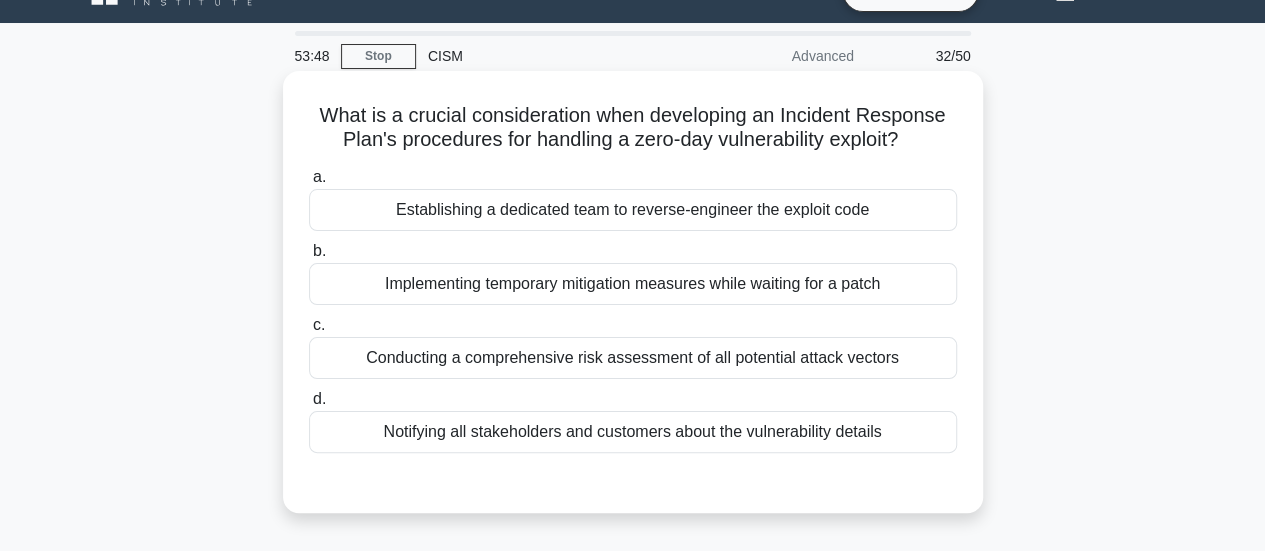 click on "Implementing temporary mitigation measures while waiting for a patch" at bounding box center (633, 284) 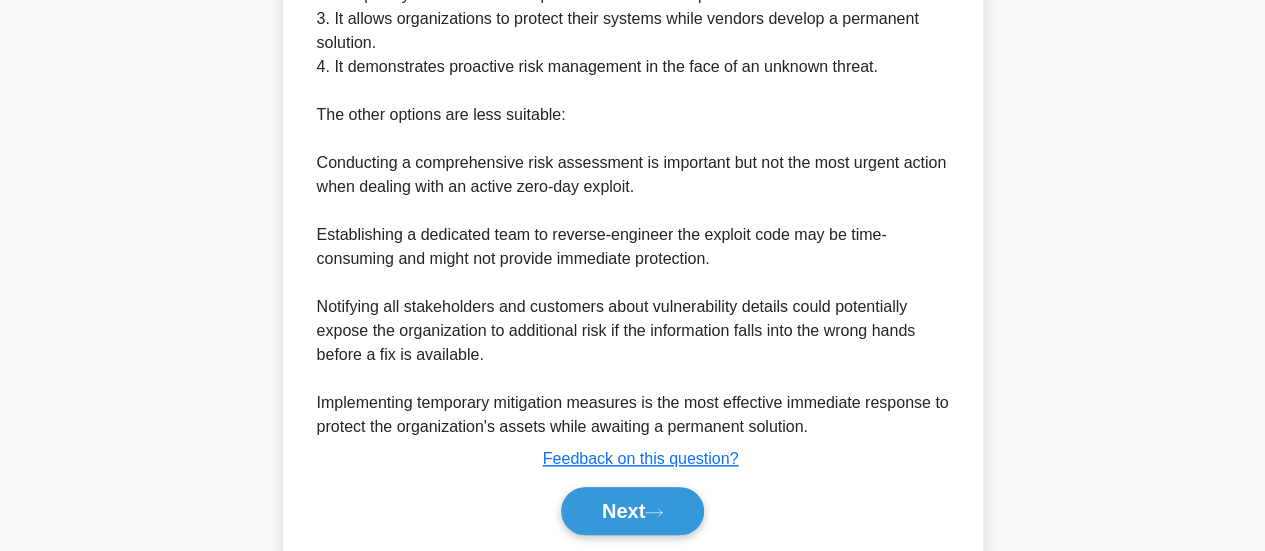 scroll, scrollTop: 725, scrollLeft: 0, axis: vertical 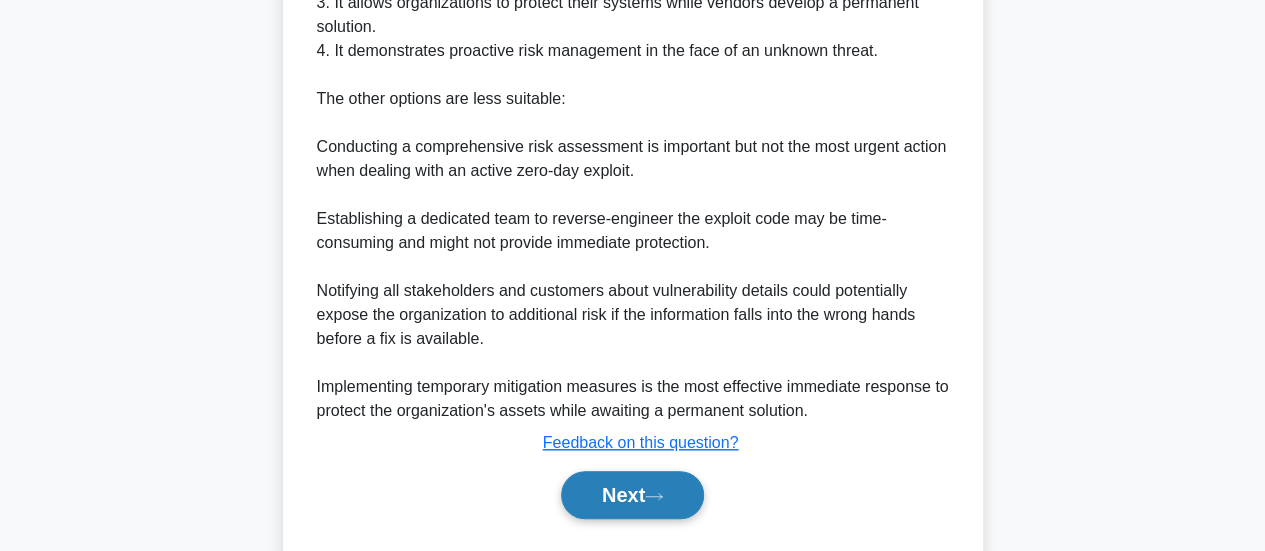click on "Next" at bounding box center [632, 495] 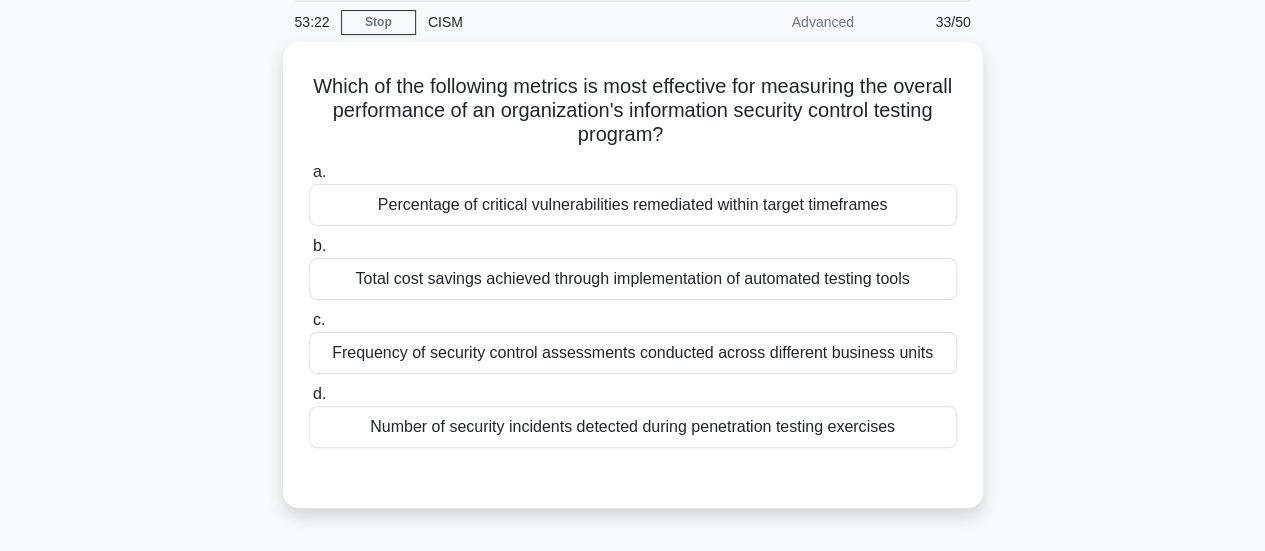 scroll, scrollTop: 74, scrollLeft: 0, axis: vertical 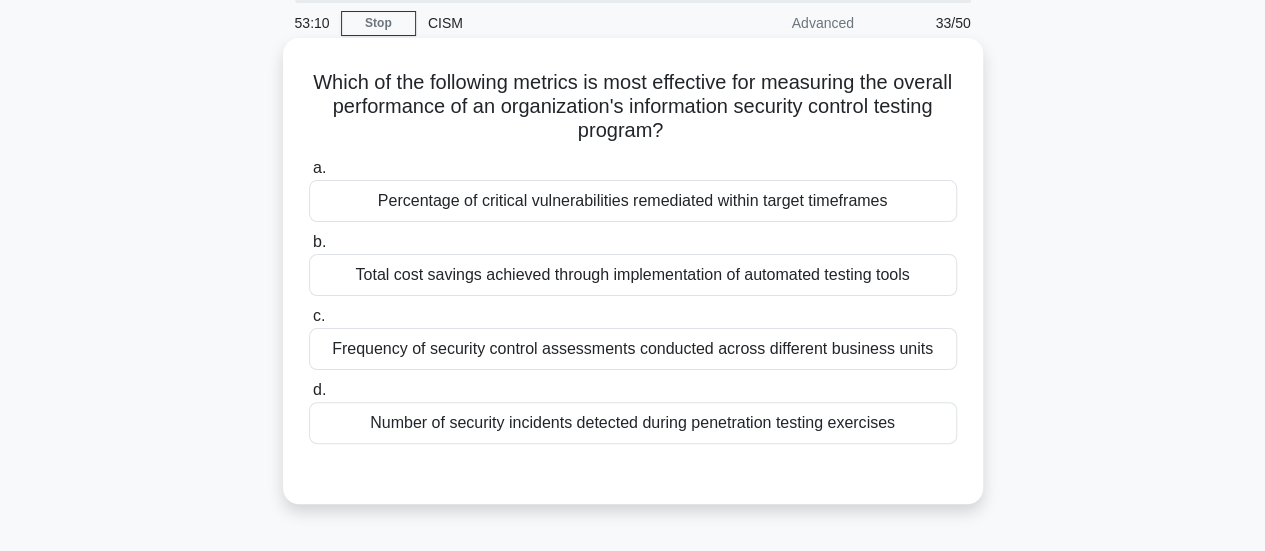 click on "Percentage of critical vulnerabilities remediated within target timeframes" at bounding box center (633, 201) 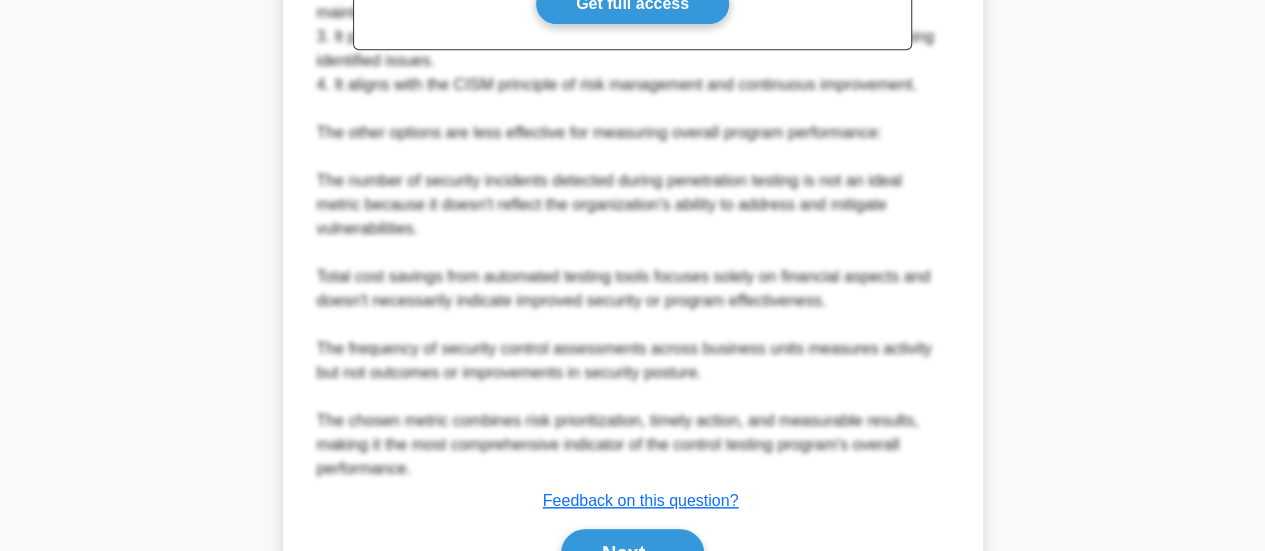 scroll, scrollTop: 815, scrollLeft: 0, axis: vertical 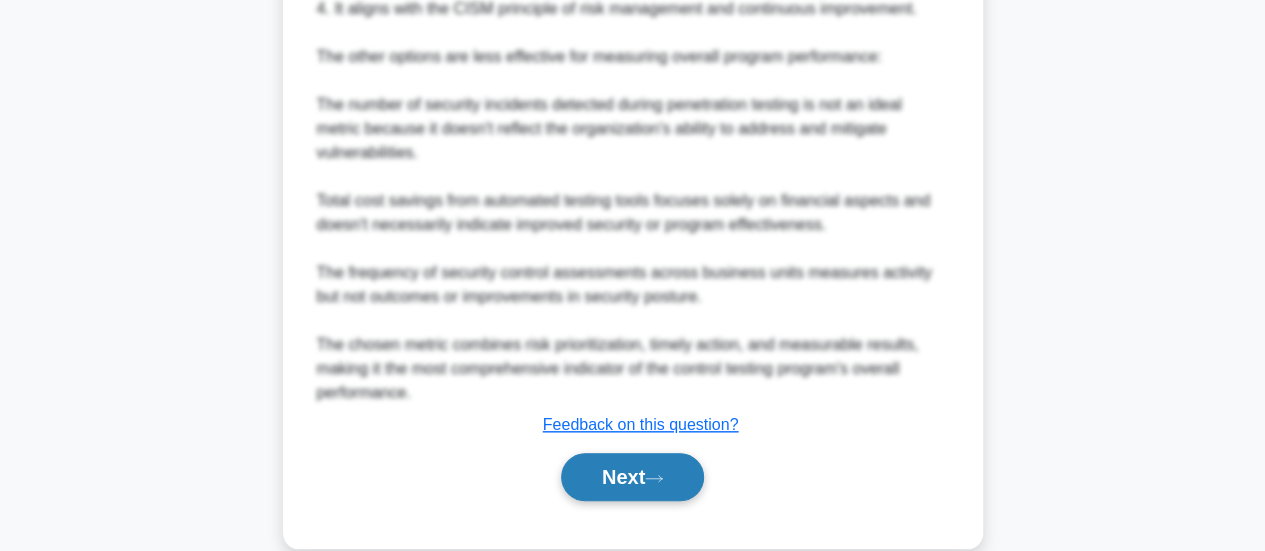 click on "Next" at bounding box center [632, 477] 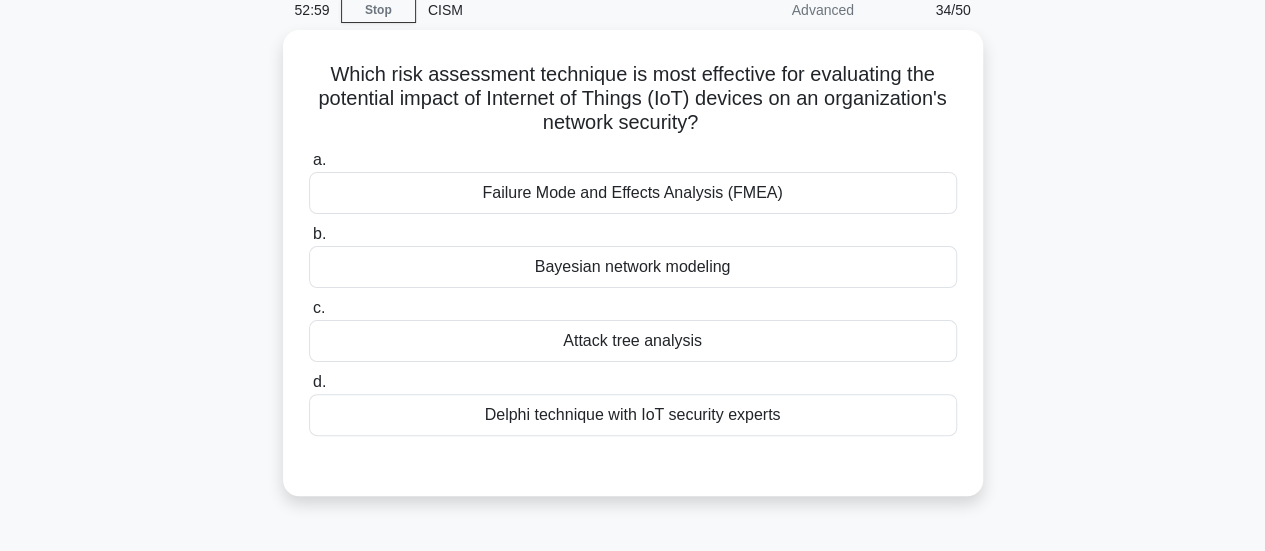 scroll, scrollTop: 88, scrollLeft: 0, axis: vertical 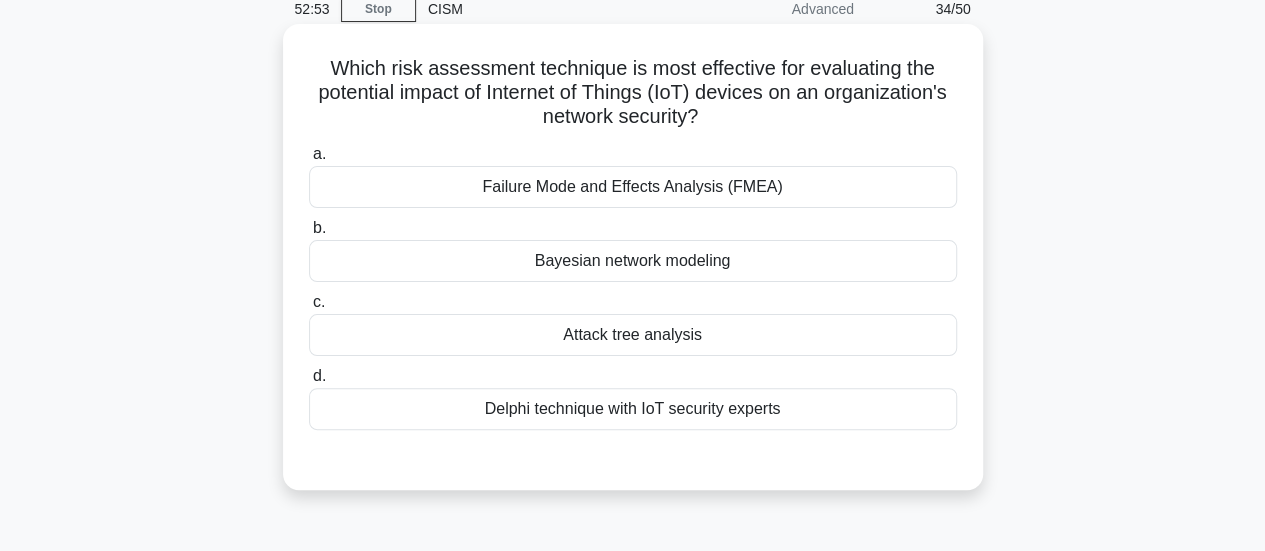 click on "Attack tree analysis" at bounding box center (633, 335) 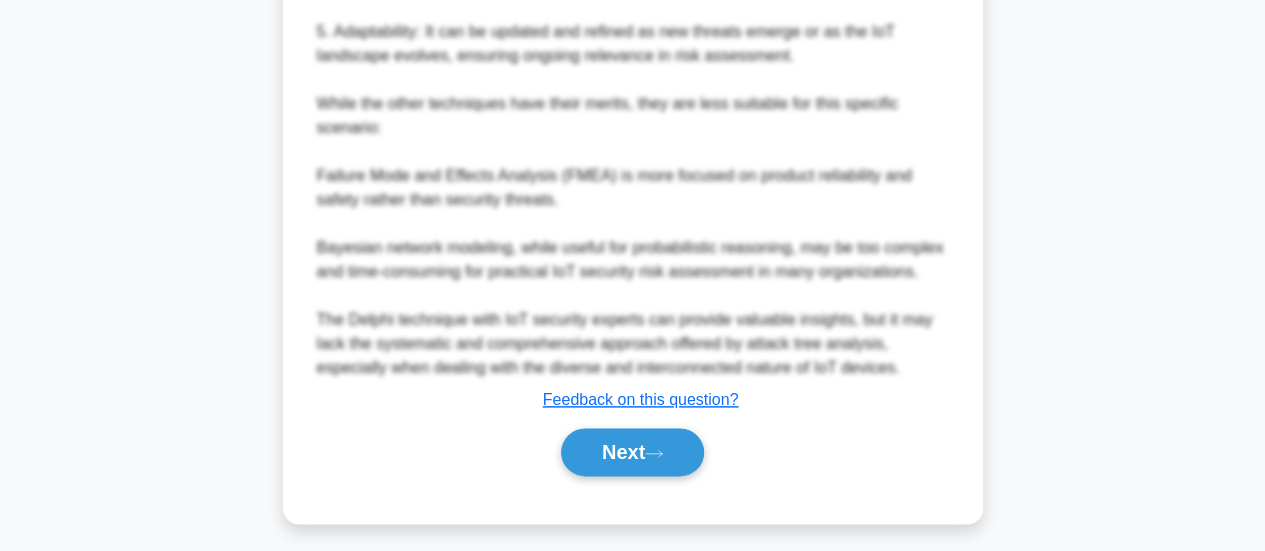 scroll, scrollTop: 1039, scrollLeft: 0, axis: vertical 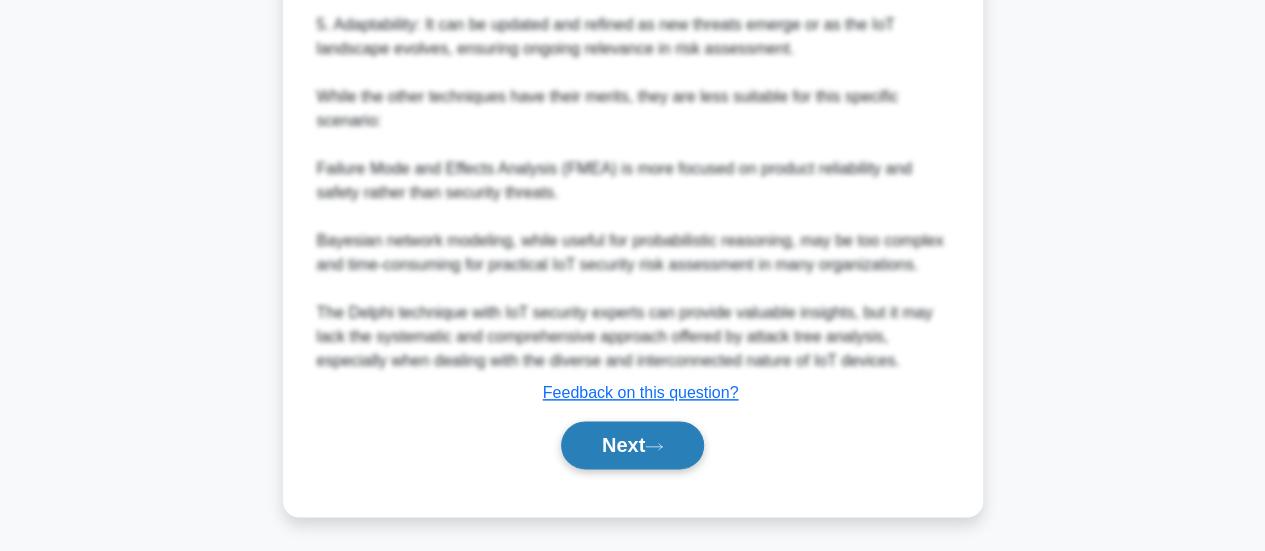 click on "Next" at bounding box center (632, 445) 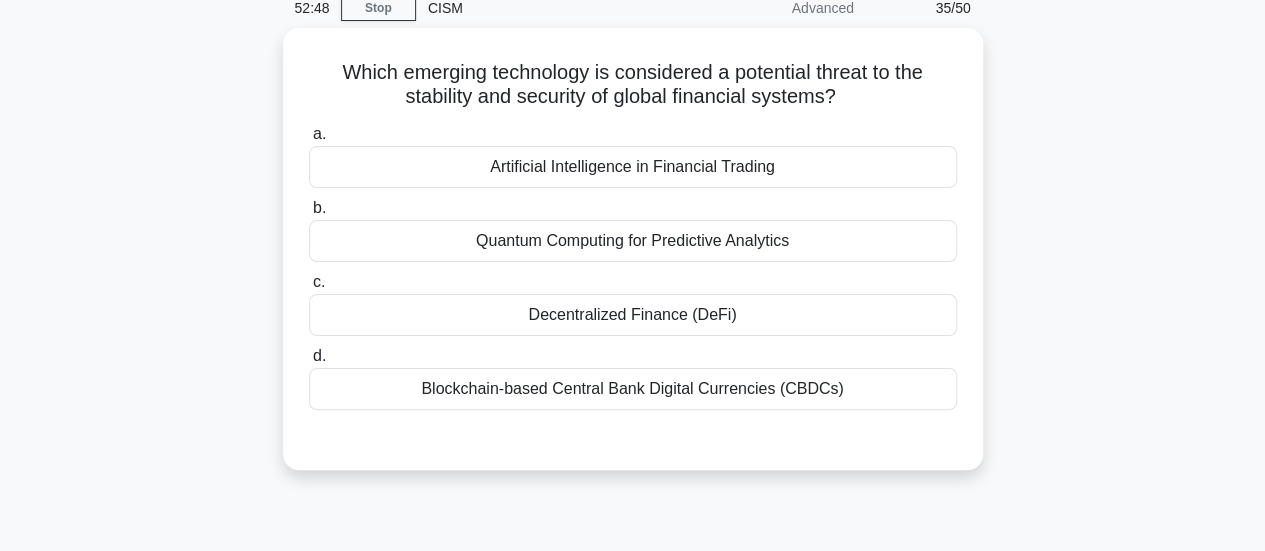 scroll, scrollTop: 88, scrollLeft: 0, axis: vertical 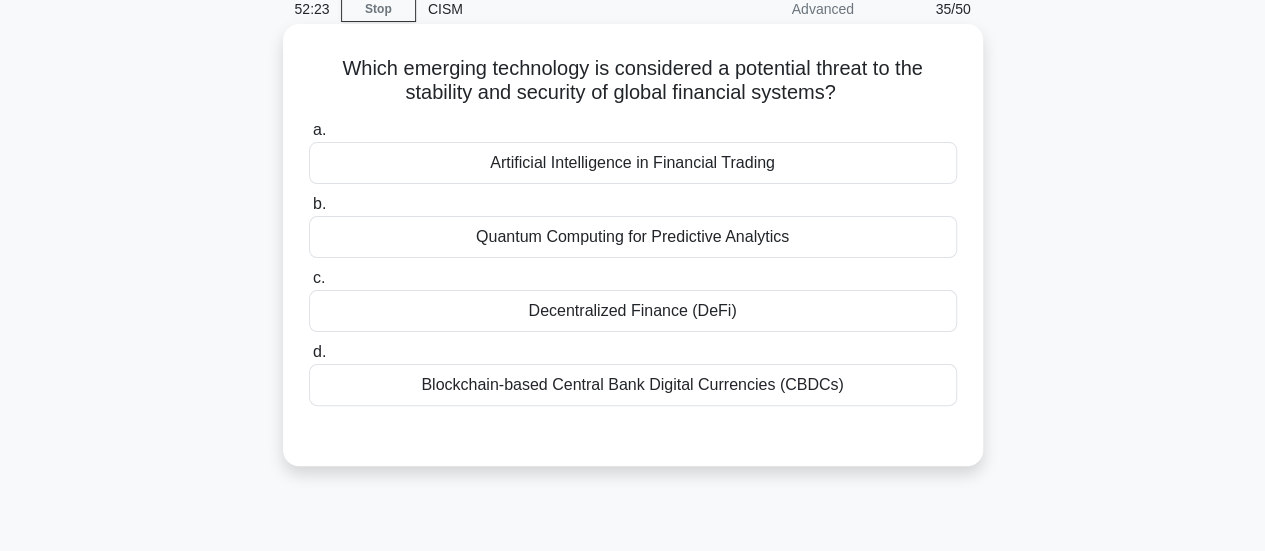 click on "Decentralized Finance (DeFi)" at bounding box center [633, 311] 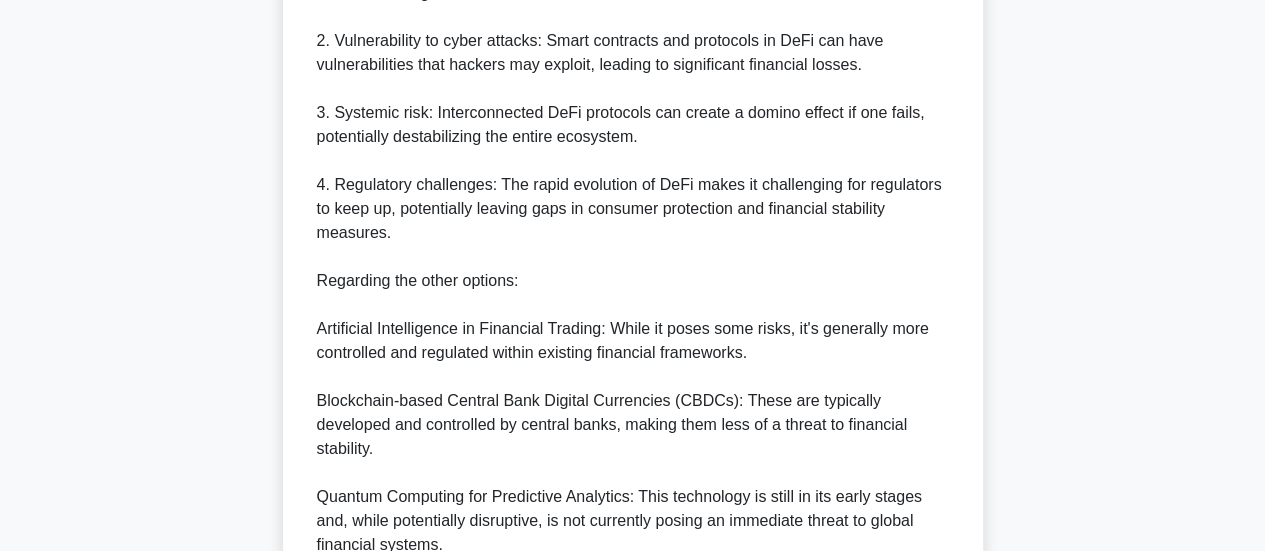 scroll, scrollTop: 847, scrollLeft: 0, axis: vertical 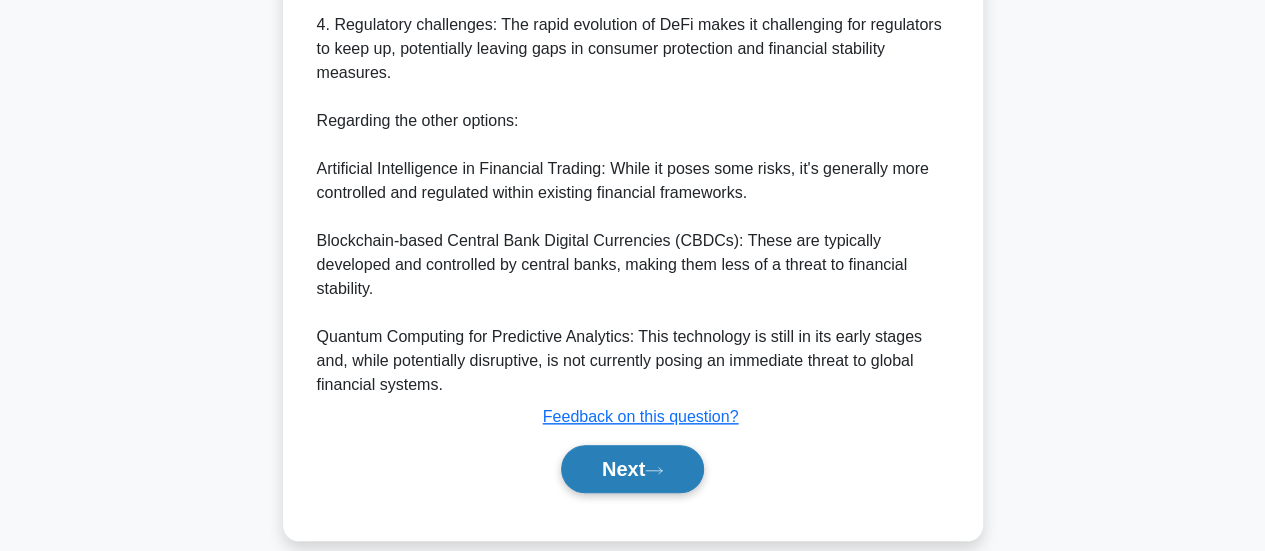 click on "Next" at bounding box center [632, 469] 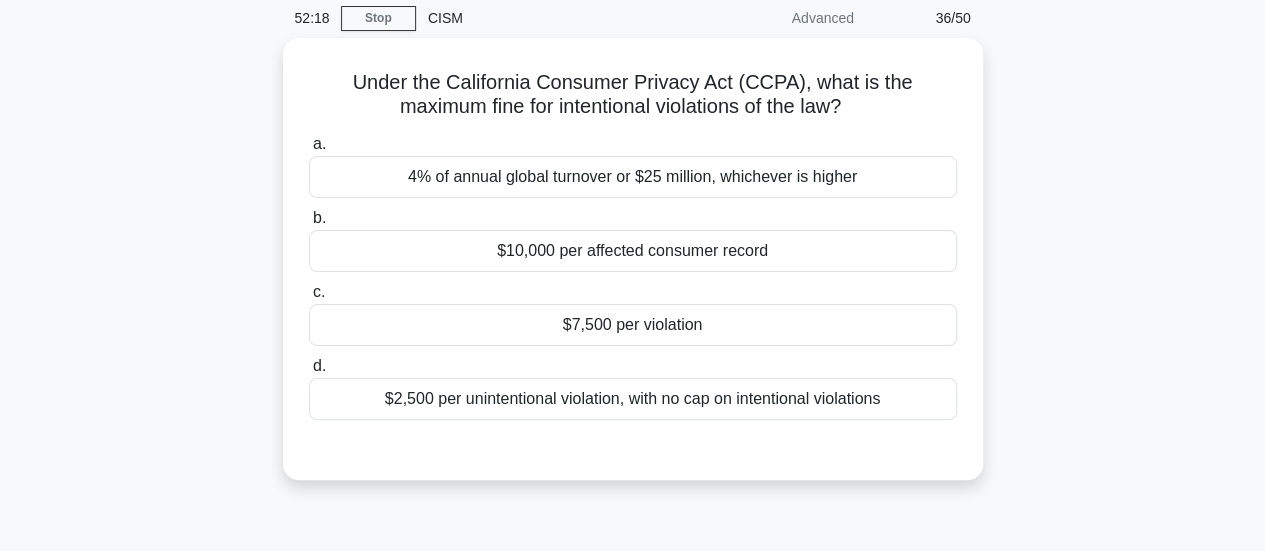 scroll, scrollTop: 57, scrollLeft: 0, axis: vertical 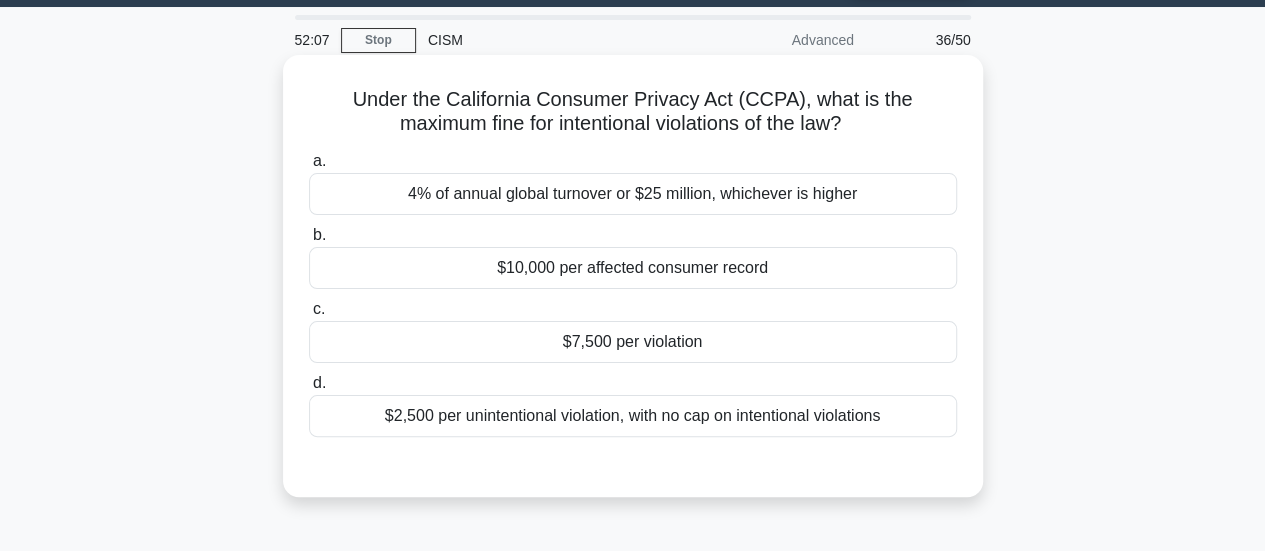 click on "4% of annual global turnover or $25 million, whichever is higher" at bounding box center (633, 194) 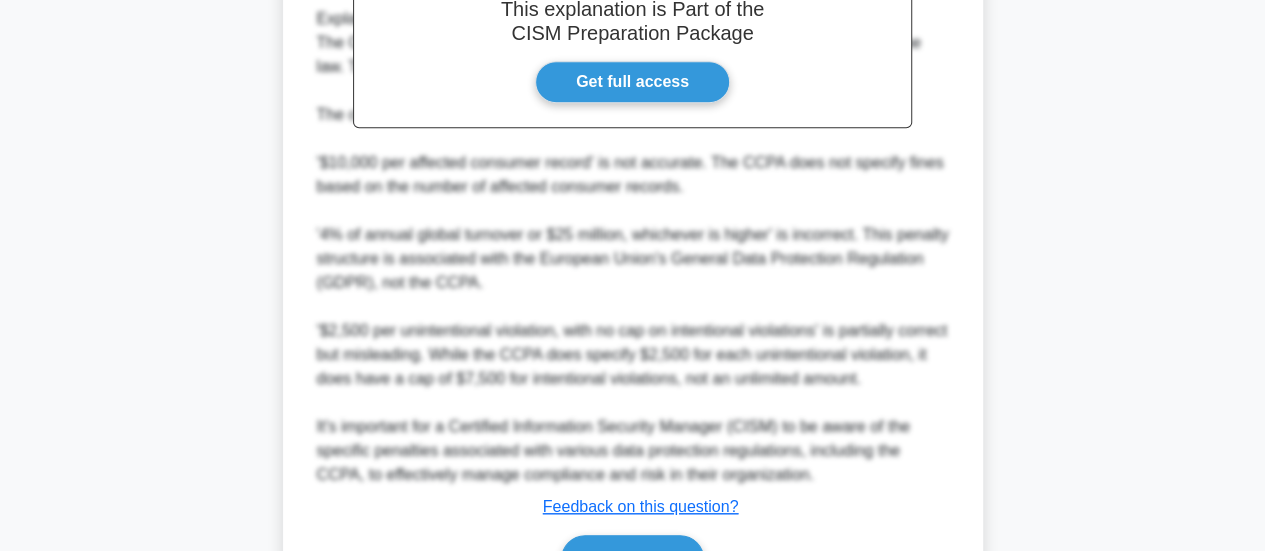 scroll, scrollTop: 697, scrollLeft: 0, axis: vertical 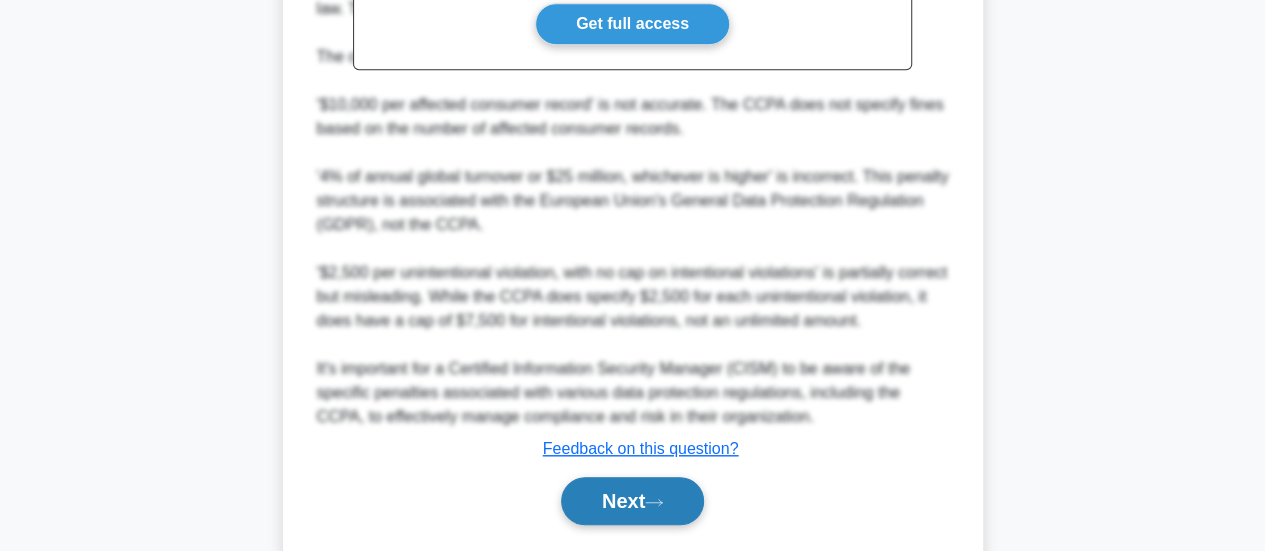 click on "Next" at bounding box center [632, 501] 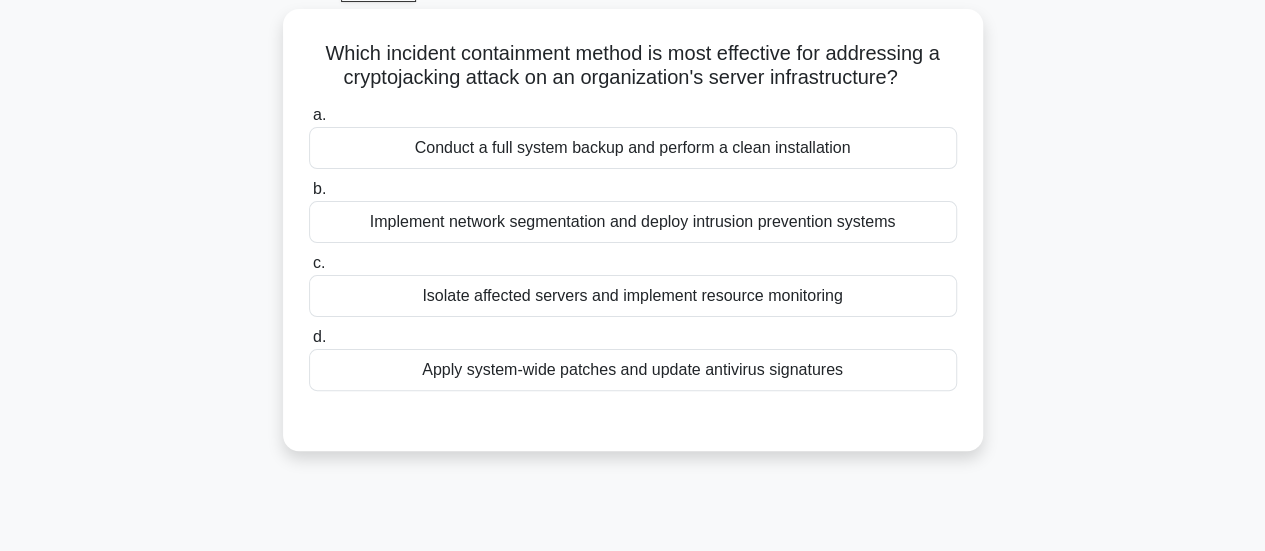 scroll, scrollTop: 107, scrollLeft: 0, axis: vertical 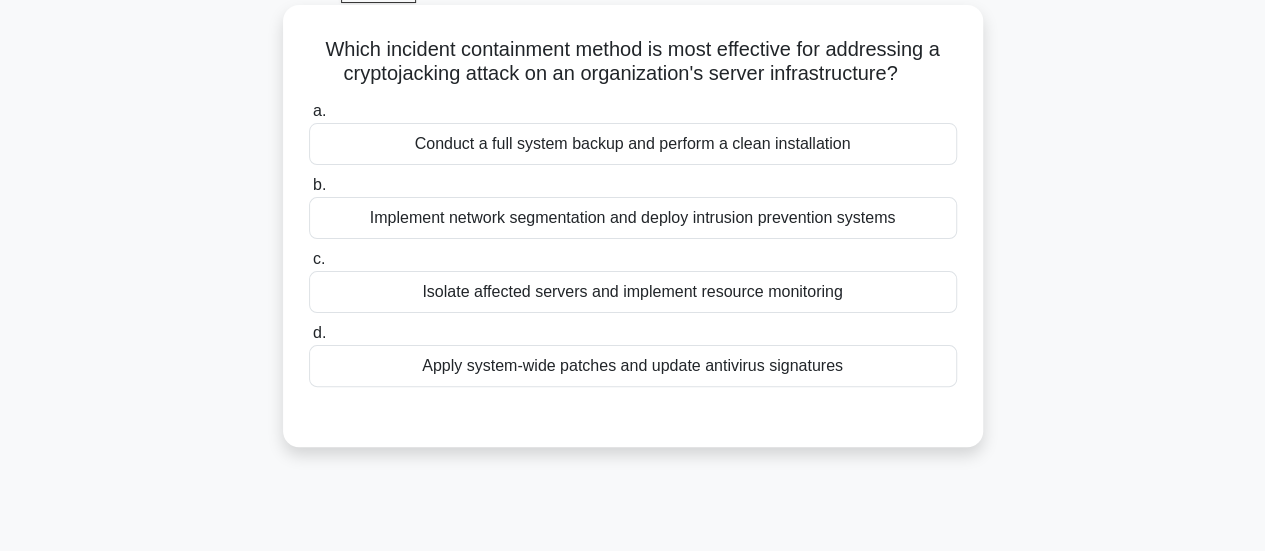 click on "Isolate affected servers and implement resource monitoring" at bounding box center (633, 292) 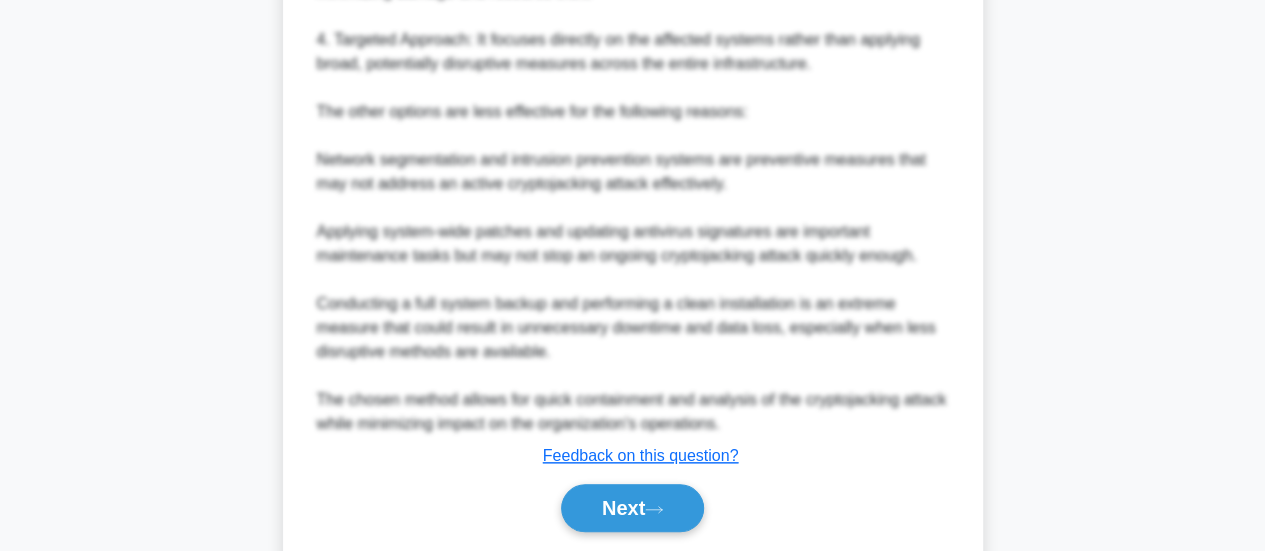 scroll, scrollTop: 919, scrollLeft: 0, axis: vertical 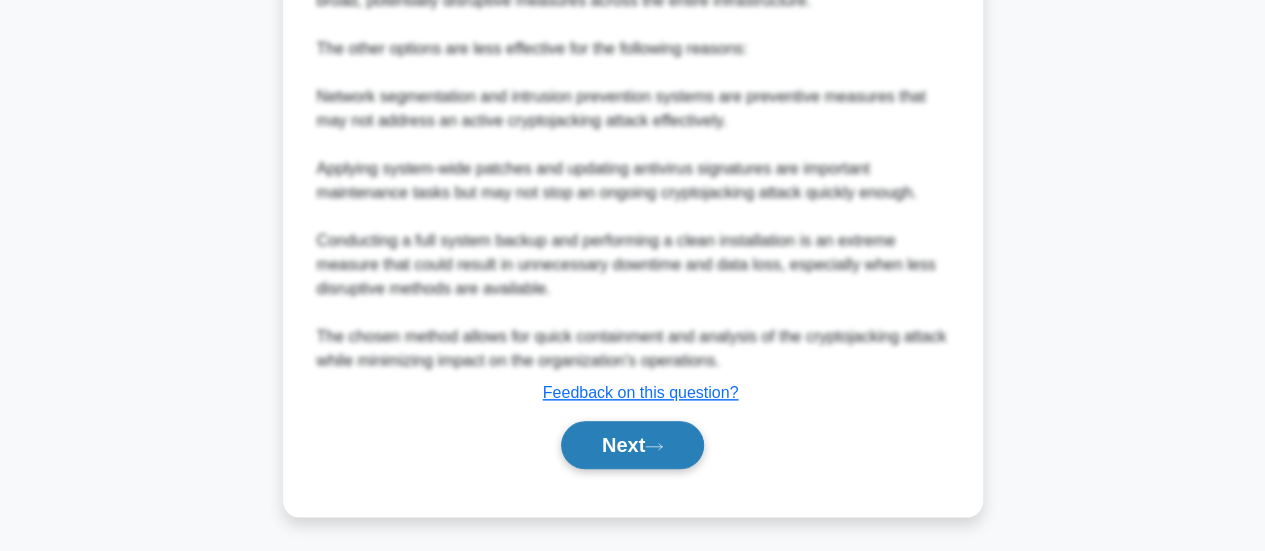 click on "Next" at bounding box center [632, 445] 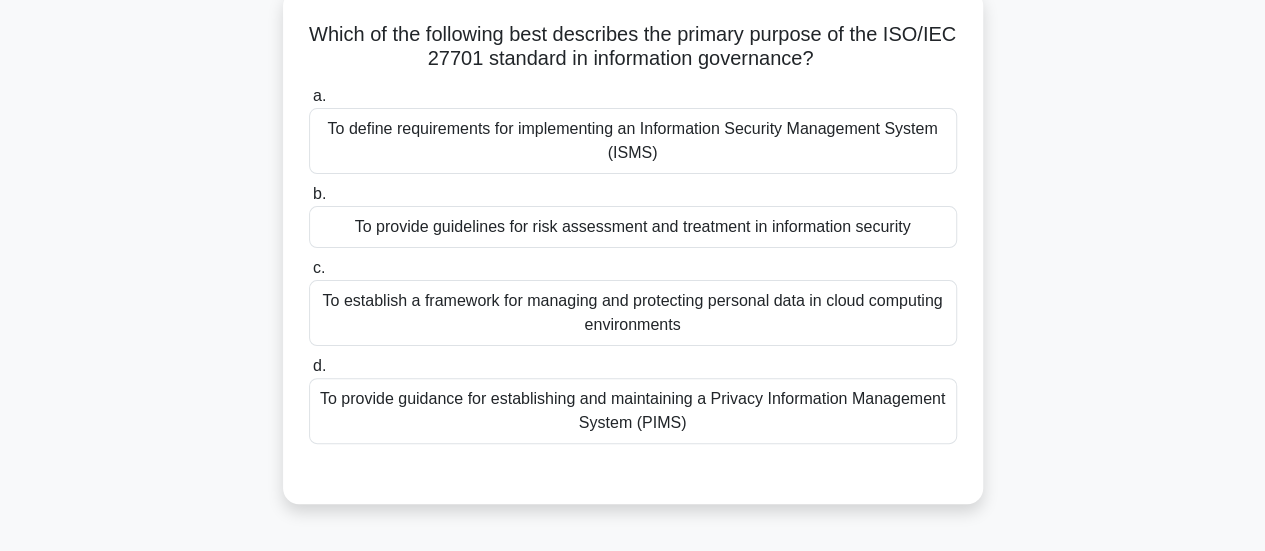scroll, scrollTop: 128, scrollLeft: 0, axis: vertical 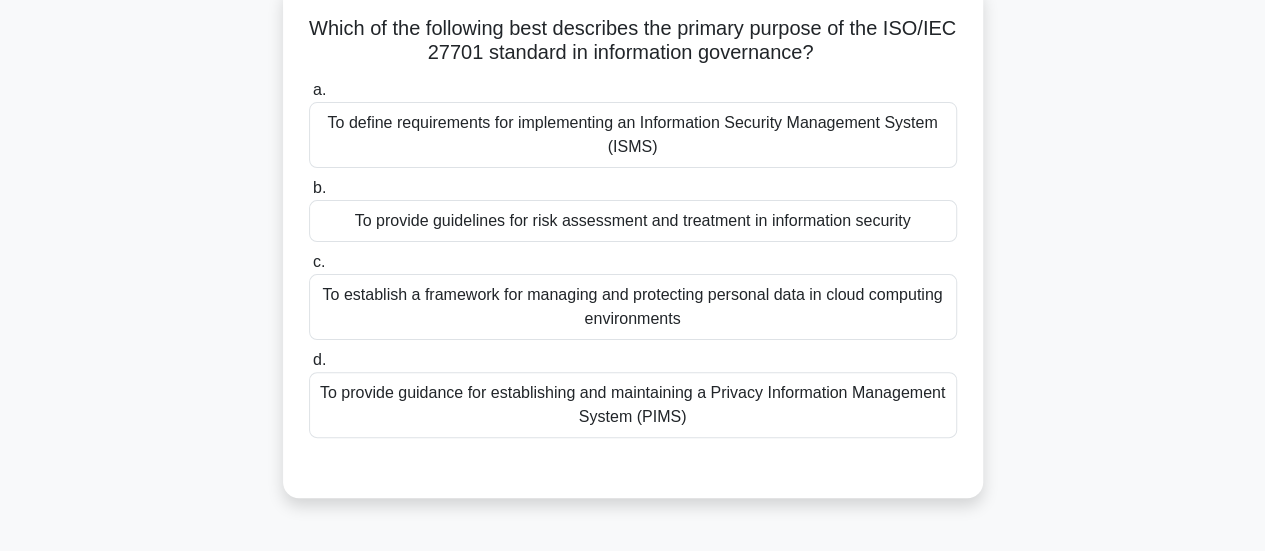 click on "To provide guidelines for risk assessment and treatment in information security" at bounding box center (633, 221) 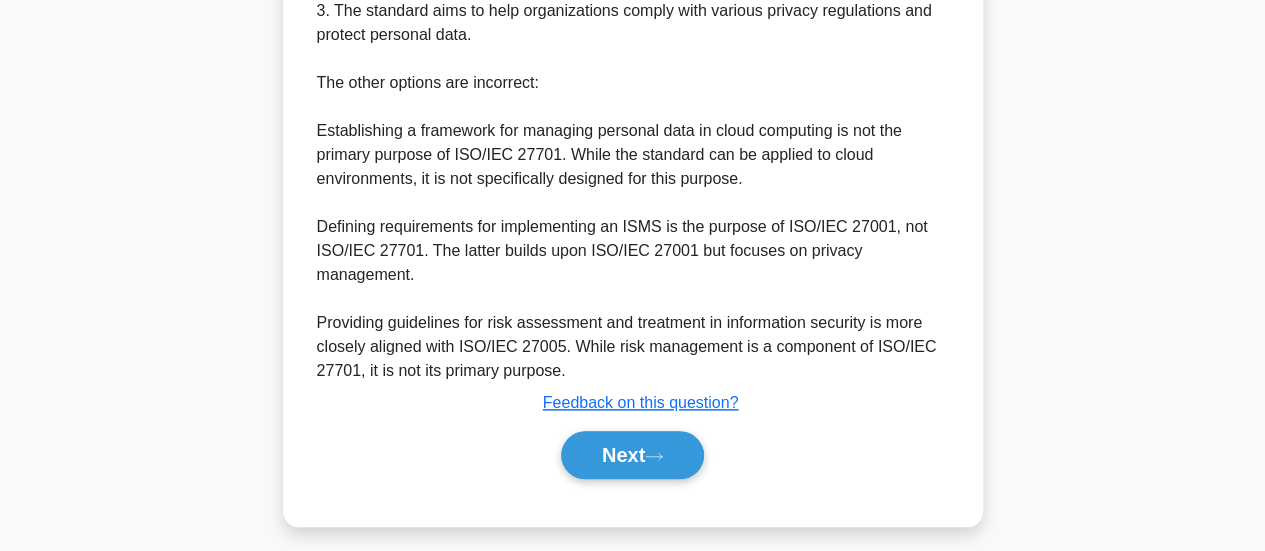 scroll, scrollTop: 898, scrollLeft: 0, axis: vertical 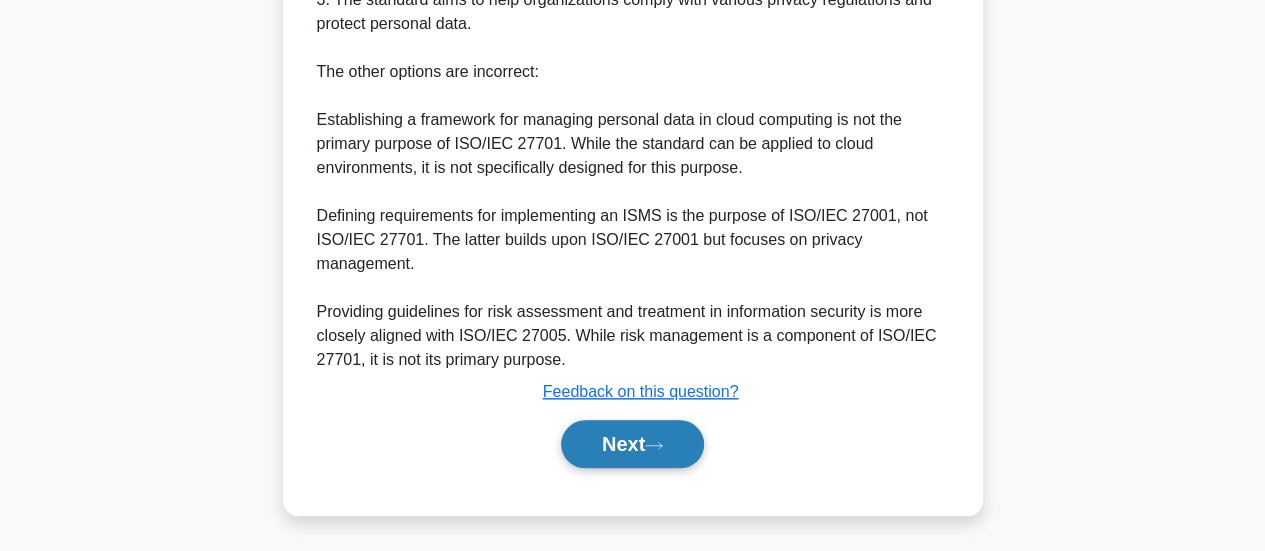 click 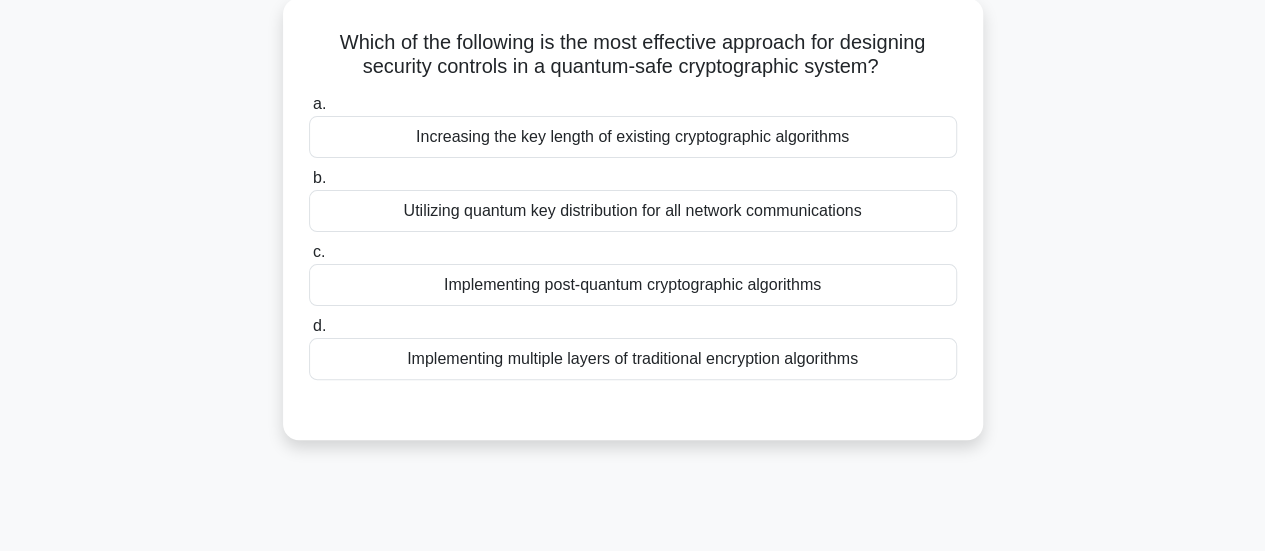 scroll, scrollTop: 76, scrollLeft: 0, axis: vertical 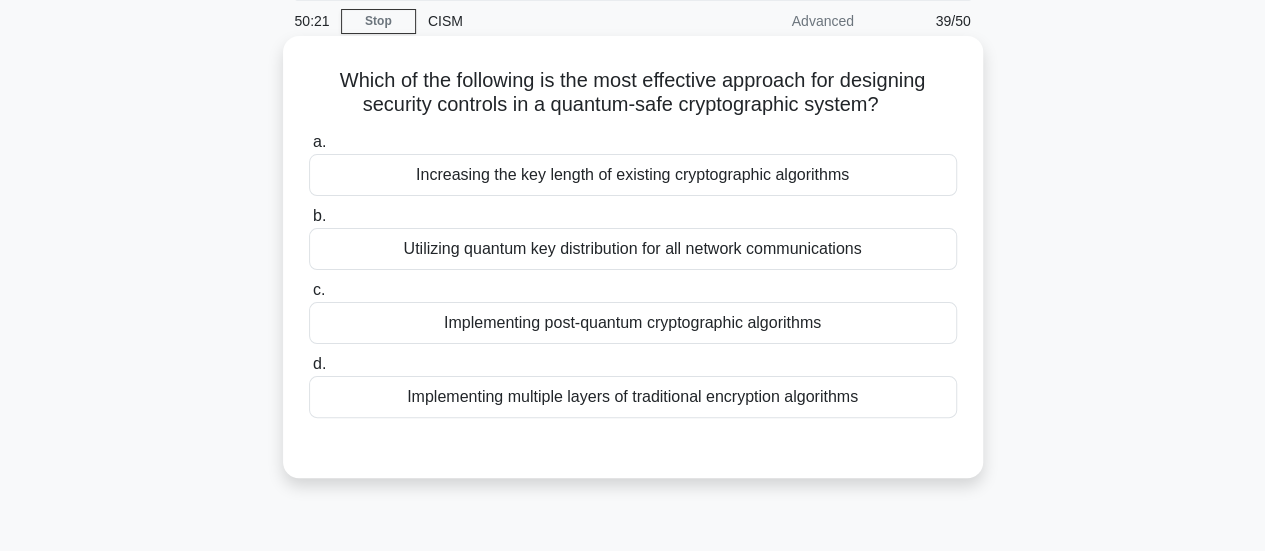click on "Implementing post-quantum cryptographic algorithms" at bounding box center [633, 323] 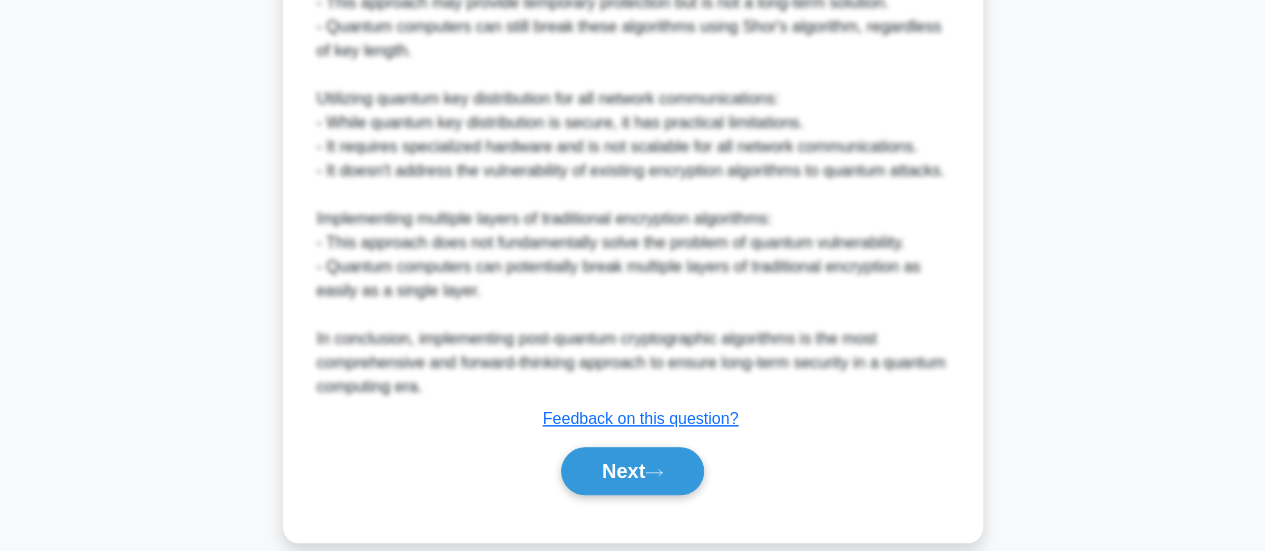 scroll, scrollTop: 919, scrollLeft: 0, axis: vertical 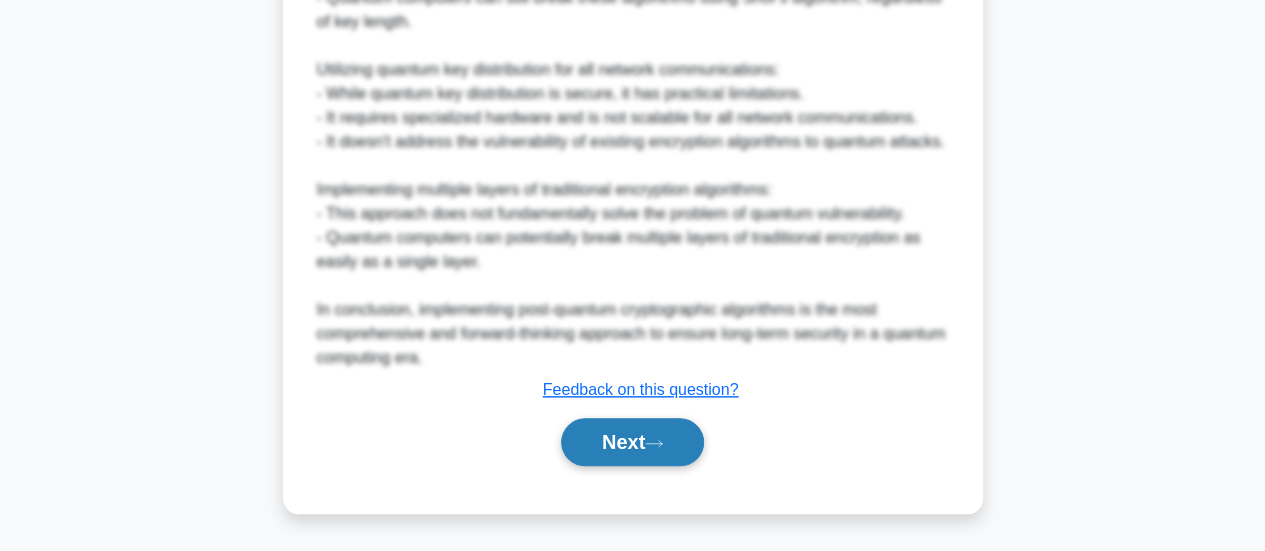 click on "Next" at bounding box center [632, 442] 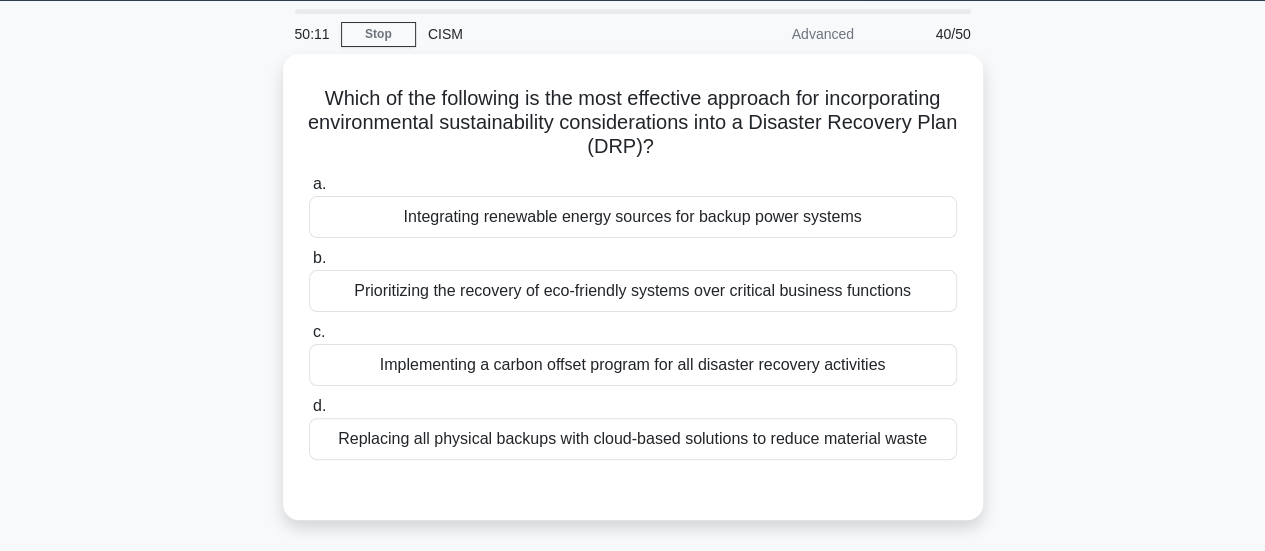 scroll, scrollTop: 64, scrollLeft: 0, axis: vertical 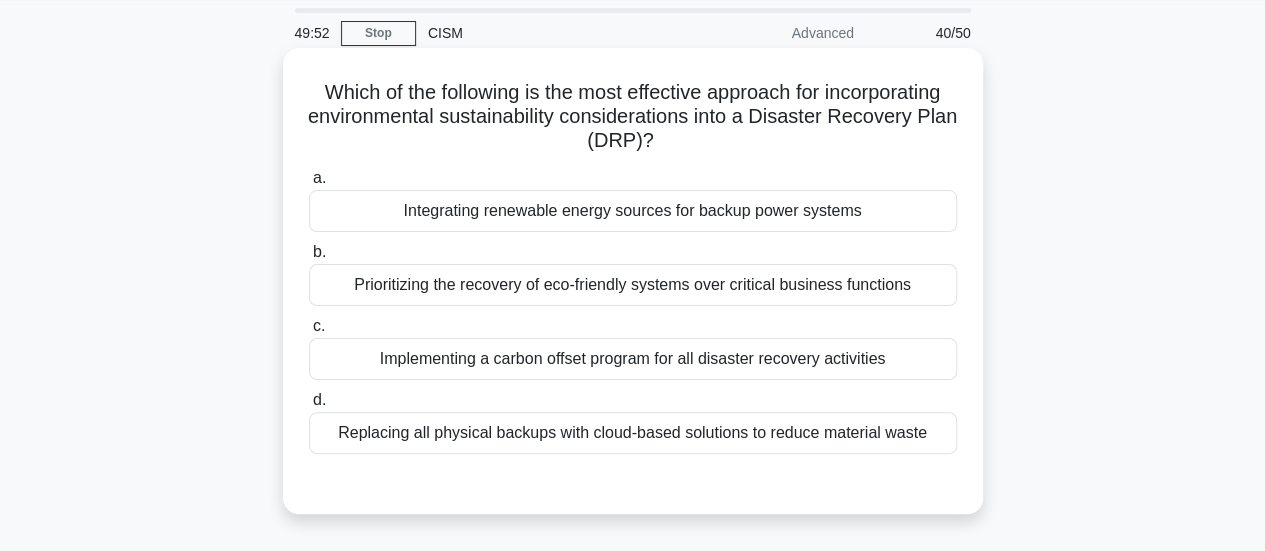 click on "Integrating renewable energy sources for backup power systems" at bounding box center [633, 211] 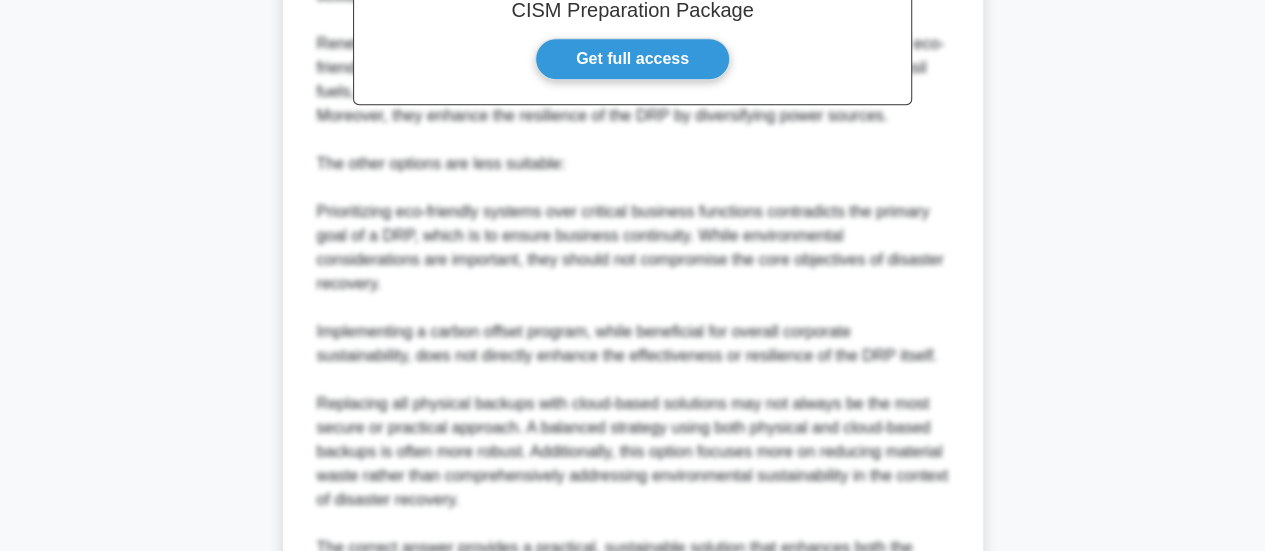 scroll, scrollTop: 871, scrollLeft: 0, axis: vertical 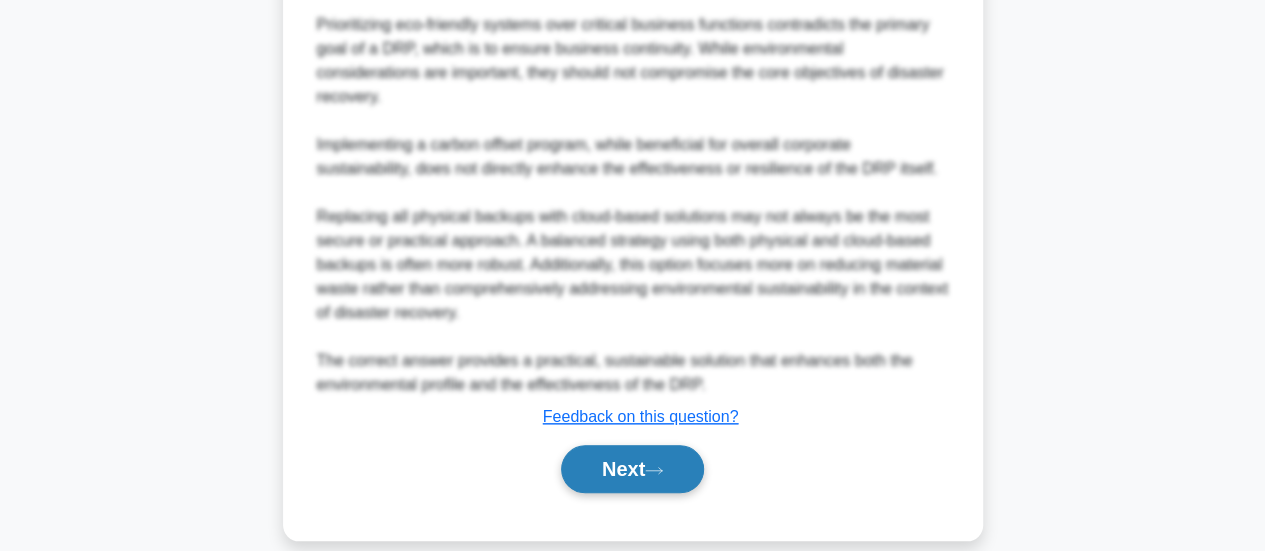 click on "Next" at bounding box center [632, 469] 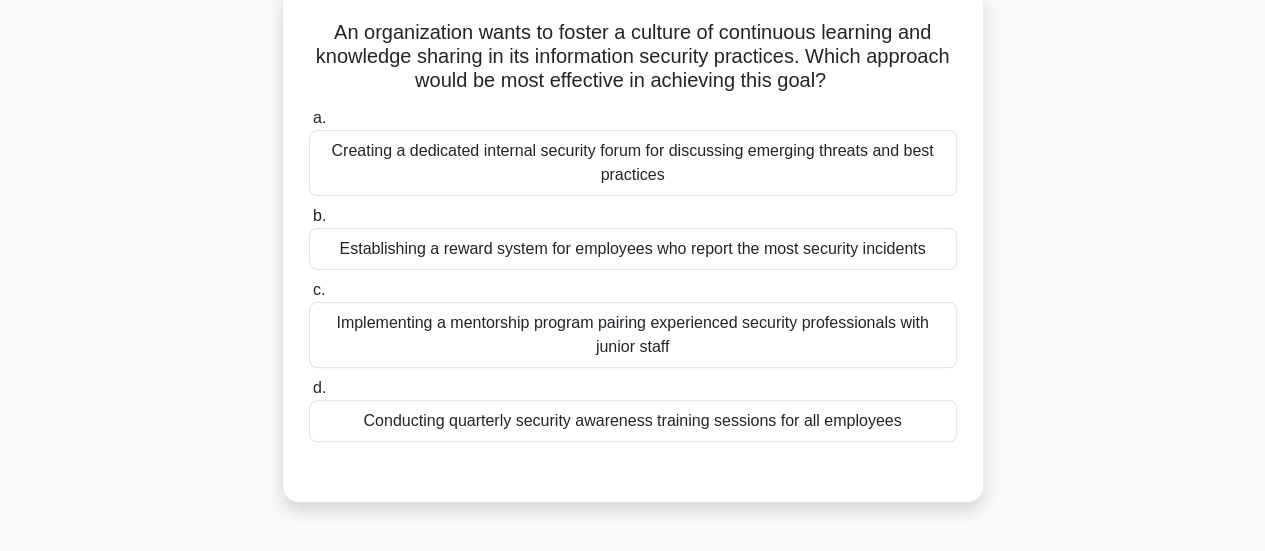 scroll, scrollTop: 128, scrollLeft: 0, axis: vertical 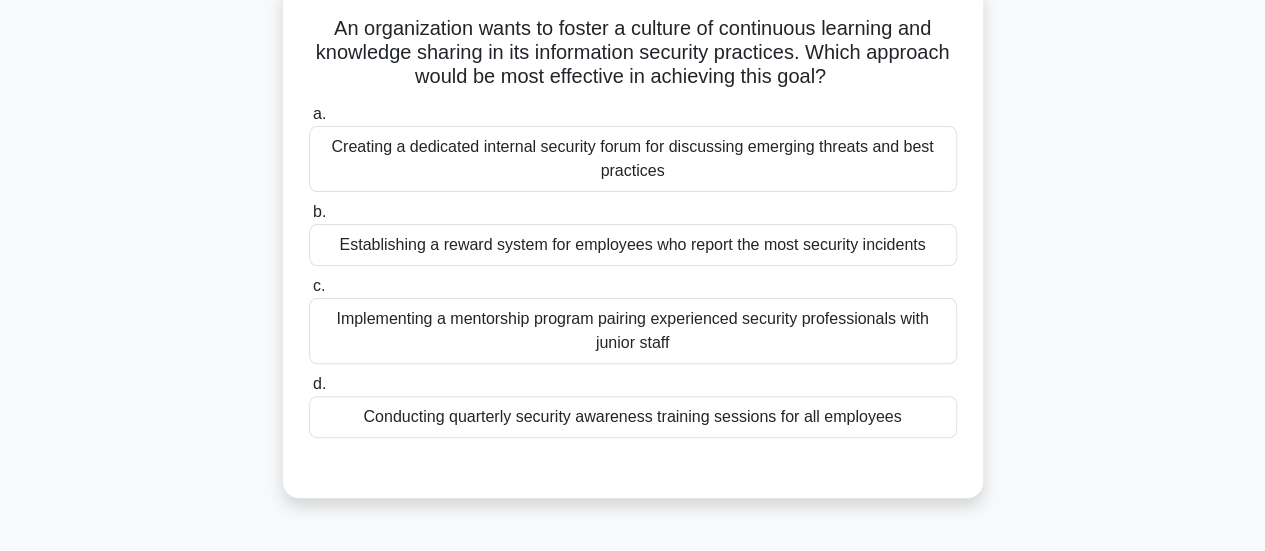 click on "Implementing a mentorship program pairing experienced security professionals with junior staff" at bounding box center [633, 331] 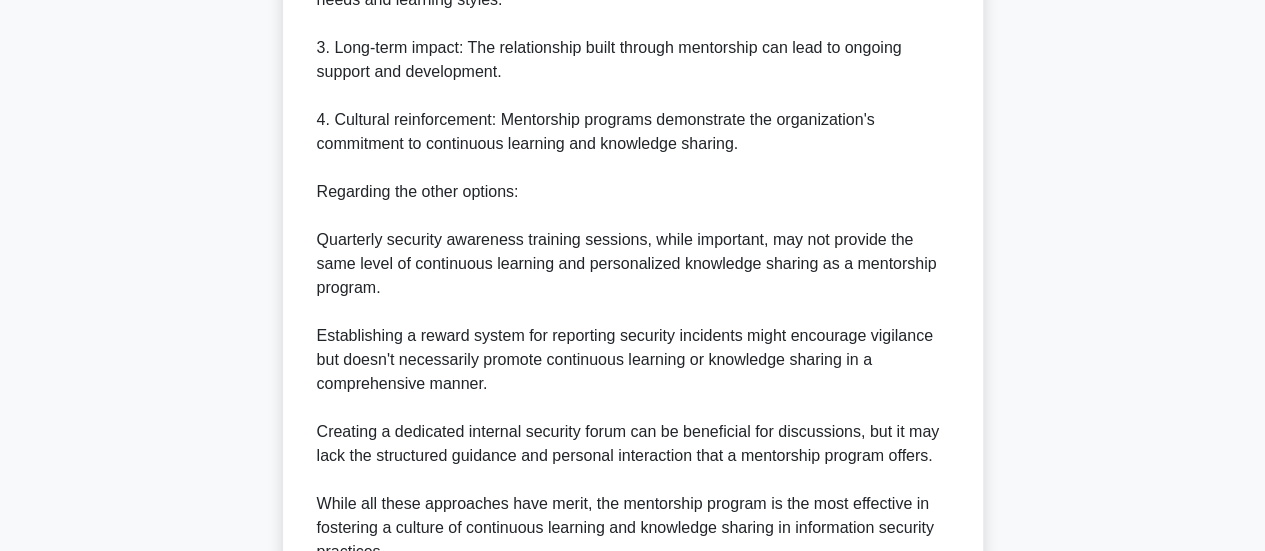 scroll, scrollTop: 1040, scrollLeft: 0, axis: vertical 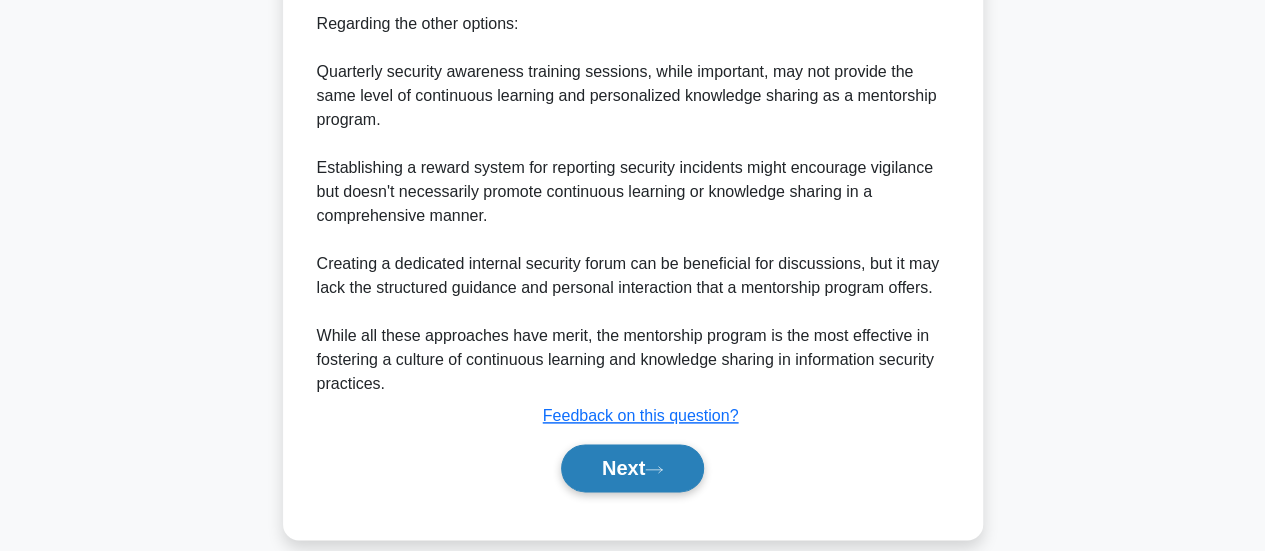 click on "Next" at bounding box center (632, 468) 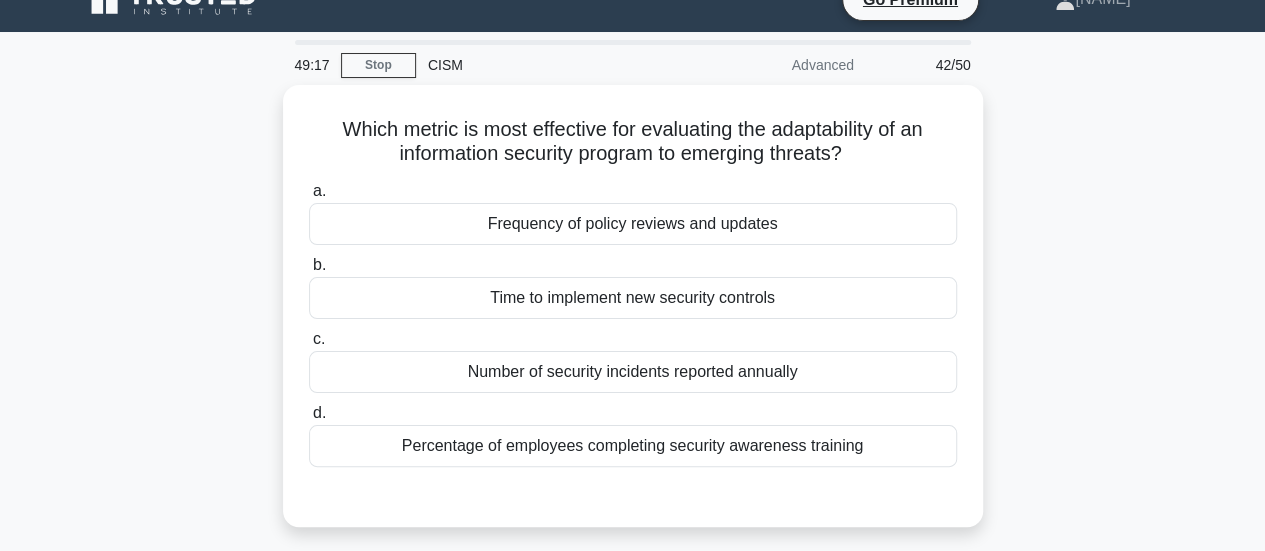 scroll, scrollTop: 33, scrollLeft: 0, axis: vertical 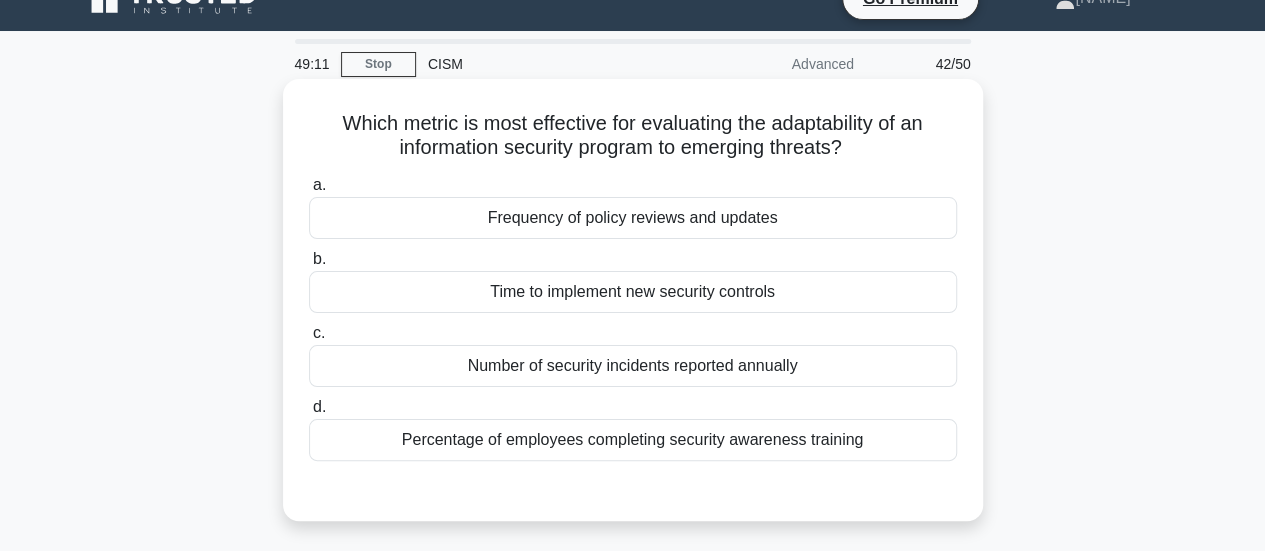 click on "Time to implement new security controls" at bounding box center [633, 292] 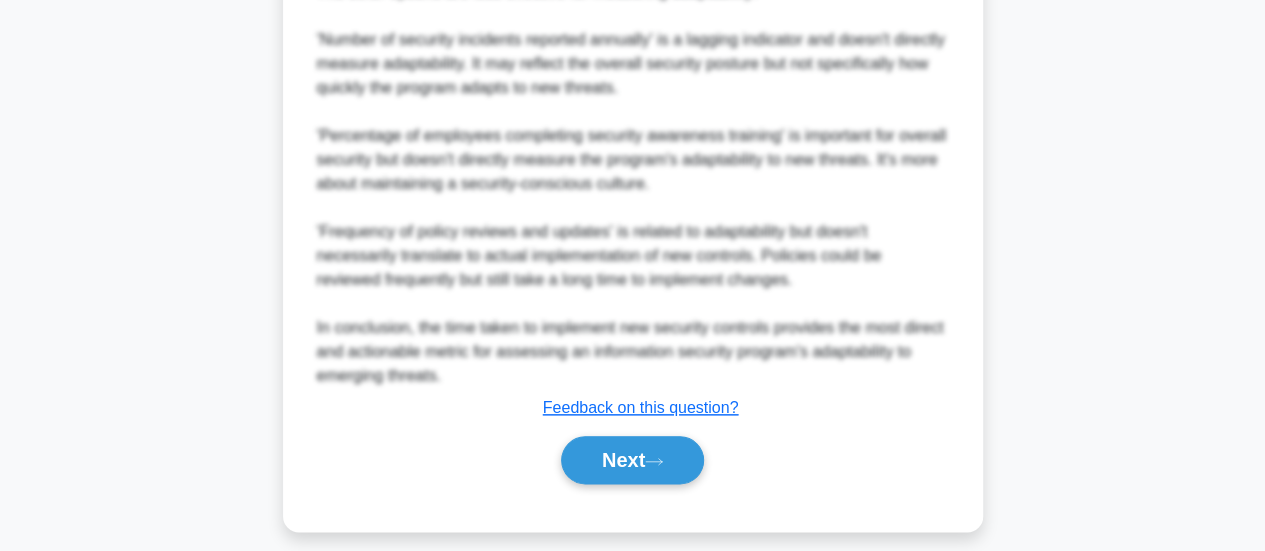 scroll, scrollTop: 967, scrollLeft: 0, axis: vertical 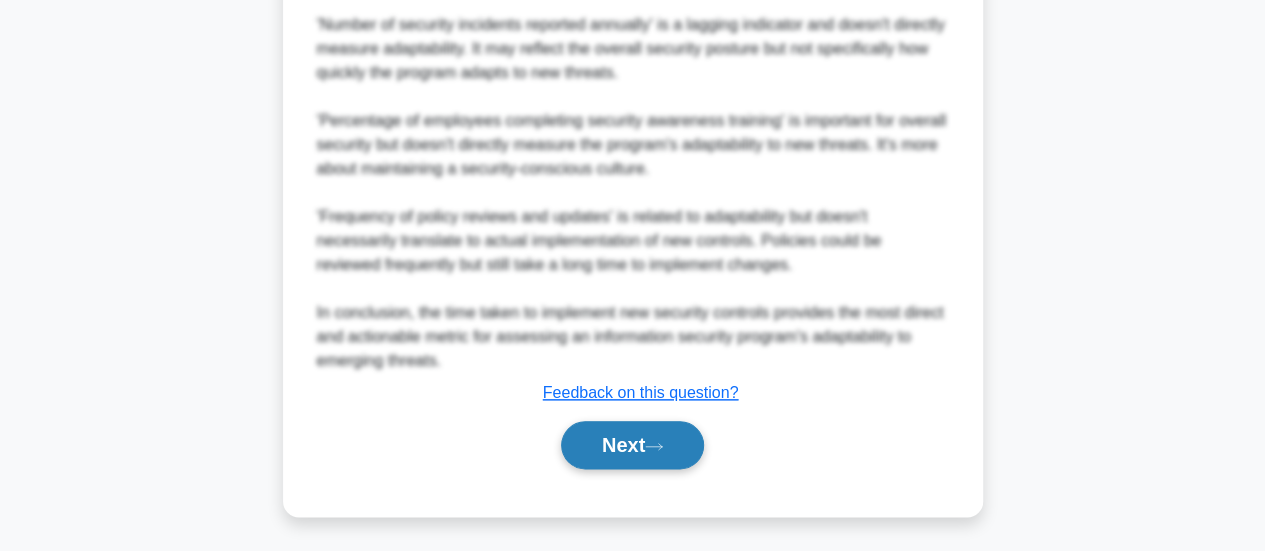 click on "Next" at bounding box center [632, 445] 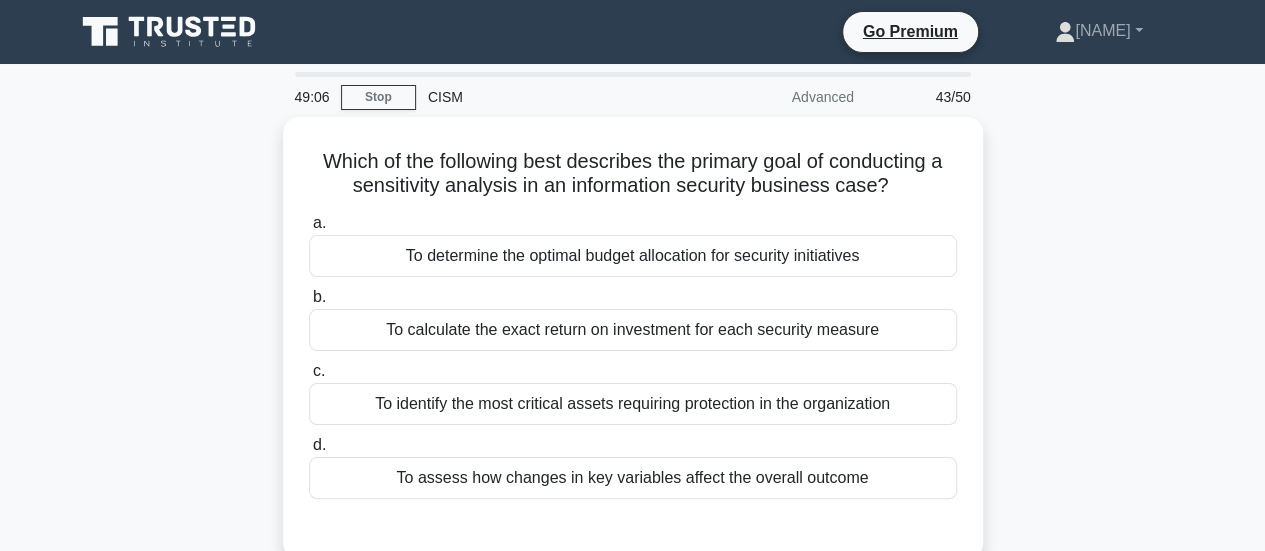 scroll, scrollTop: 70, scrollLeft: 0, axis: vertical 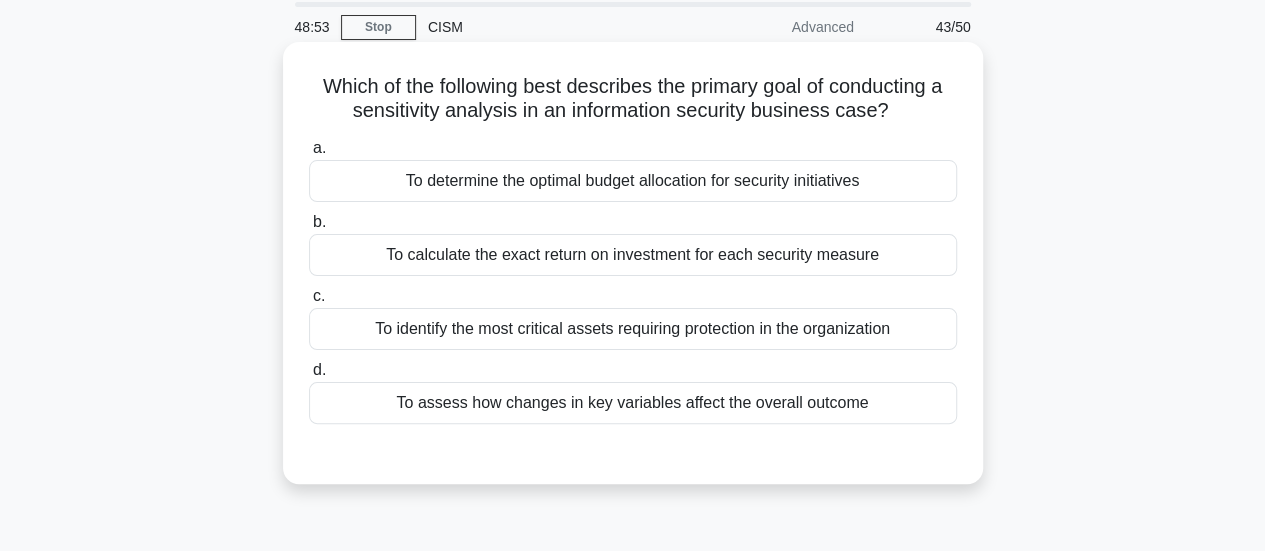 click on "To identify the most critical assets requiring protection in the organization" at bounding box center [633, 329] 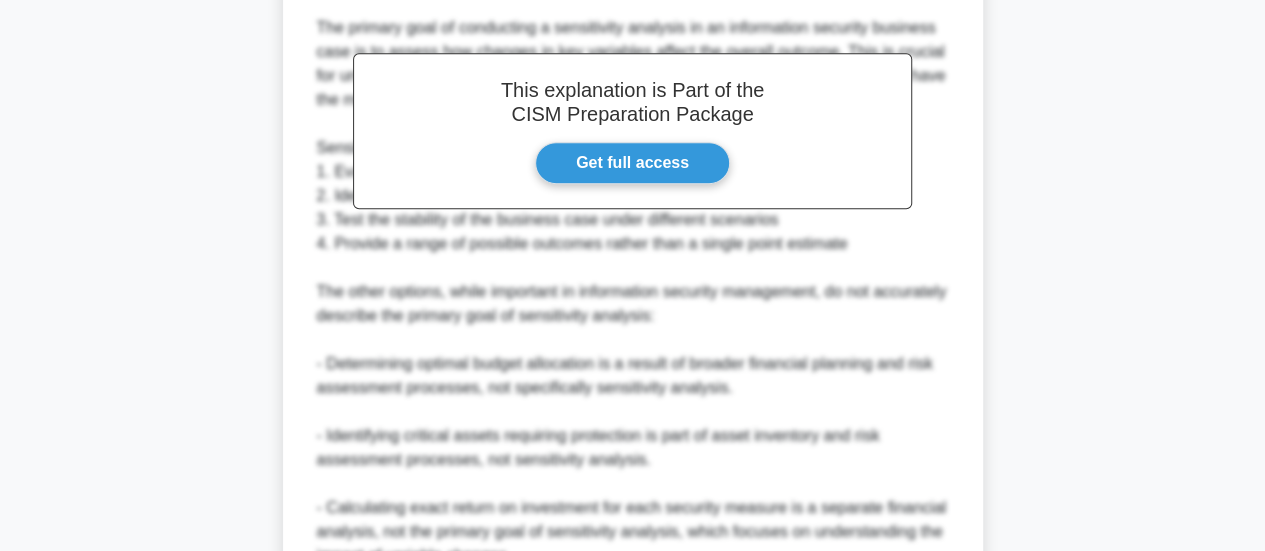 scroll, scrollTop: 754, scrollLeft: 0, axis: vertical 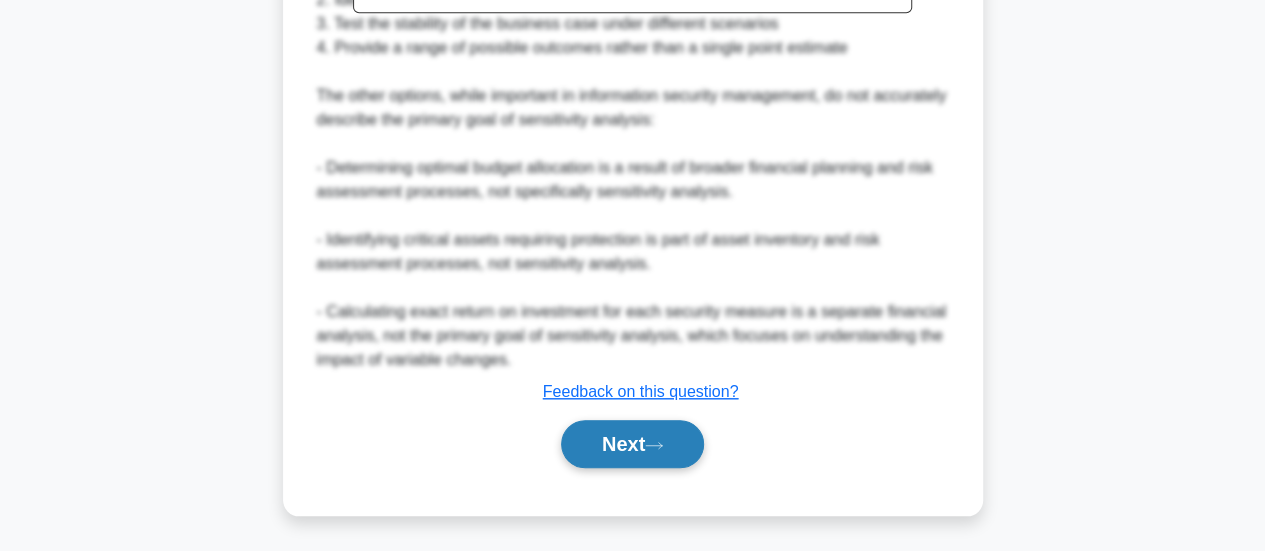 click on "Next" at bounding box center (632, 444) 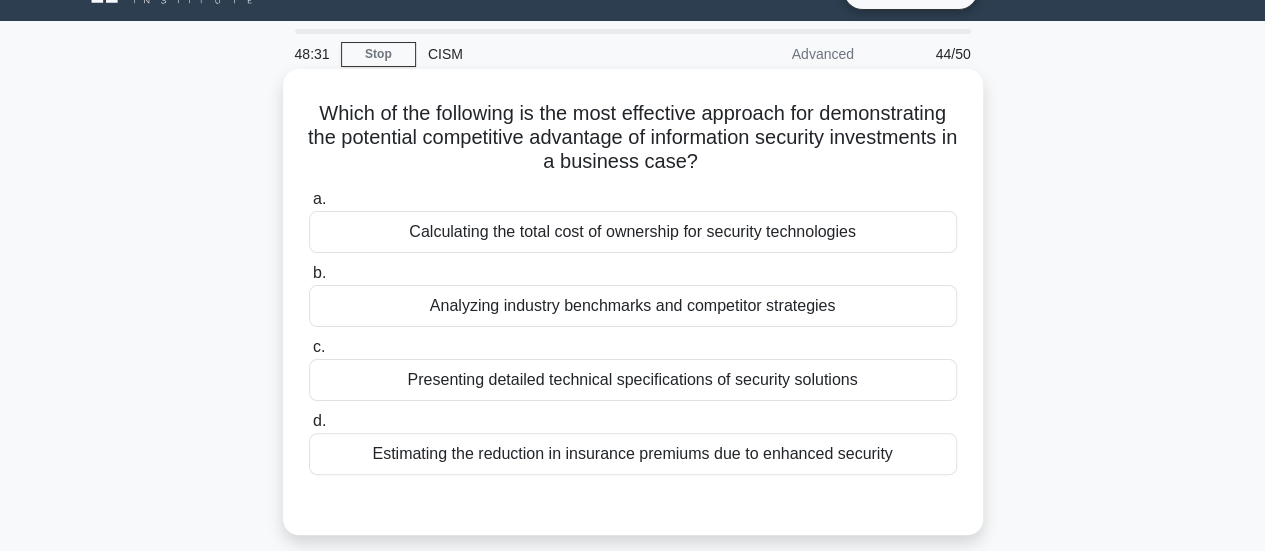 scroll, scrollTop: 89, scrollLeft: 0, axis: vertical 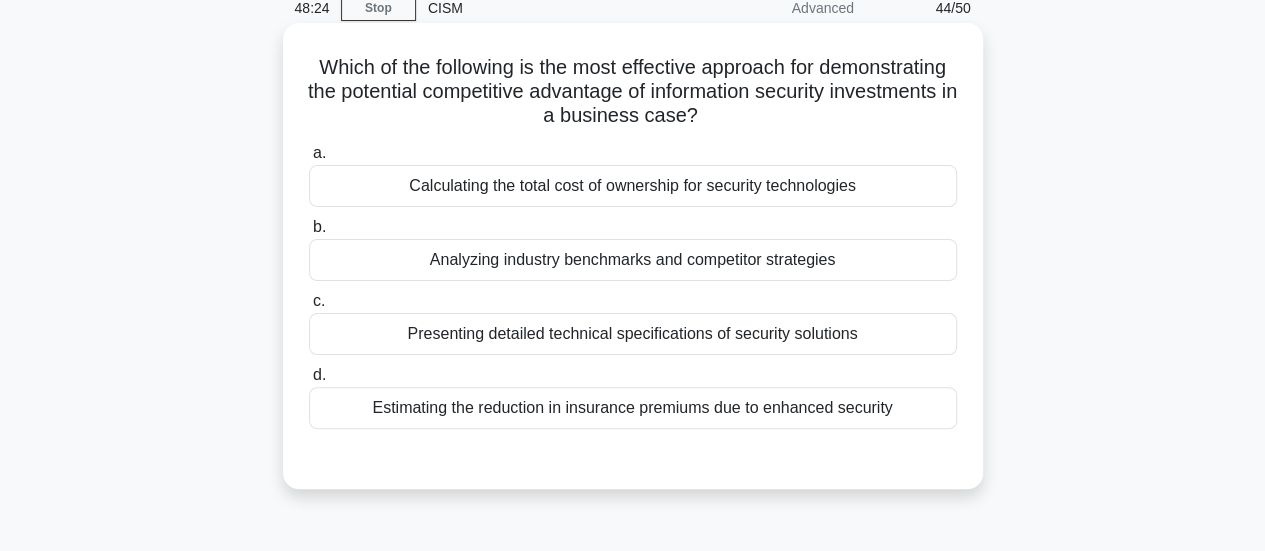 click on "Analyzing industry benchmarks and competitor strategies" at bounding box center [633, 260] 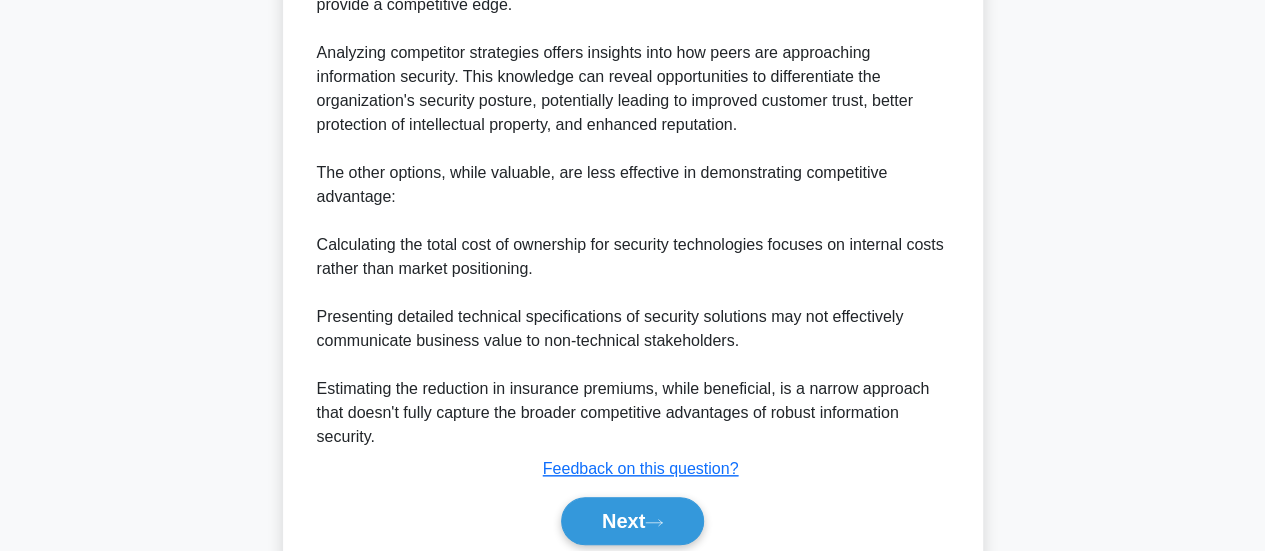 scroll, scrollTop: 871, scrollLeft: 0, axis: vertical 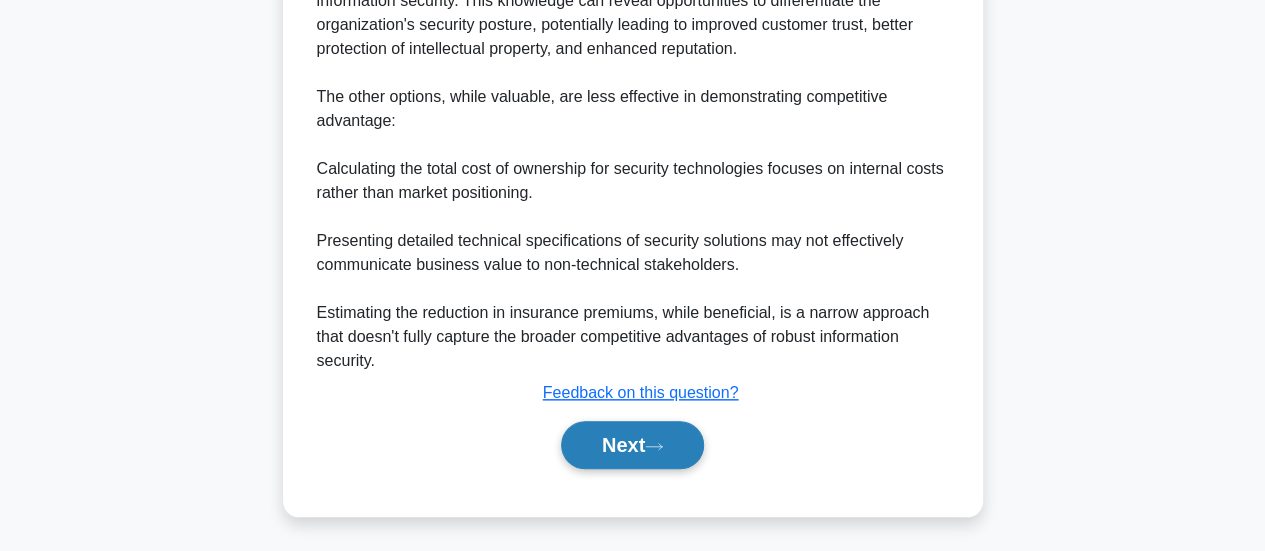 click on "Next" at bounding box center [632, 445] 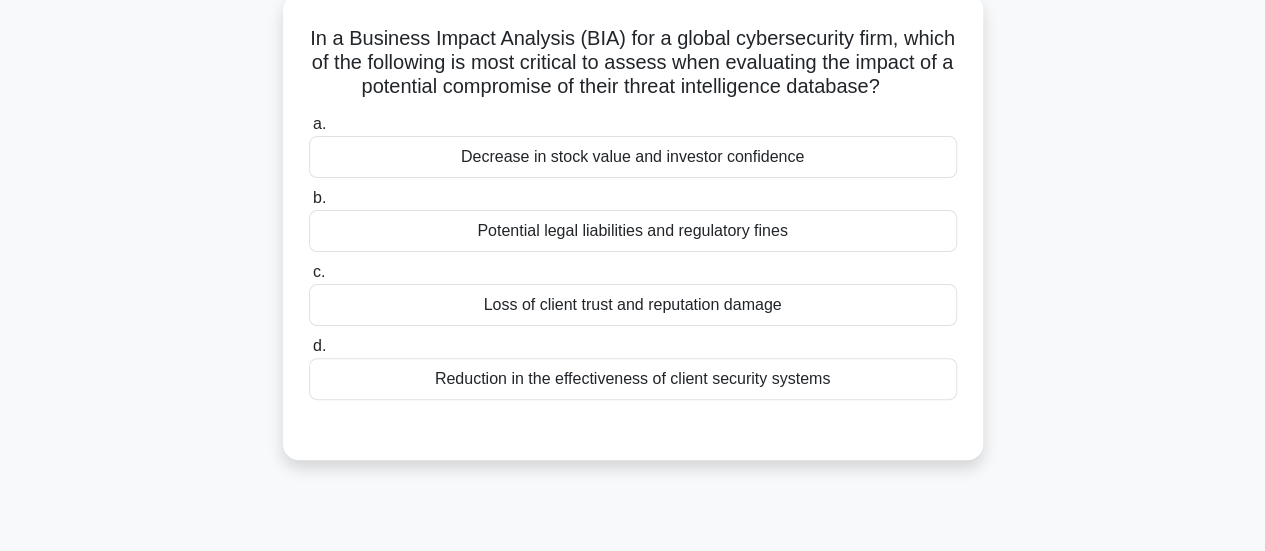scroll, scrollTop: 127, scrollLeft: 0, axis: vertical 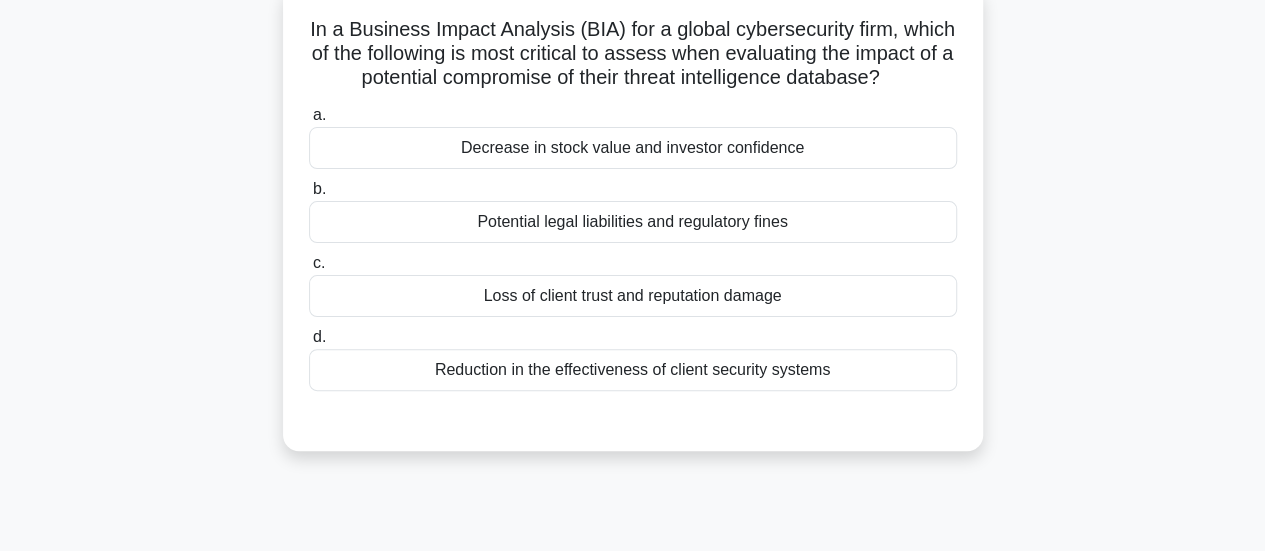 click on "Reduction in the effectiveness of client security systems" at bounding box center (633, 370) 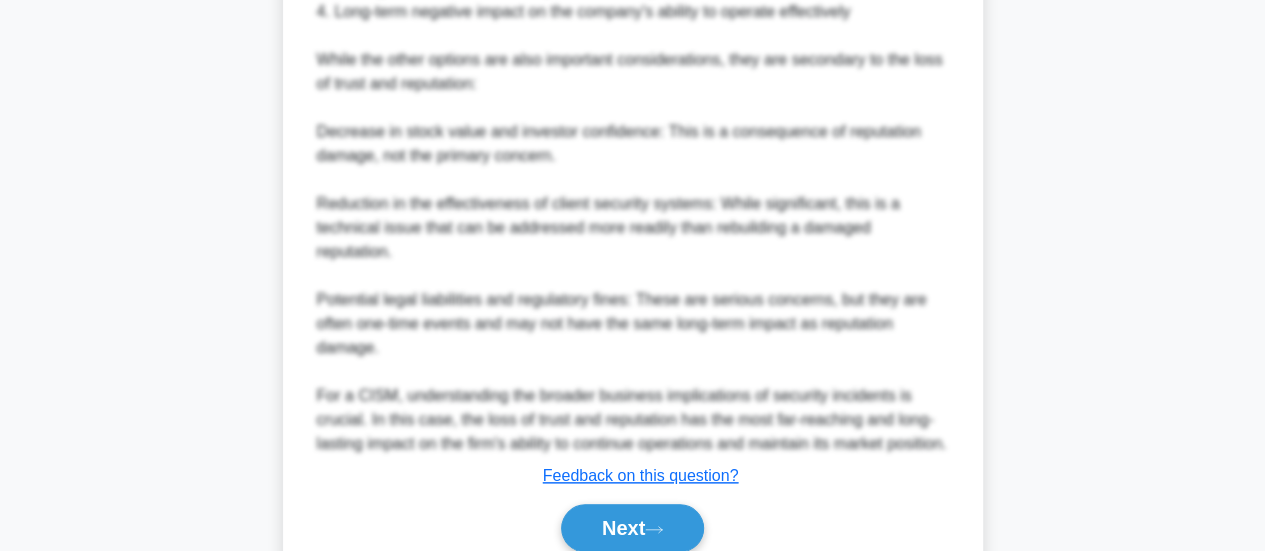 scroll, scrollTop: 1018, scrollLeft: 0, axis: vertical 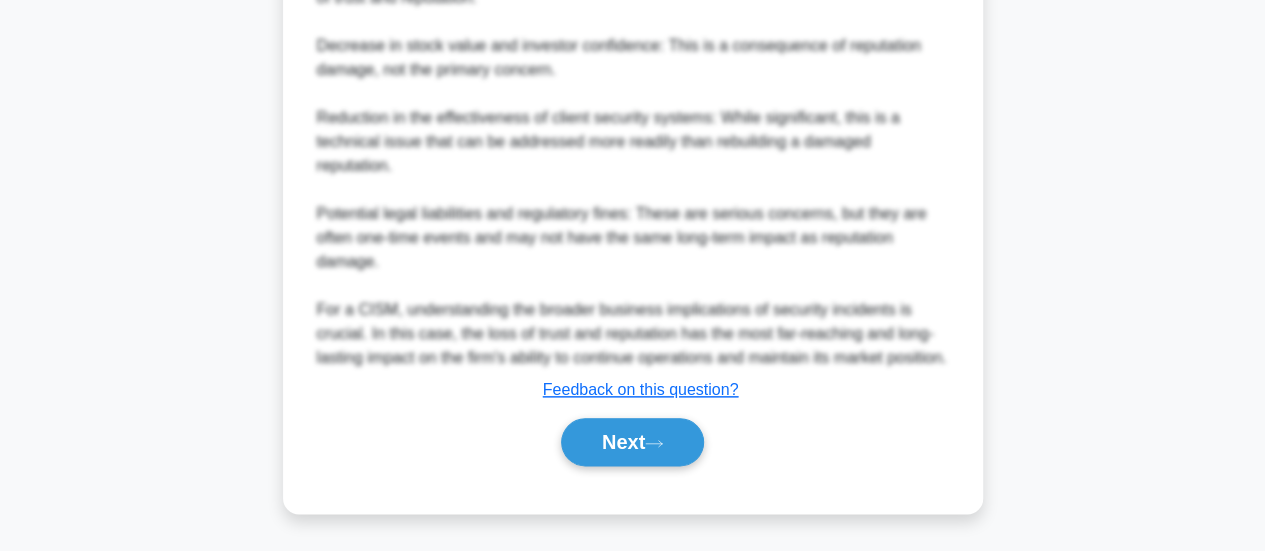 click on "Next" at bounding box center [633, 442] 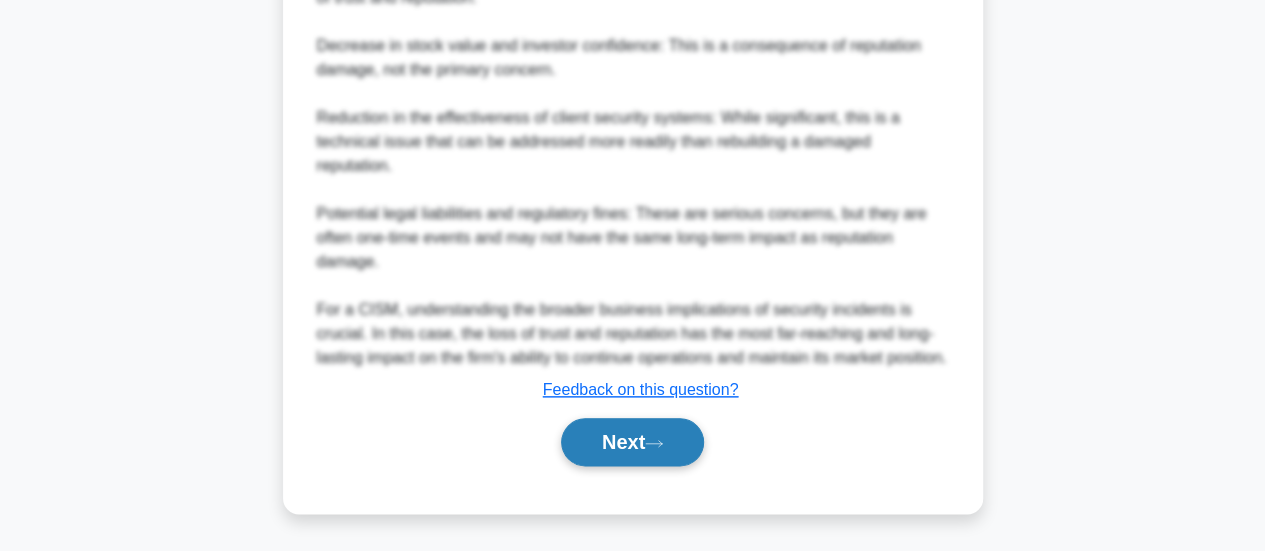 click on "Next" at bounding box center [632, 442] 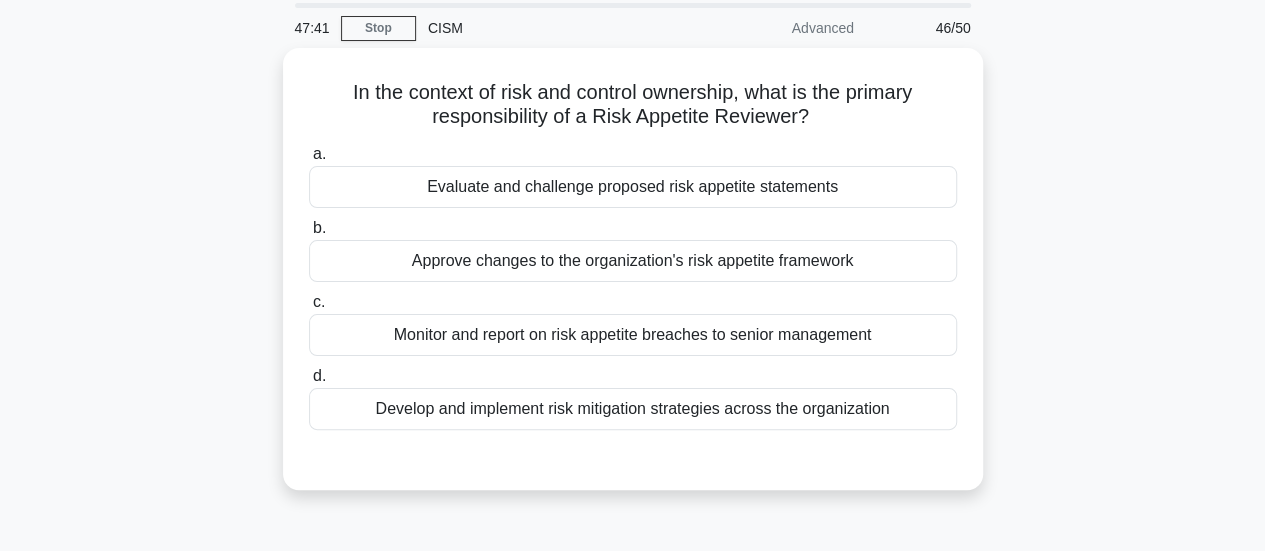 scroll, scrollTop: 70, scrollLeft: 0, axis: vertical 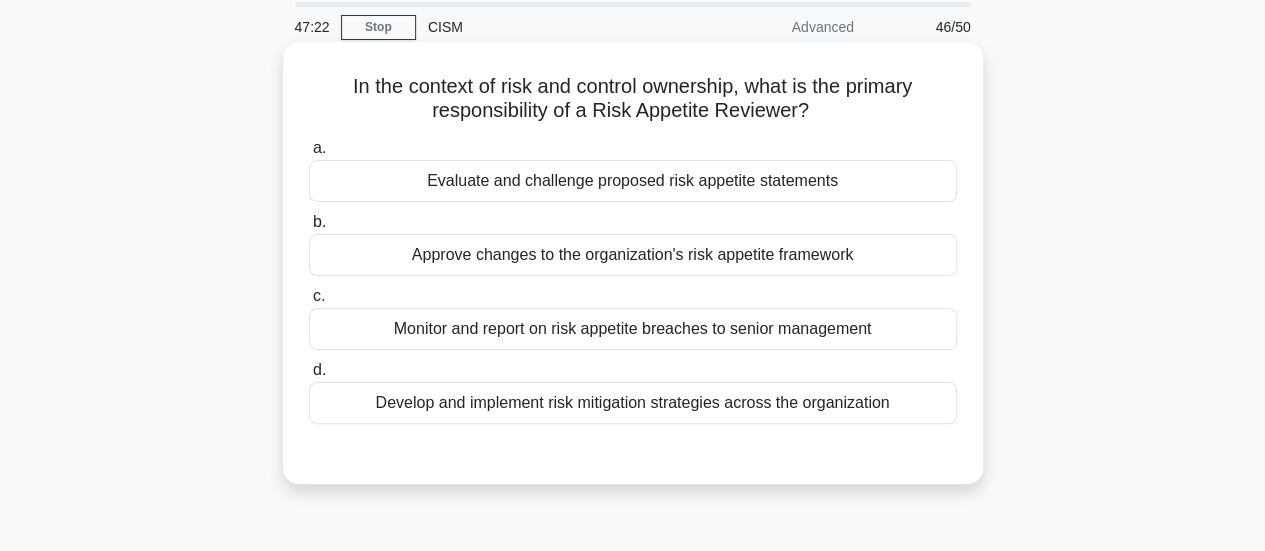 click on "Evaluate and challenge proposed risk appetite statements" at bounding box center [633, 181] 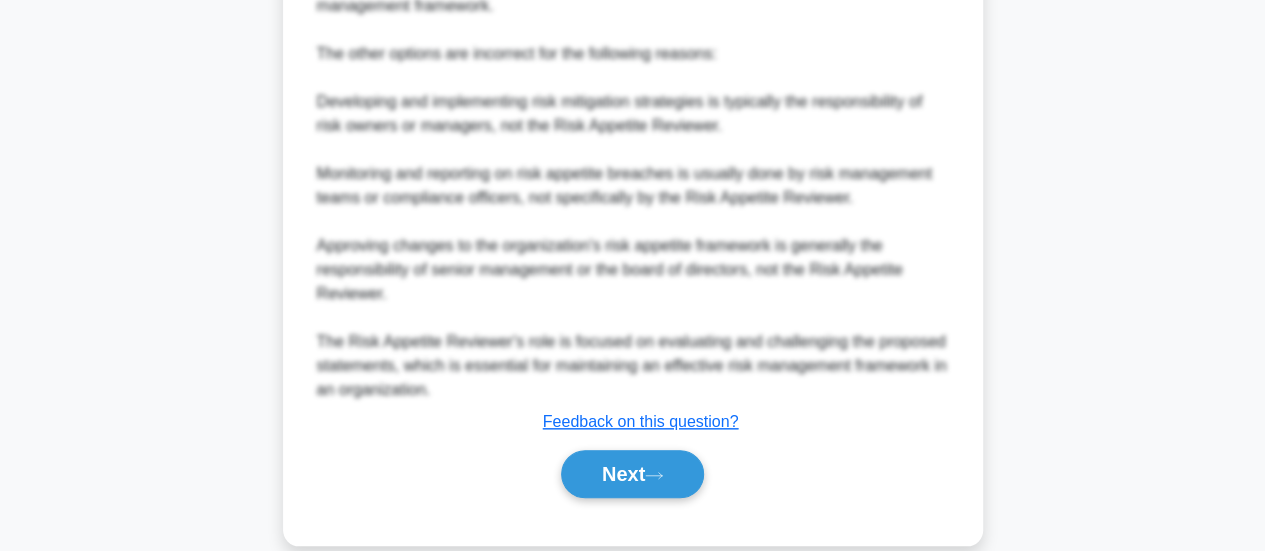 scroll, scrollTop: 871, scrollLeft: 0, axis: vertical 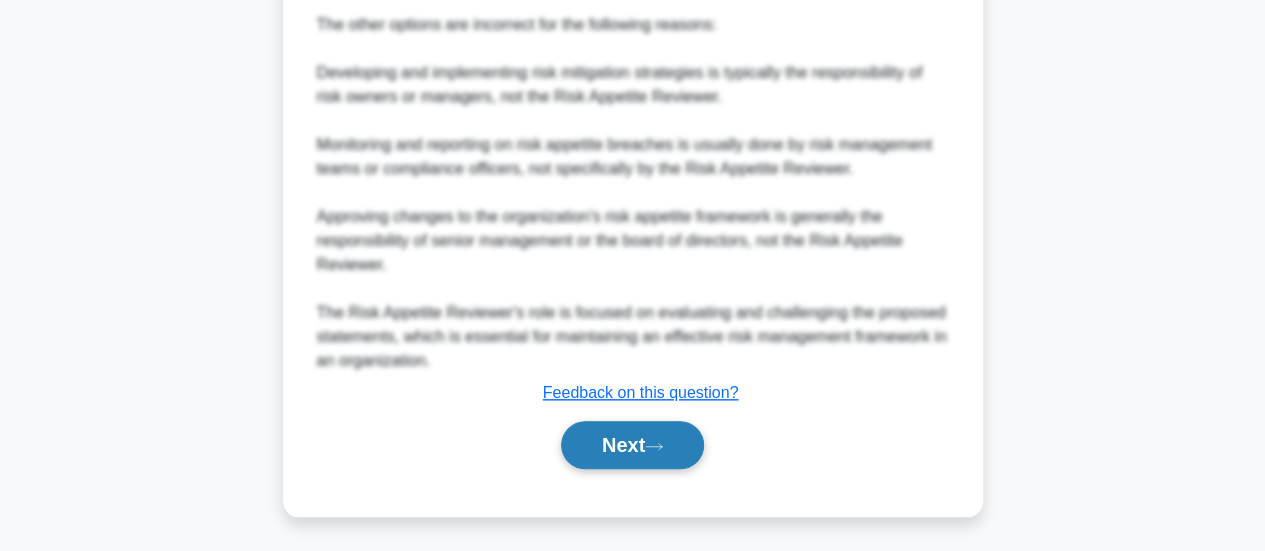 click on "Next" at bounding box center [632, 445] 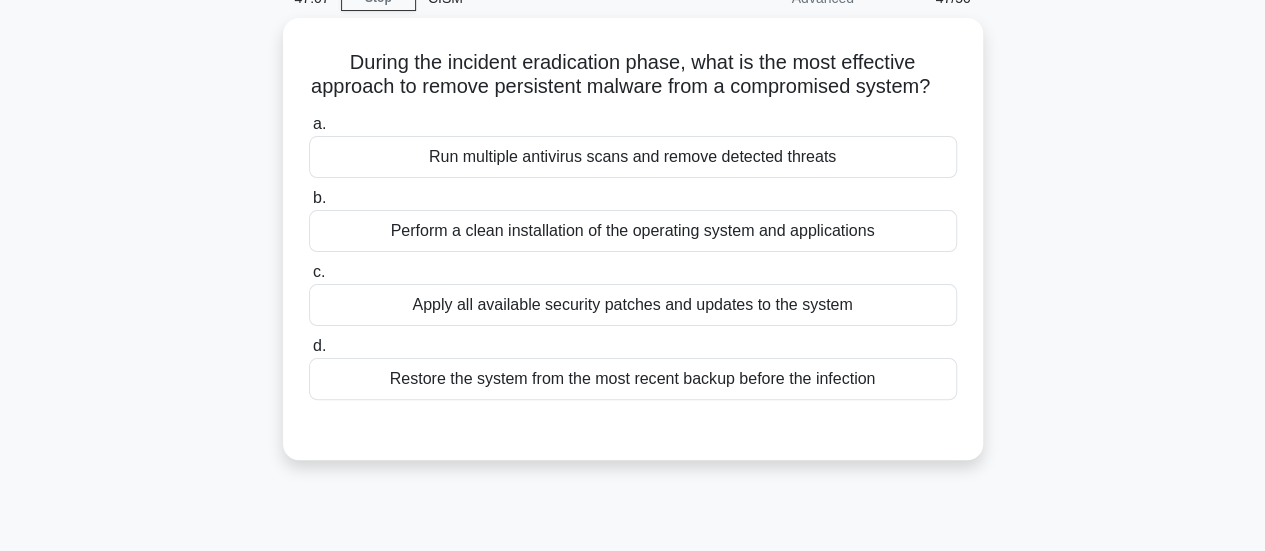 scroll, scrollTop: 102, scrollLeft: 0, axis: vertical 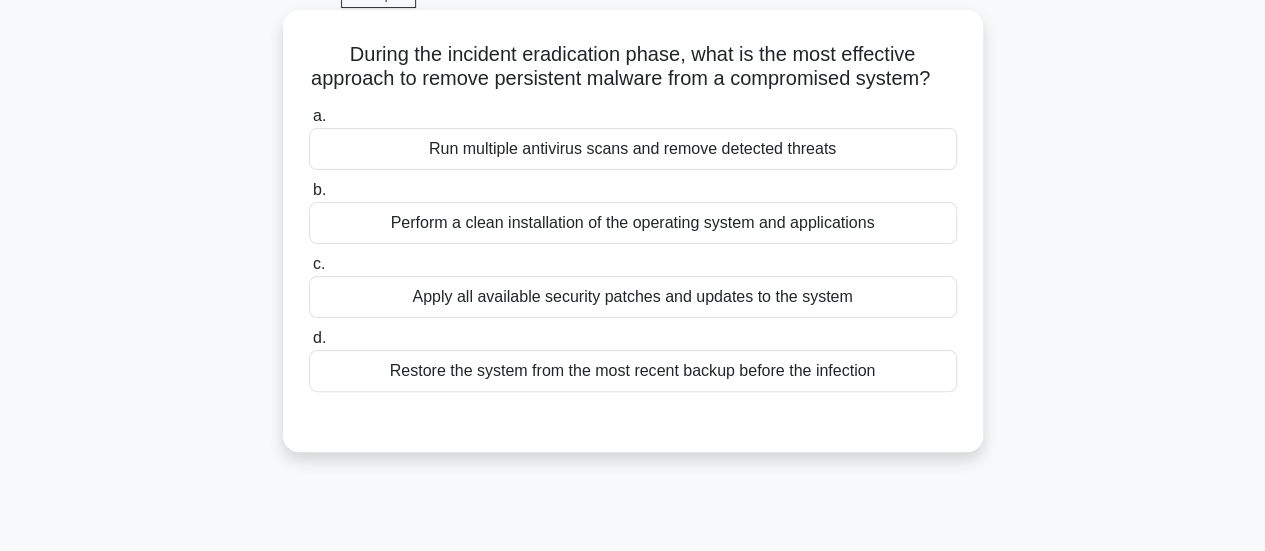click on "Perform a clean installation of the operating system and applications" at bounding box center (633, 223) 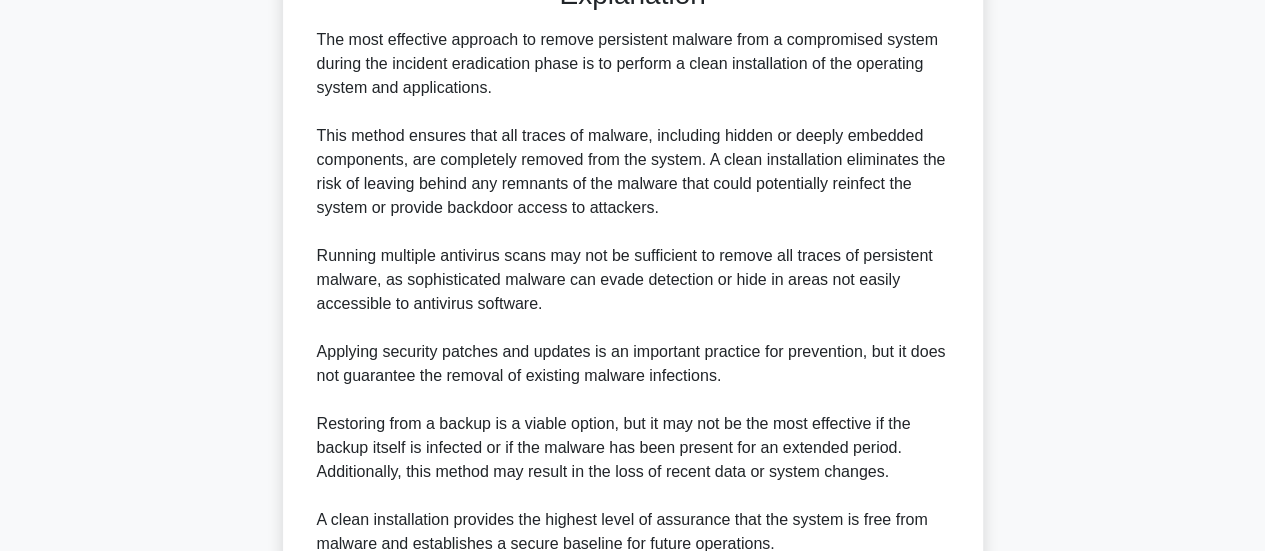 scroll, scrollTop: 751, scrollLeft: 0, axis: vertical 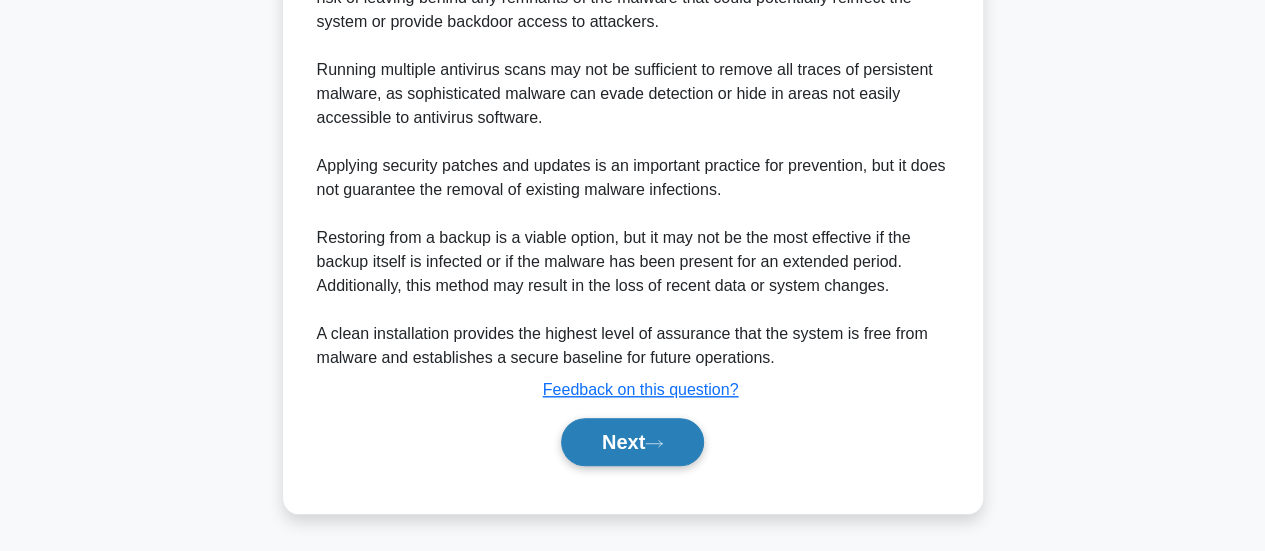 click on "Next" at bounding box center (632, 442) 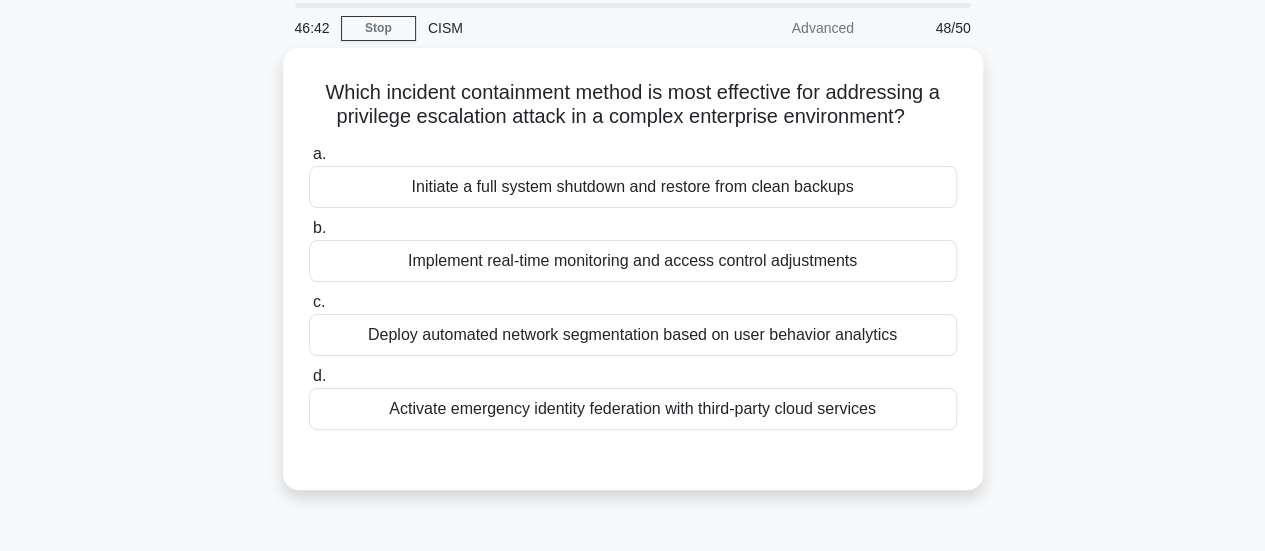 scroll, scrollTop: 70, scrollLeft: 0, axis: vertical 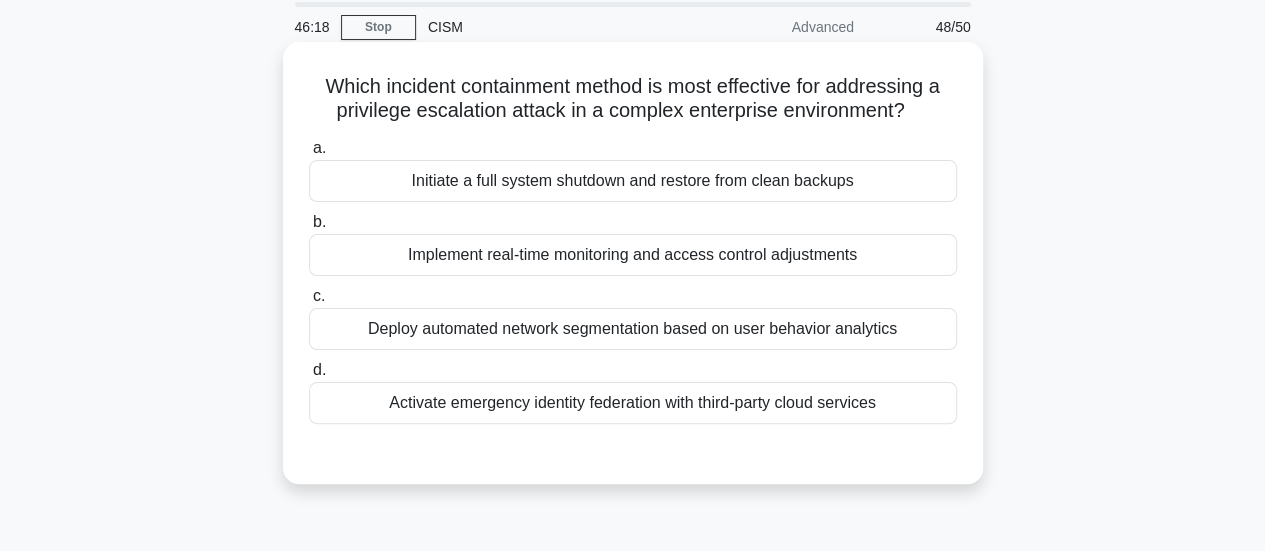 click on "Deploy automated network segmentation based on user behavior analytics" at bounding box center (633, 329) 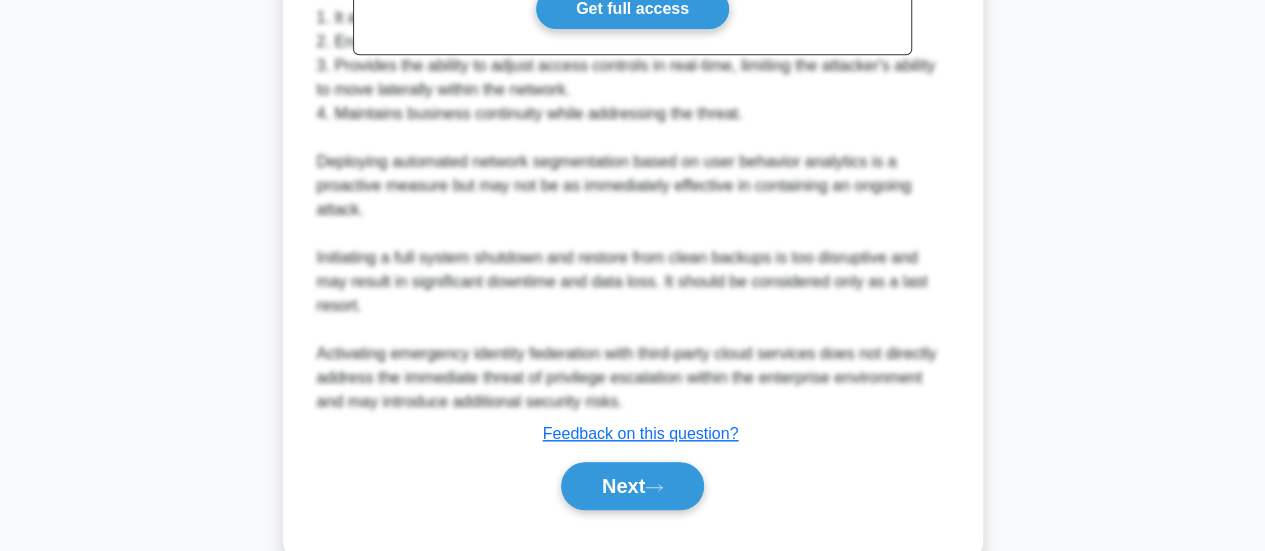 scroll, scrollTop: 754, scrollLeft: 0, axis: vertical 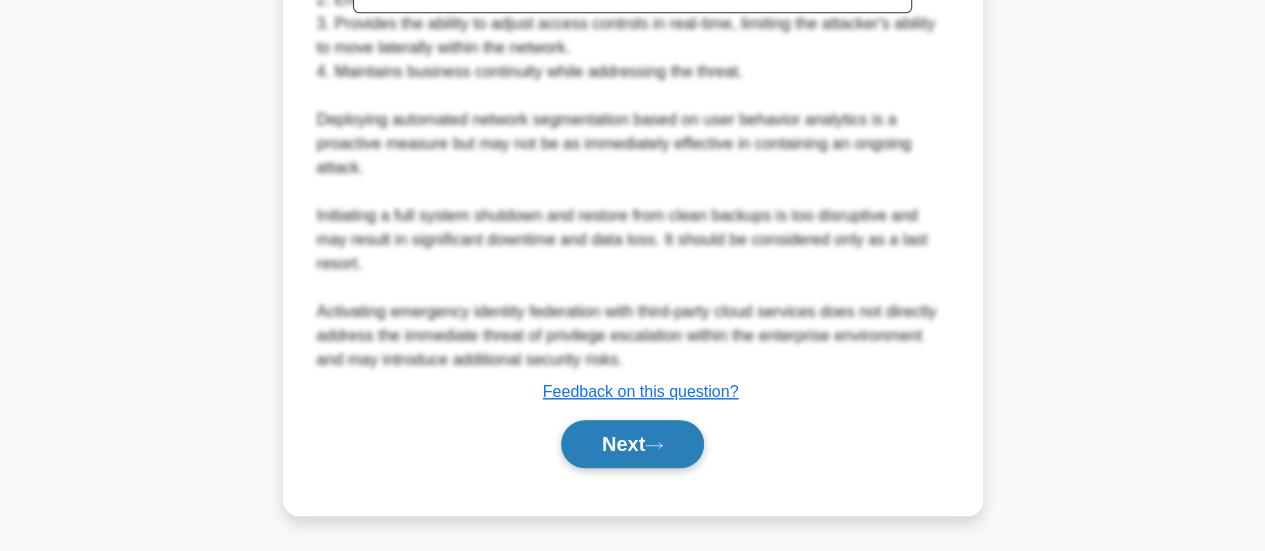 click on "Next" at bounding box center (632, 444) 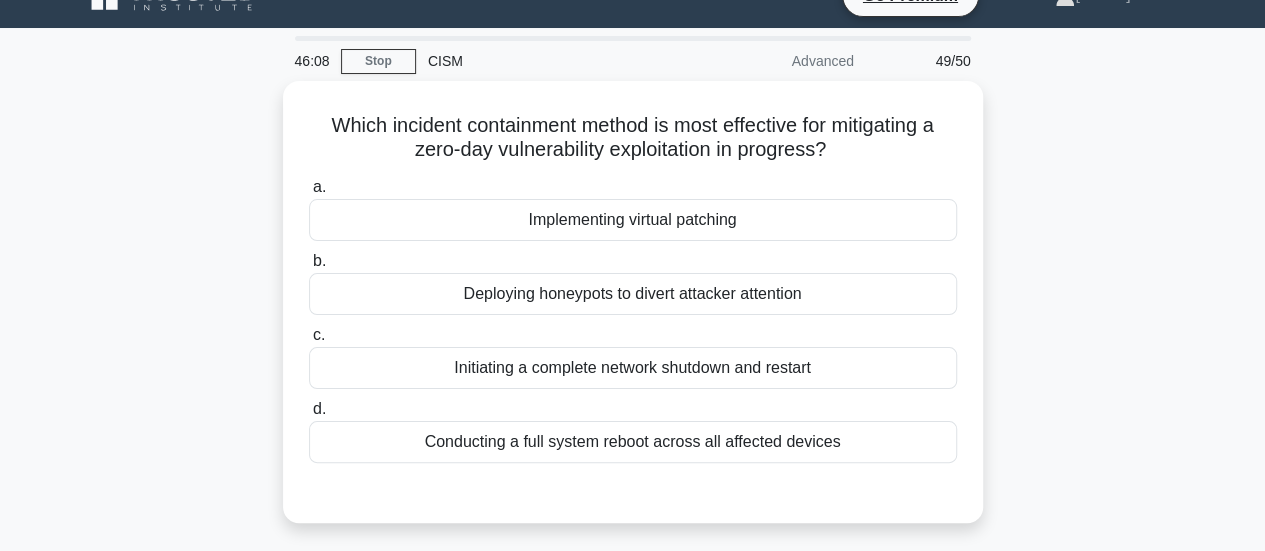 scroll, scrollTop: 68, scrollLeft: 0, axis: vertical 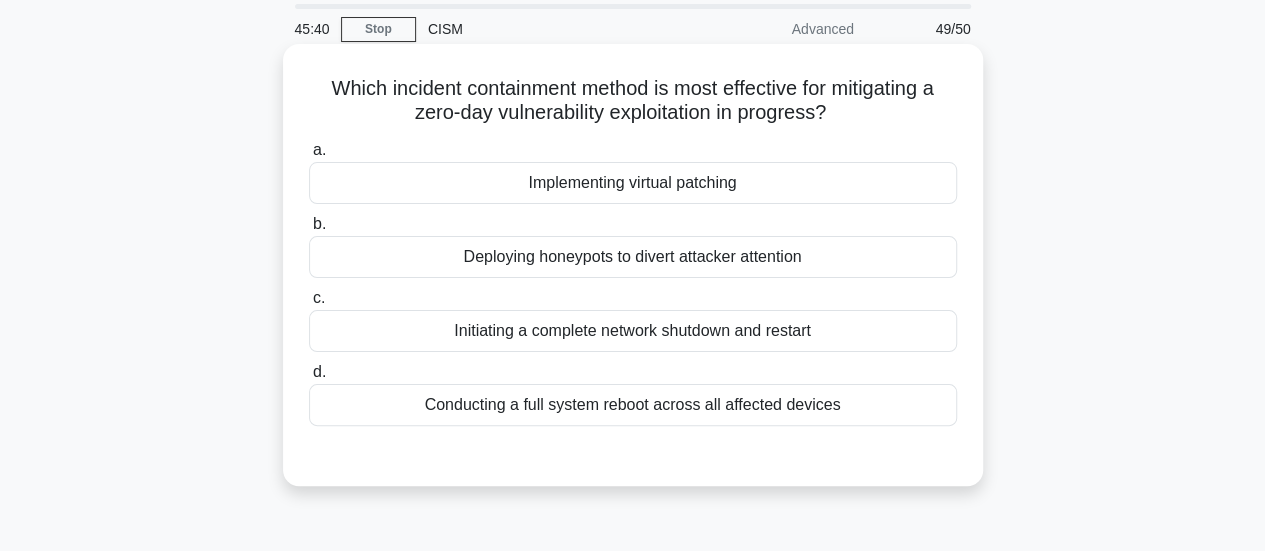 click on "Deploying honeypots to divert attacker attention" at bounding box center [633, 257] 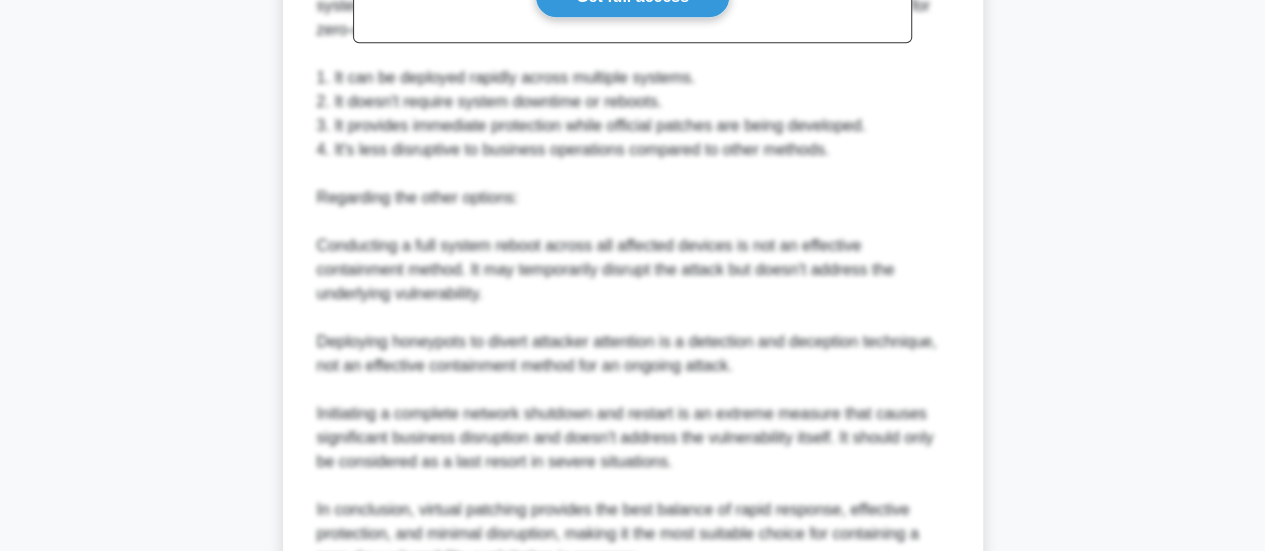 scroll, scrollTop: 922, scrollLeft: 0, axis: vertical 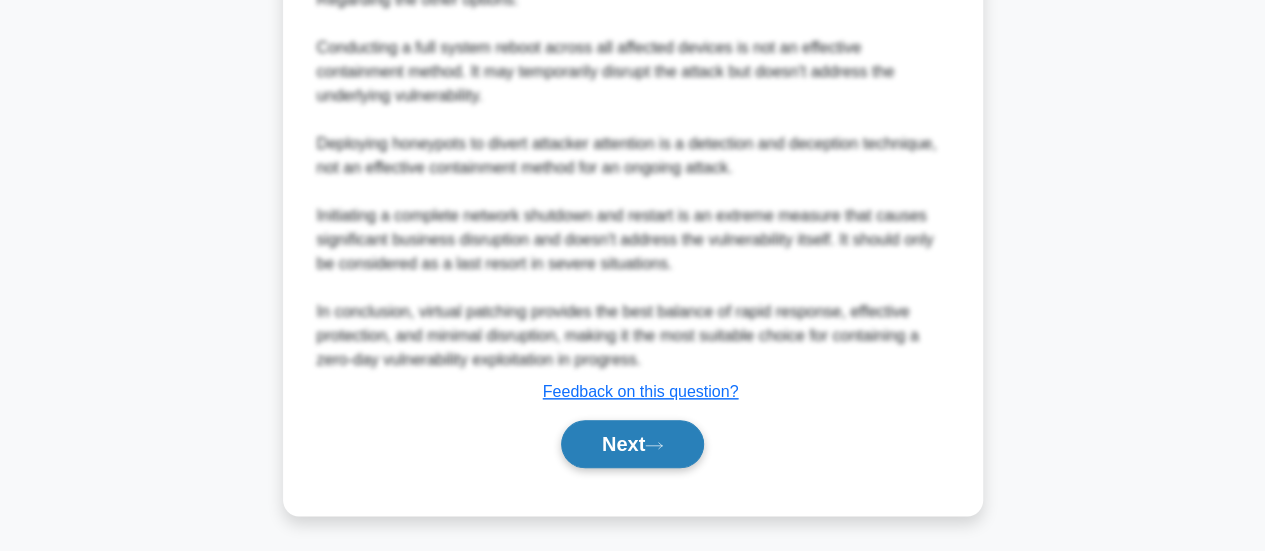 click on "Next" at bounding box center [632, 444] 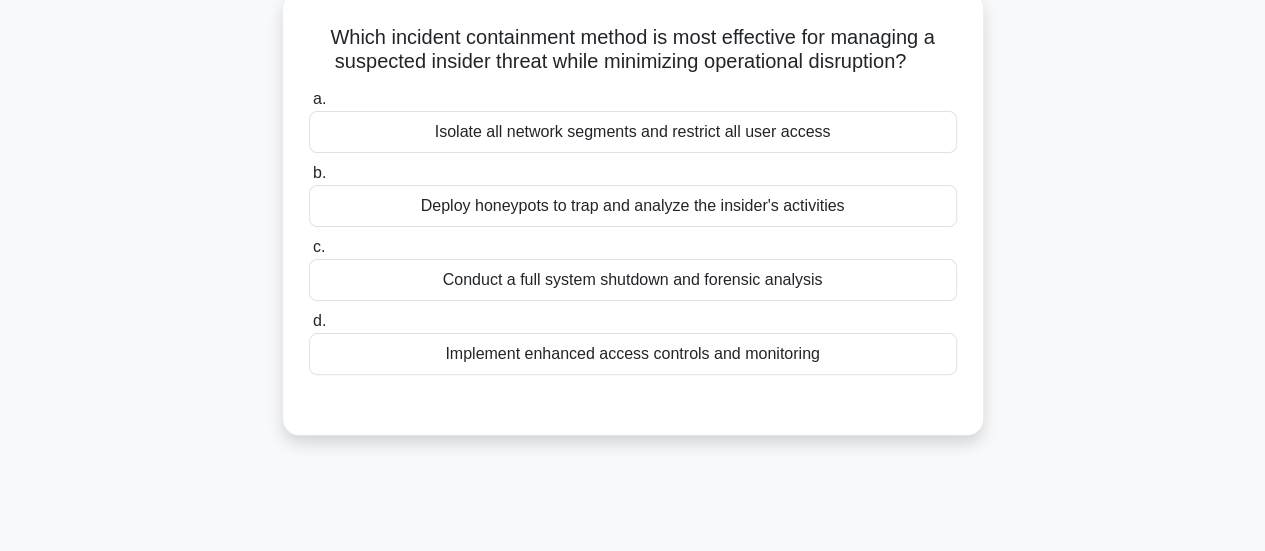 scroll, scrollTop: 116, scrollLeft: 0, axis: vertical 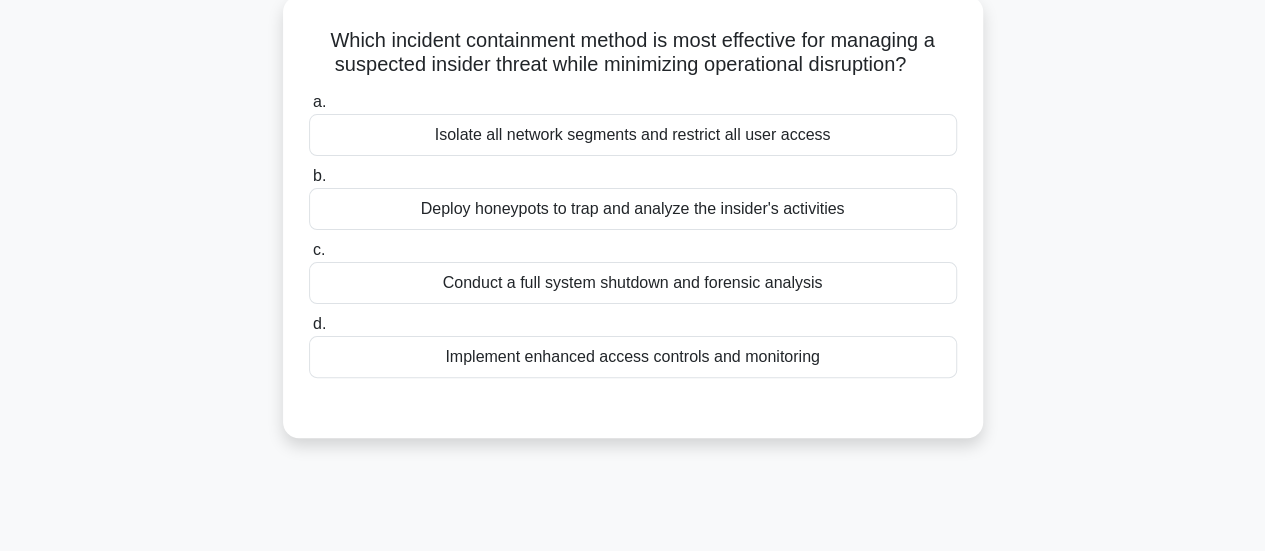 click on "Implement enhanced access controls and monitoring" at bounding box center [633, 357] 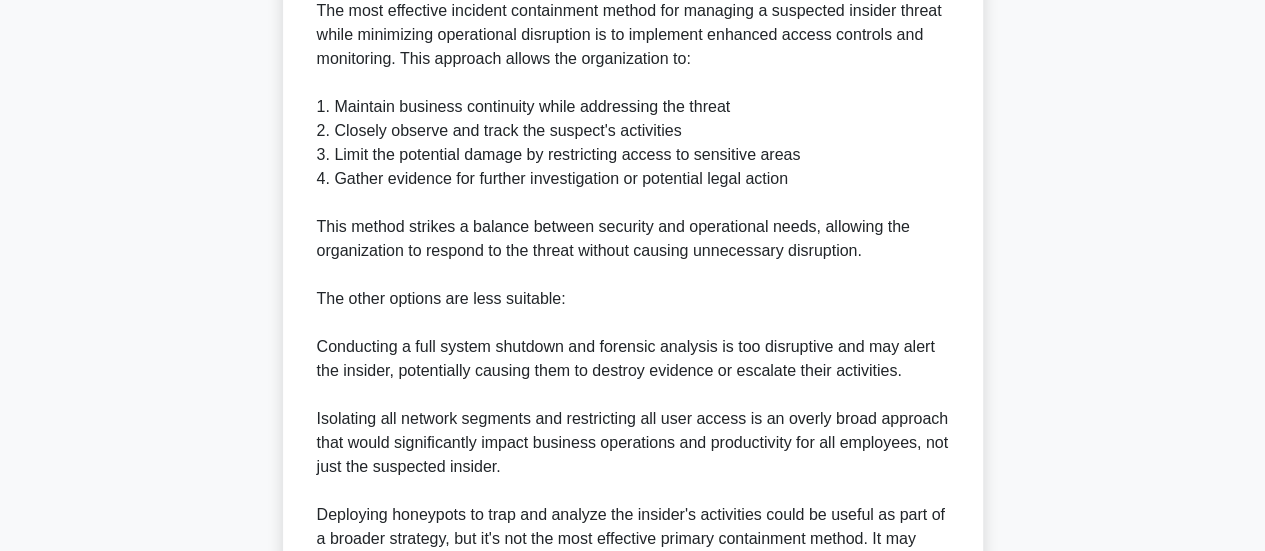 scroll, scrollTop: 799, scrollLeft: 0, axis: vertical 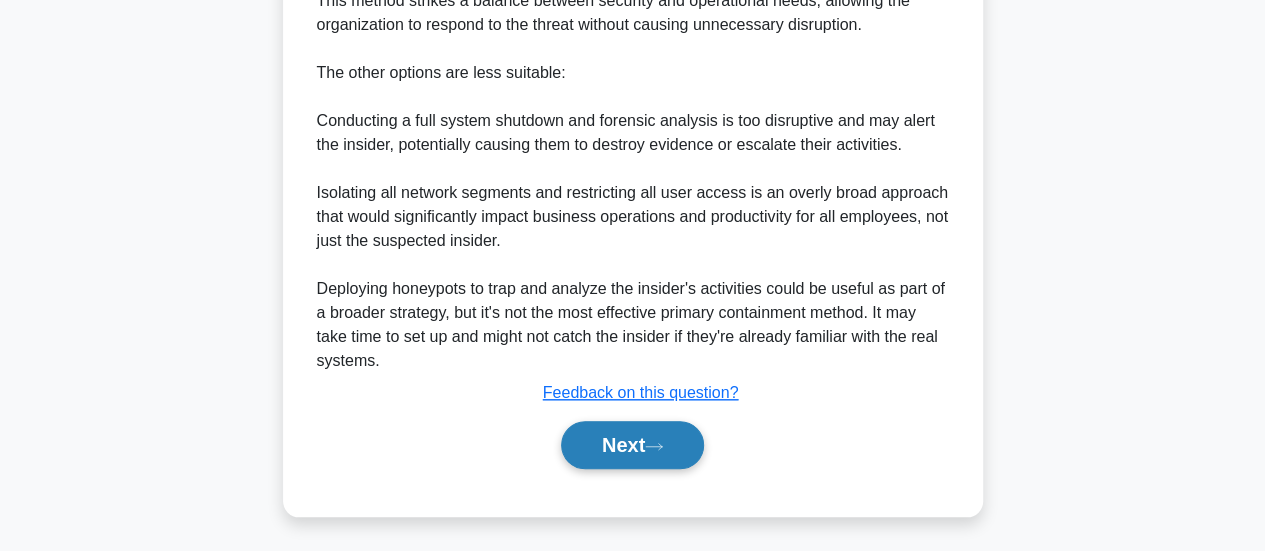 click on "Next" at bounding box center [632, 445] 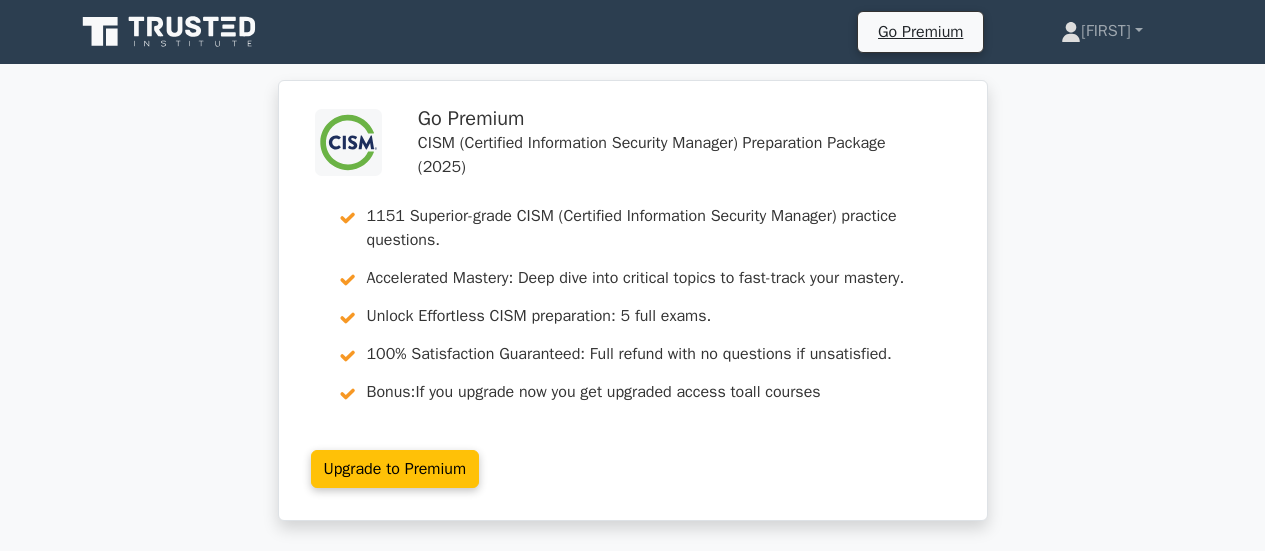 scroll, scrollTop: 0, scrollLeft: 0, axis: both 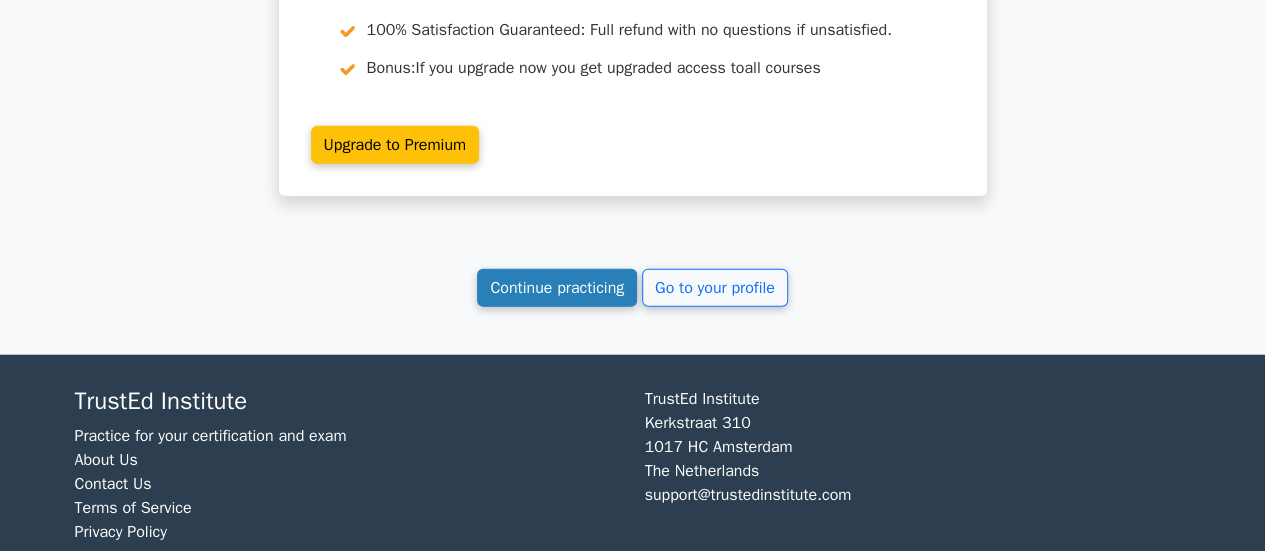 click on "Continue practicing" at bounding box center [557, 288] 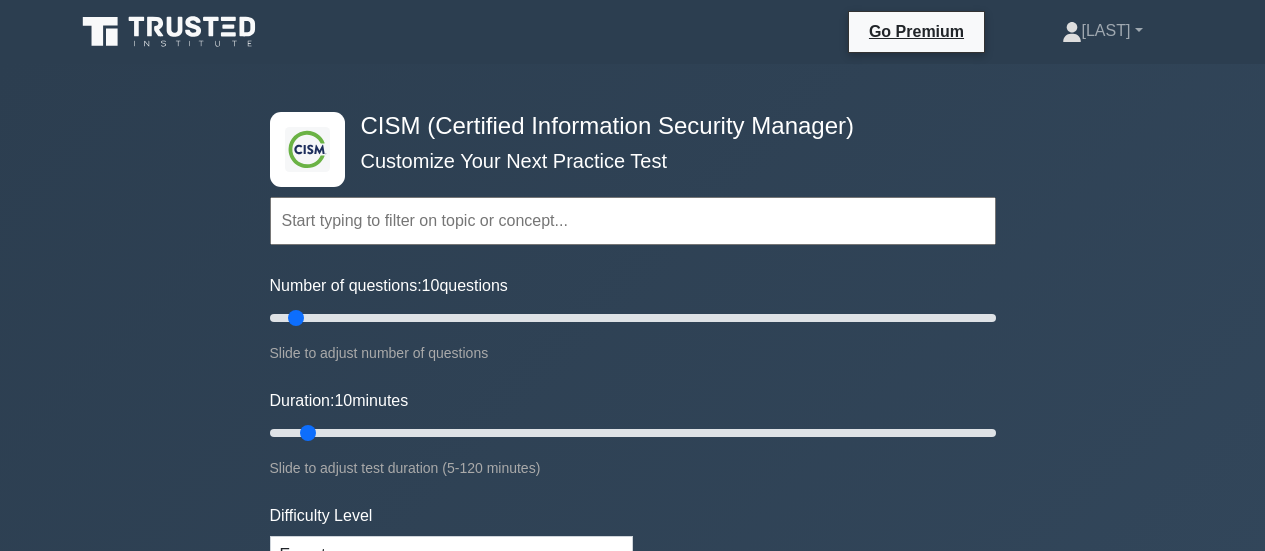 scroll, scrollTop: 0, scrollLeft: 0, axis: both 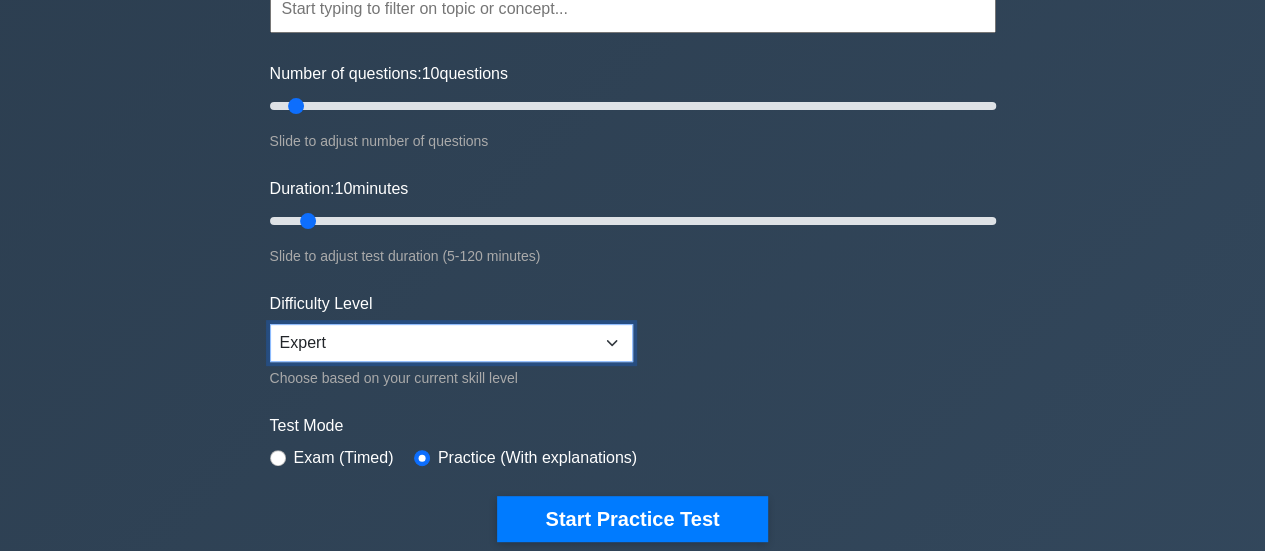 click on "Beginner
Intermediate
Expert" at bounding box center (451, 343) 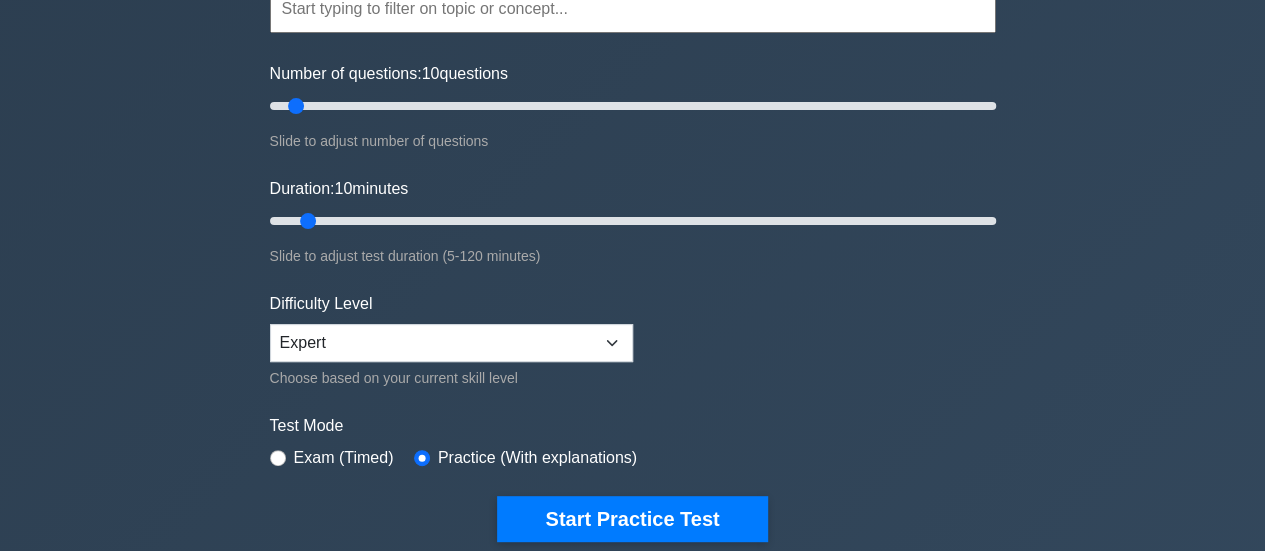 click on ".clsa-1{fill:#f6f7f8;}.clsa-2{fill:#6bb345;}.clsa-3{fill:#1d2e5c;}
CISM (Certified Information Security Manager)
Customize Your Next Practice Test
Topics
Enterprise Governance
Information Security Strategy
Information Security Risk Assessment
Information Security Risk Response
Information Security Program Development" at bounding box center (632, 443) 